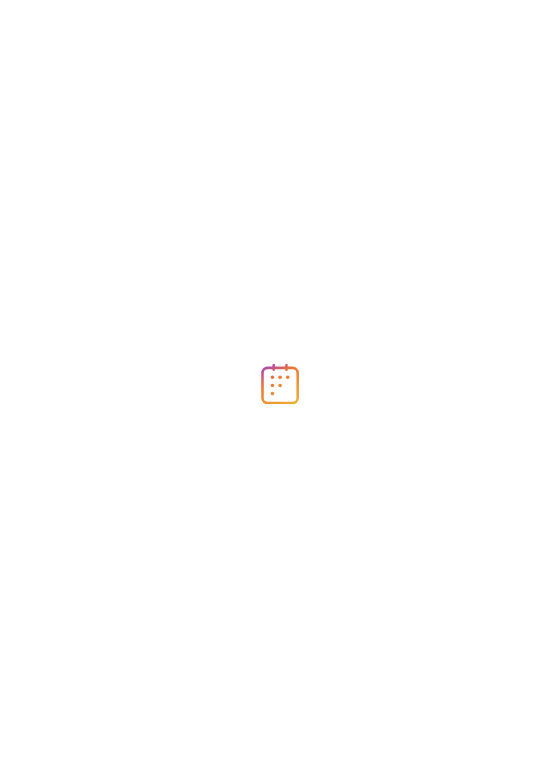 scroll, scrollTop: 0, scrollLeft: 0, axis: both 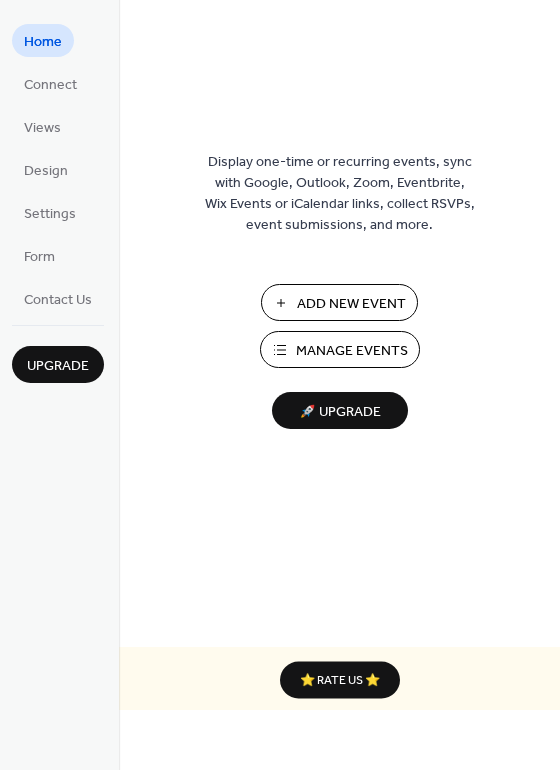 click on "Manage Events" at bounding box center (352, 351) 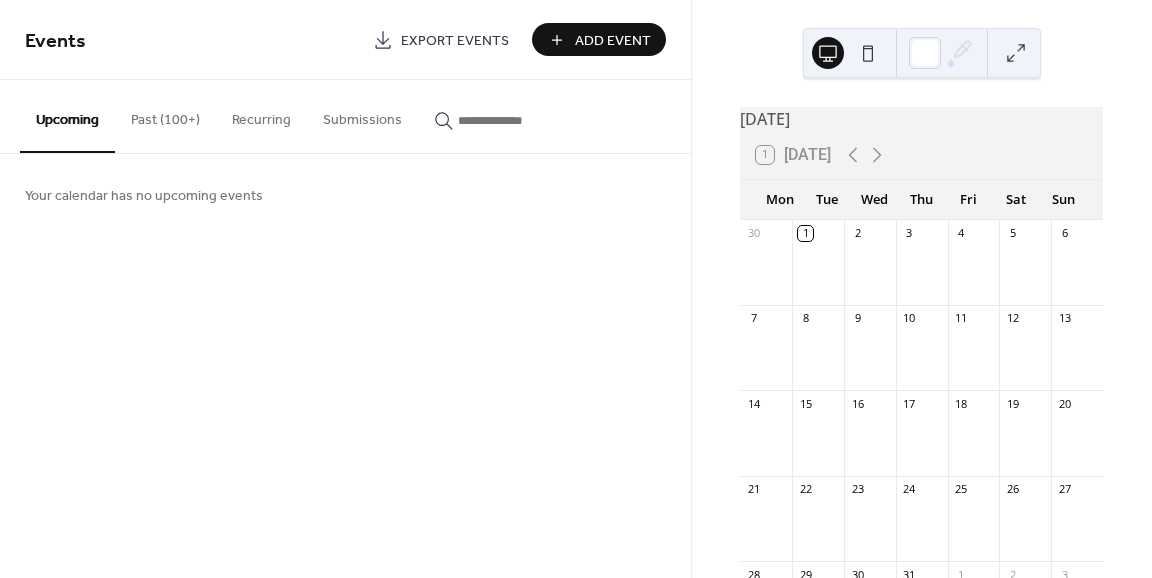 scroll, scrollTop: 0, scrollLeft: 0, axis: both 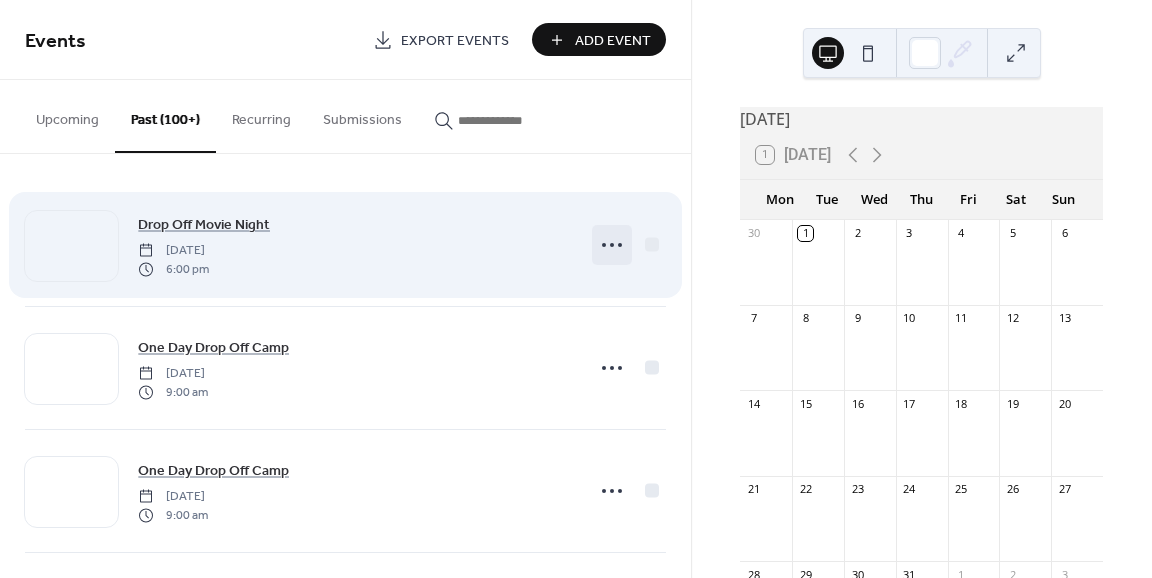 click 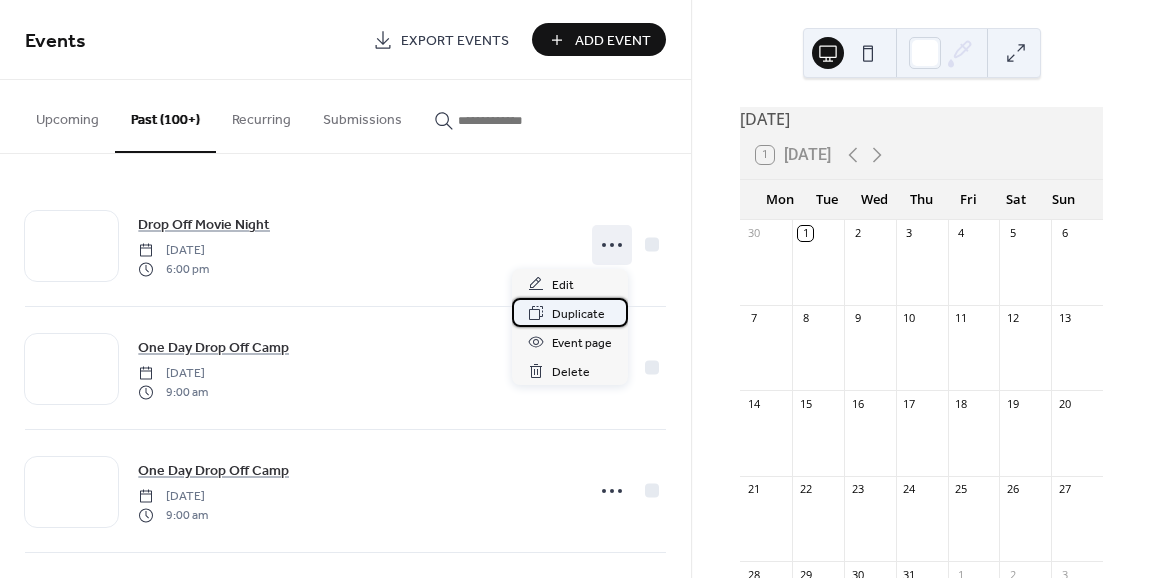 click on "Duplicate" at bounding box center [578, 314] 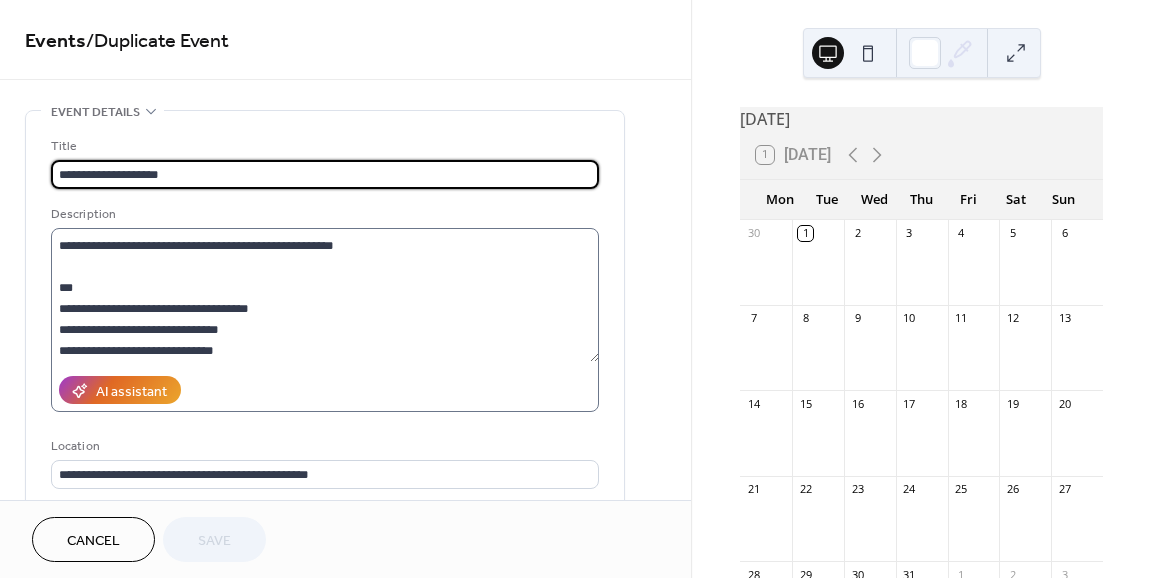 scroll, scrollTop: 126, scrollLeft: 0, axis: vertical 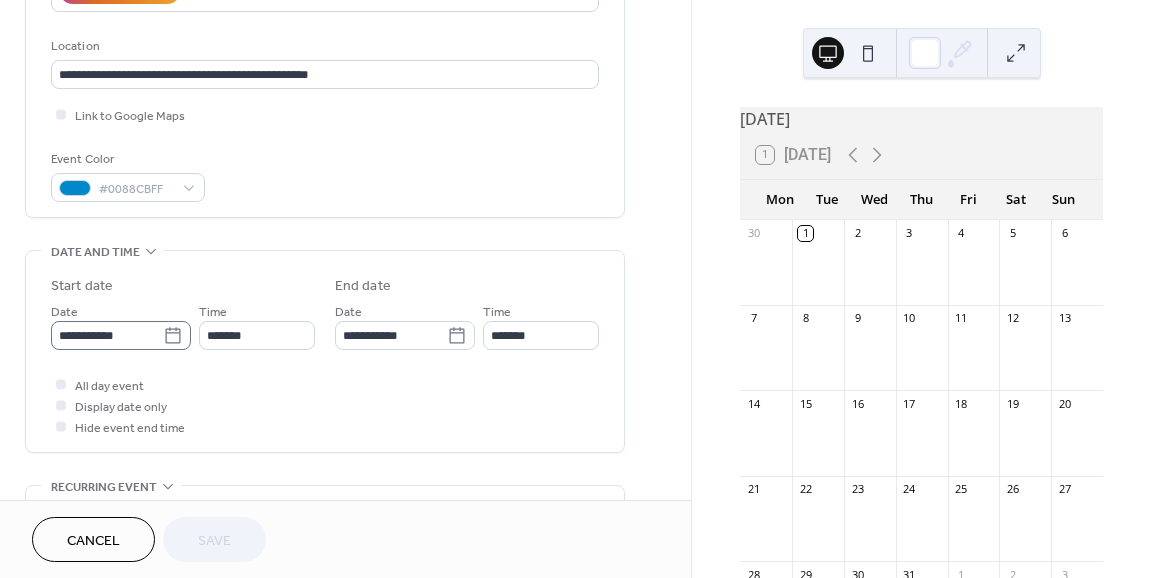 click 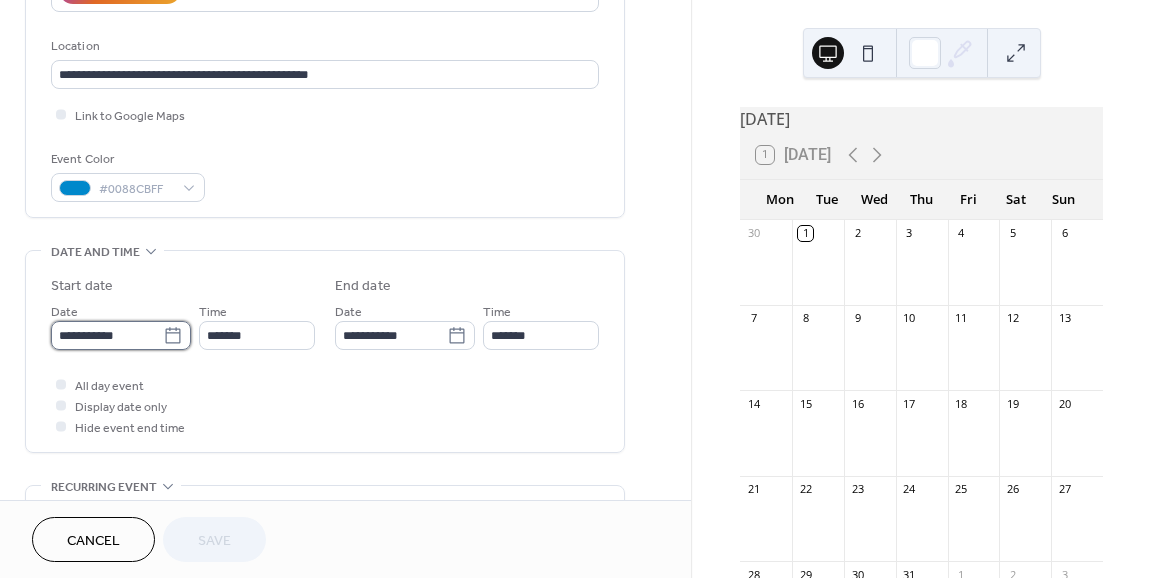 click on "**********" at bounding box center [107, 335] 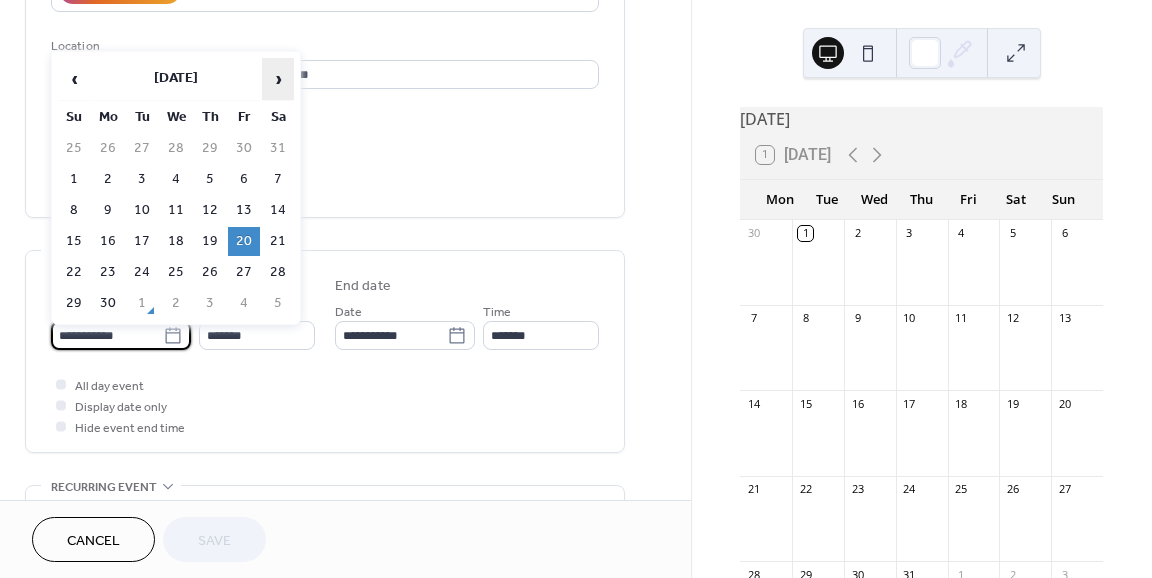 click on "›" at bounding box center [278, 79] 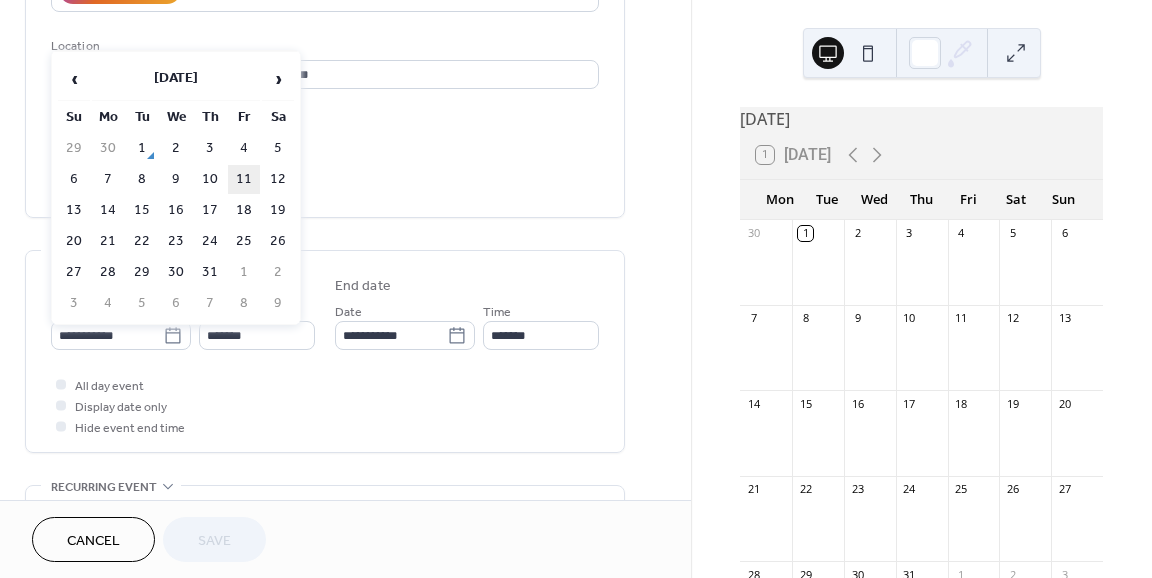 click on "11" at bounding box center [244, 179] 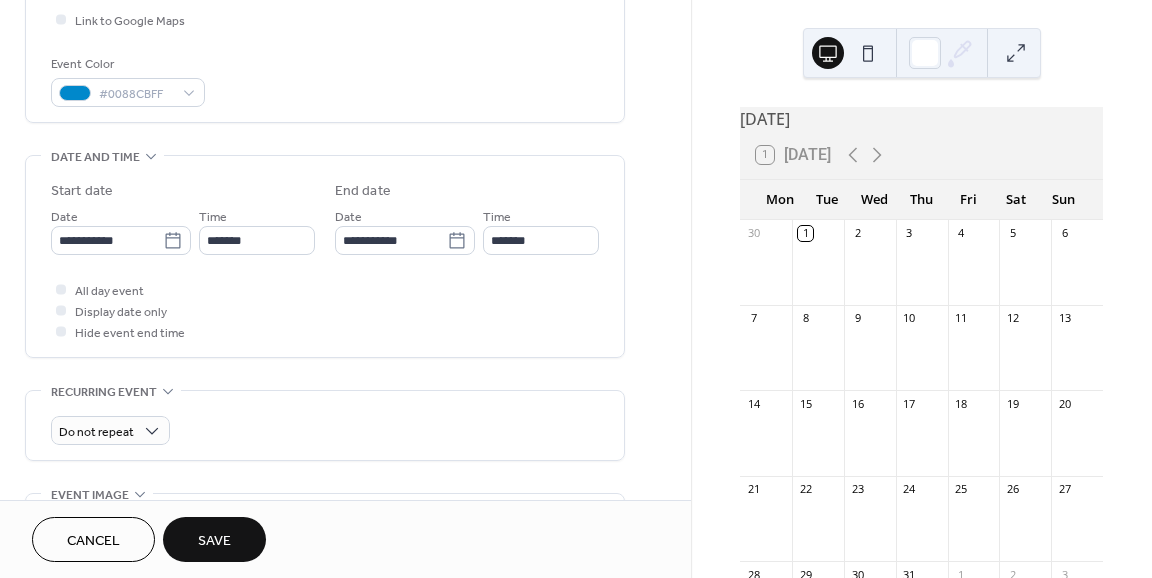 scroll, scrollTop: 500, scrollLeft: 0, axis: vertical 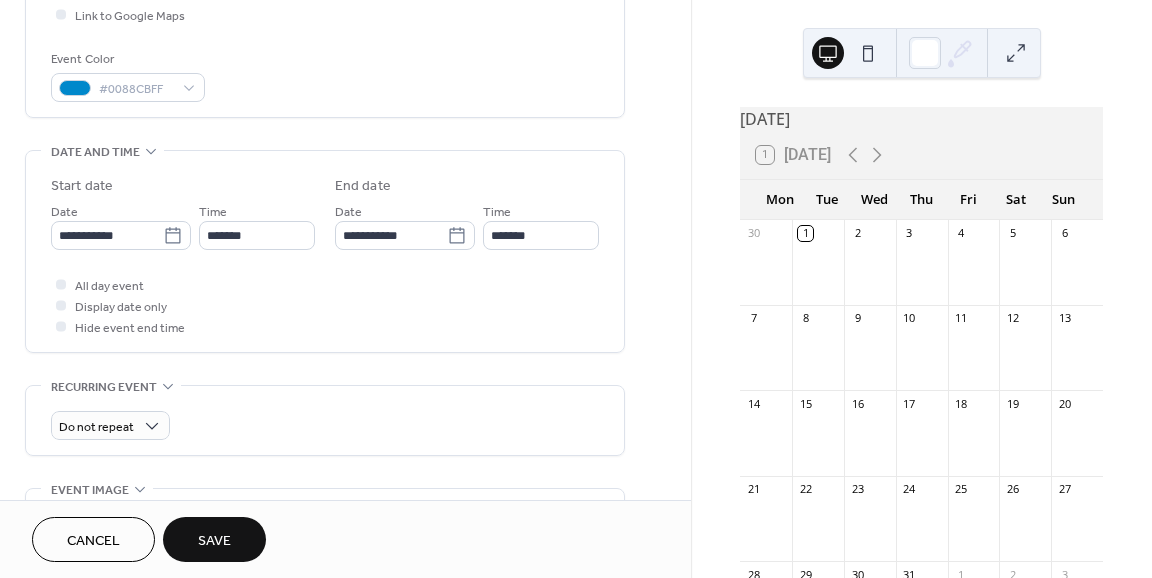 click on "Save" at bounding box center [214, 539] 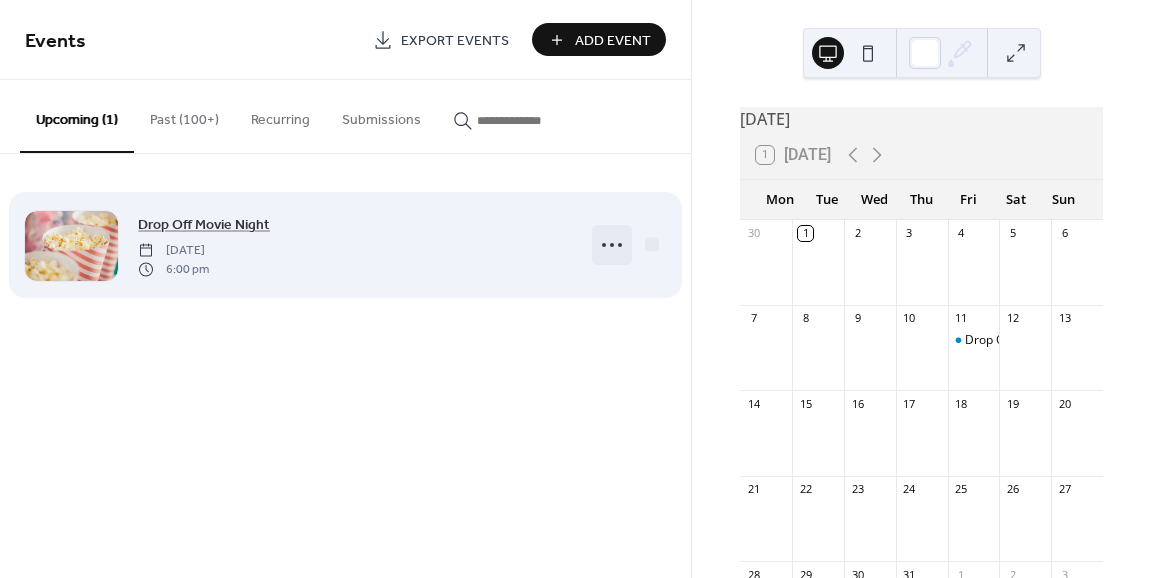 click 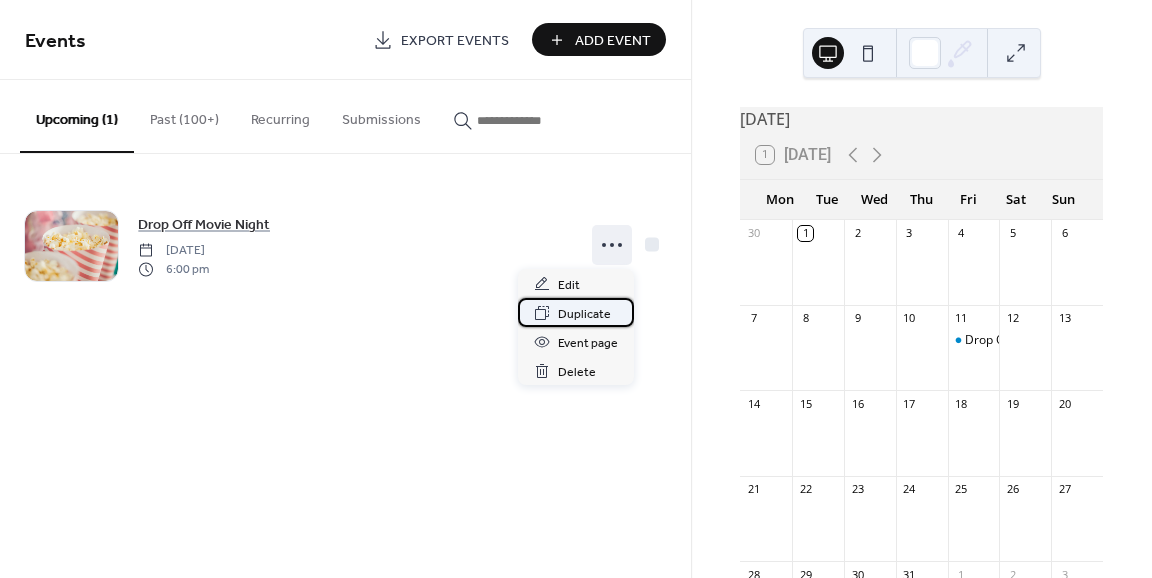 click on "Duplicate" at bounding box center [584, 314] 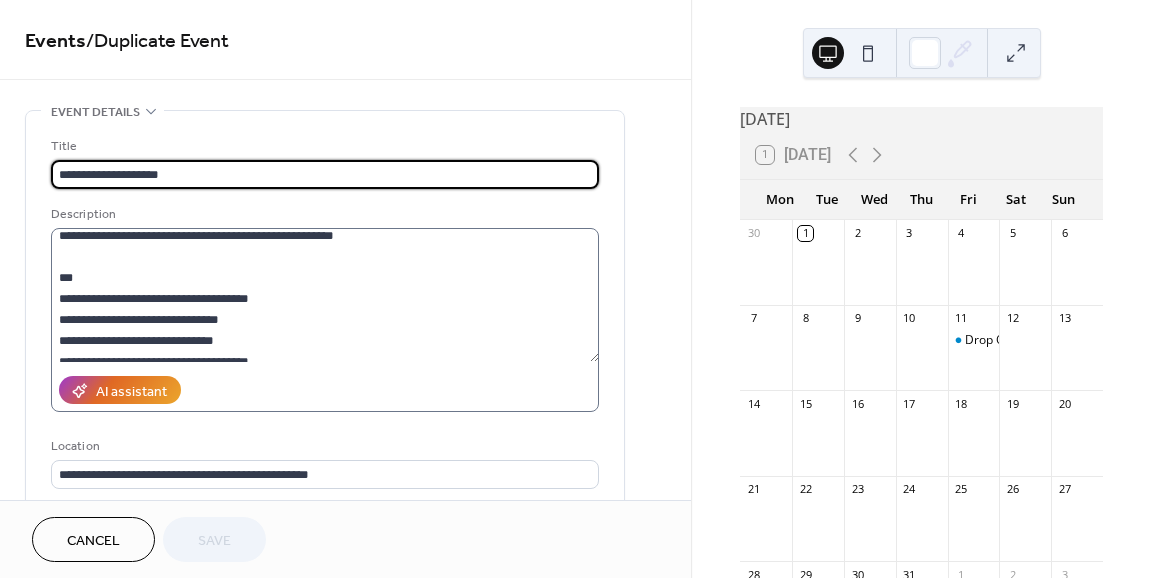 scroll, scrollTop: 126, scrollLeft: 0, axis: vertical 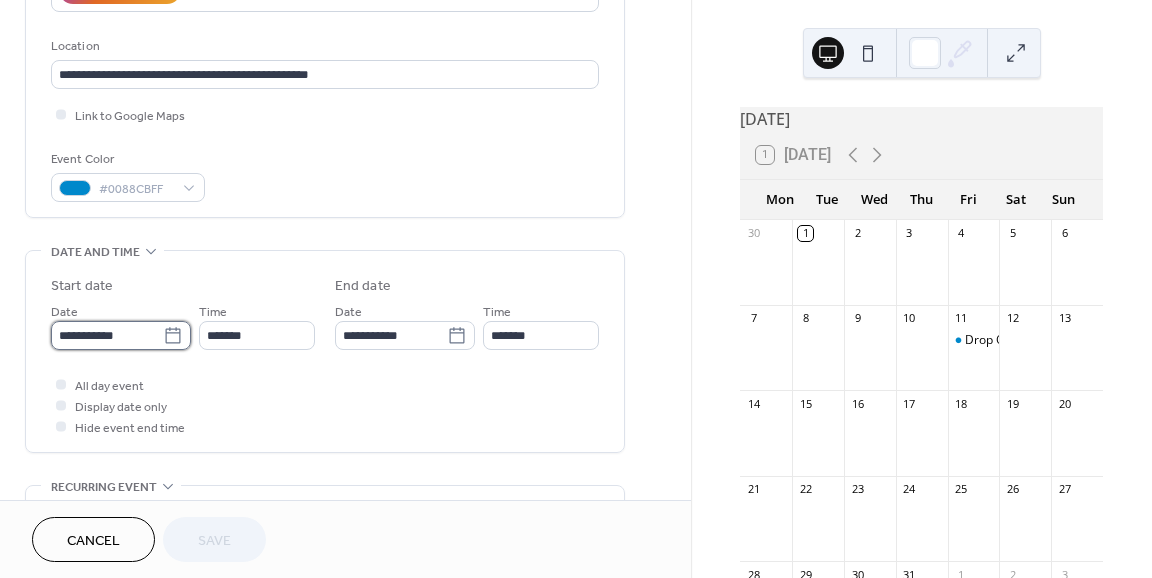 click on "**********" at bounding box center [107, 335] 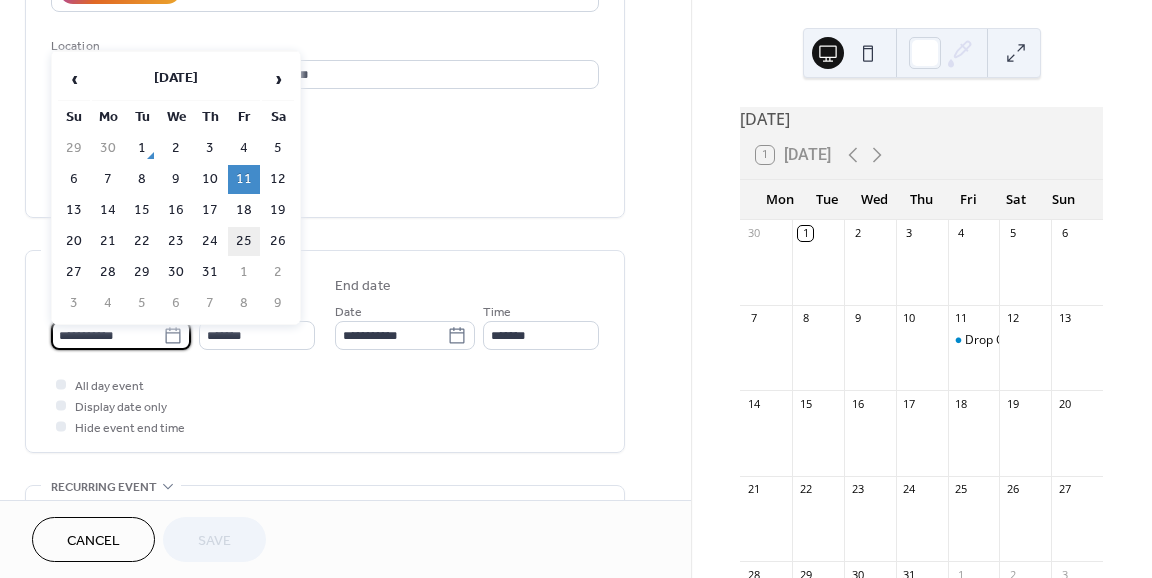 click on "25" at bounding box center (244, 241) 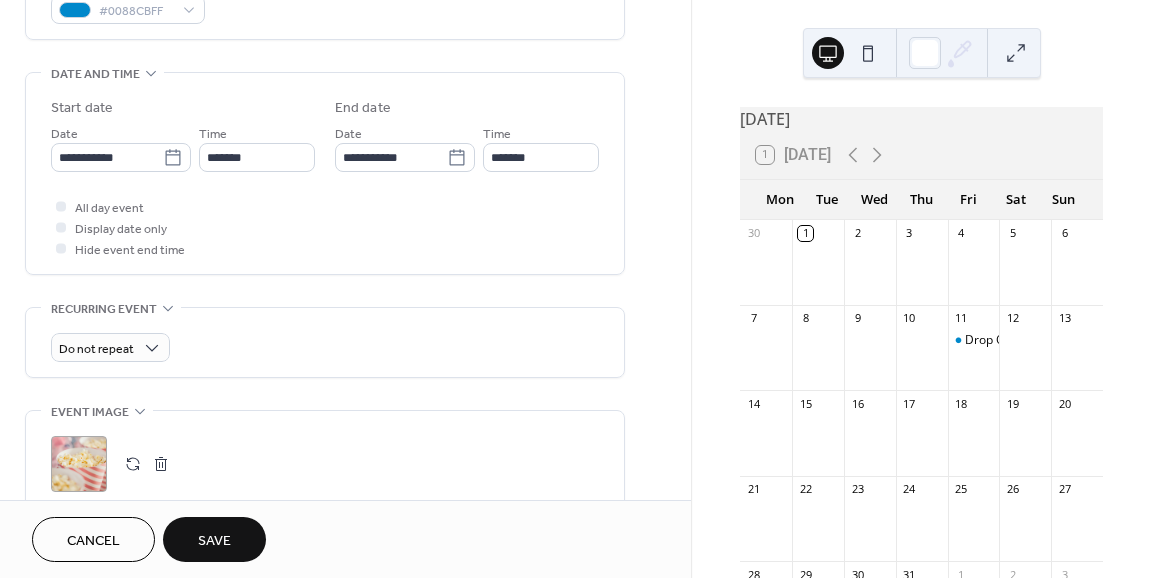 scroll, scrollTop: 600, scrollLeft: 0, axis: vertical 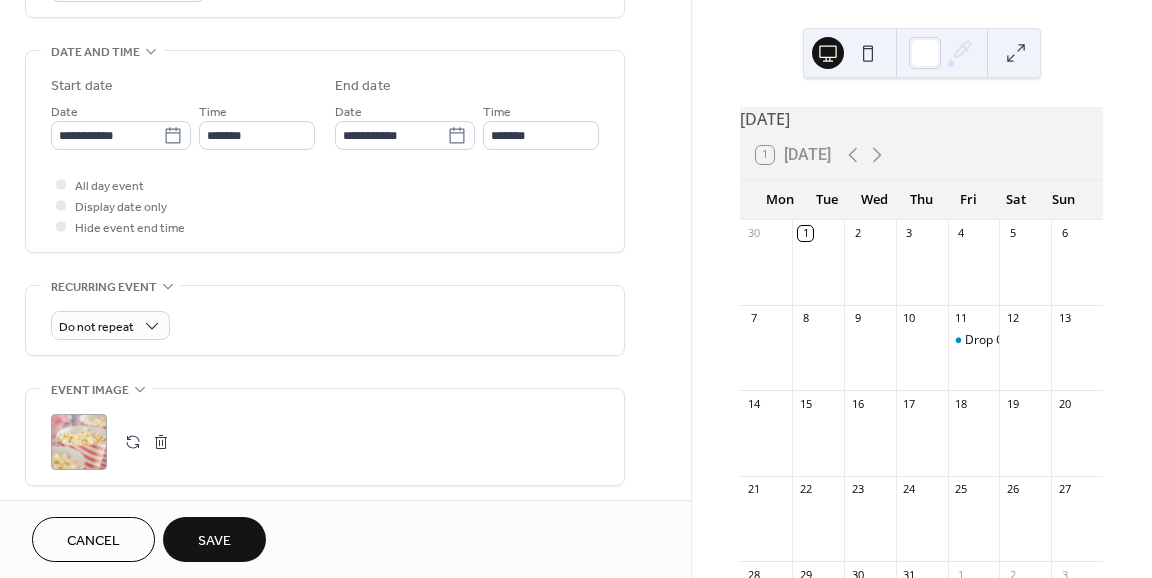 click on "Save" at bounding box center [214, 541] 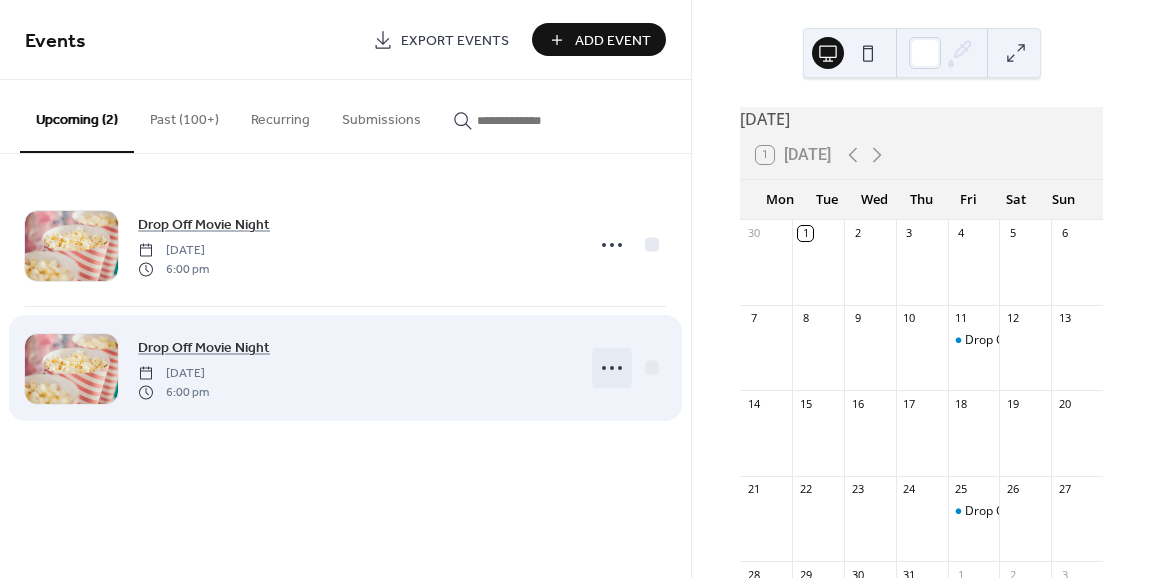 click 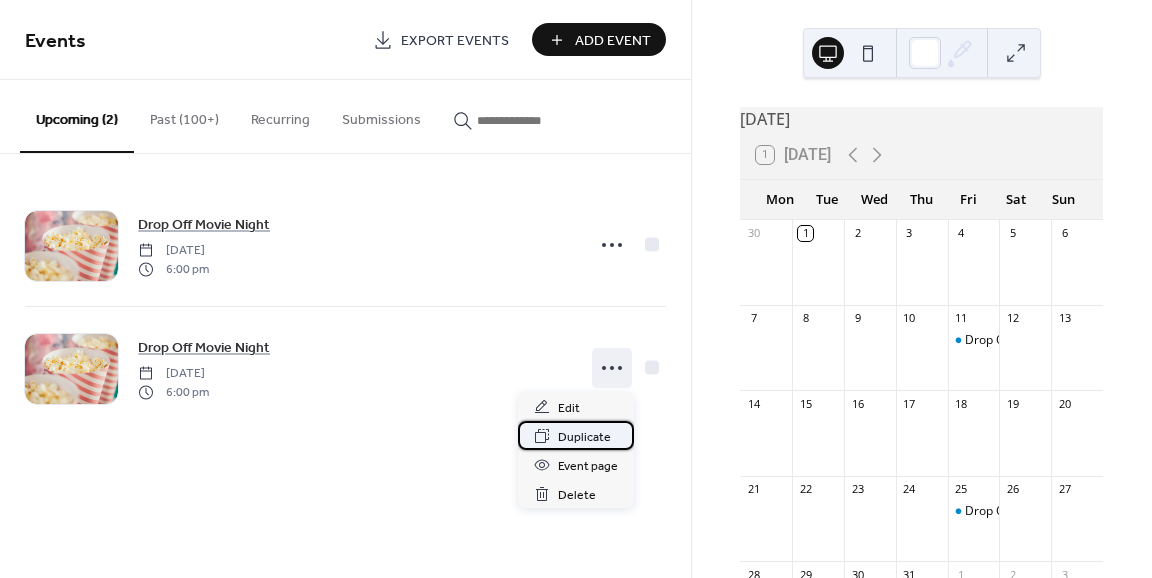click on "Duplicate" at bounding box center (584, 437) 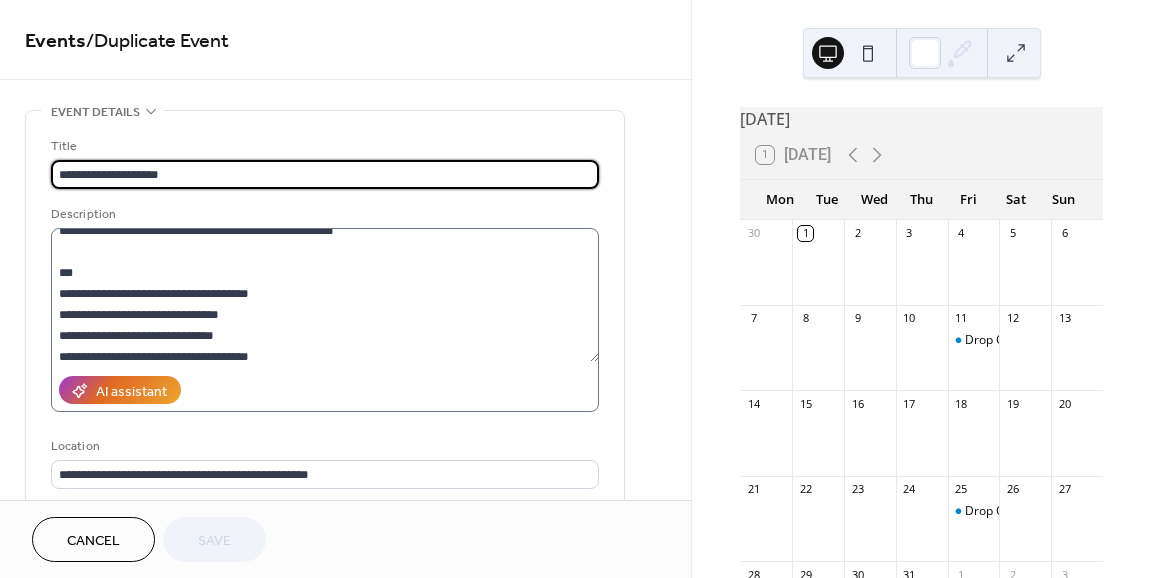 scroll, scrollTop: 126, scrollLeft: 0, axis: vertical 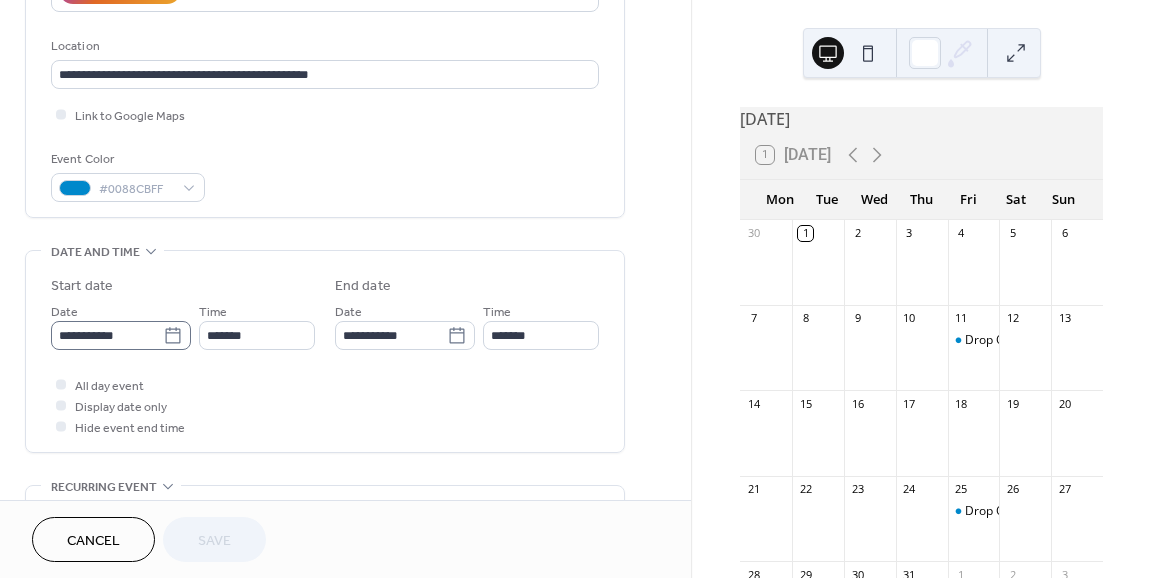 click 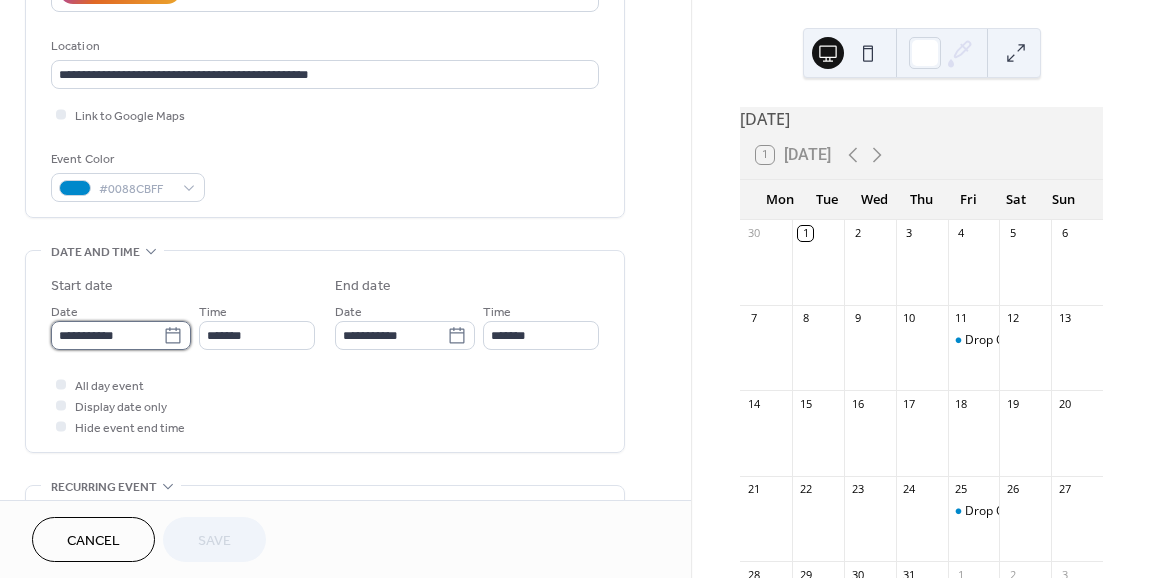 click on "**********" at bounding box center [107, 335] 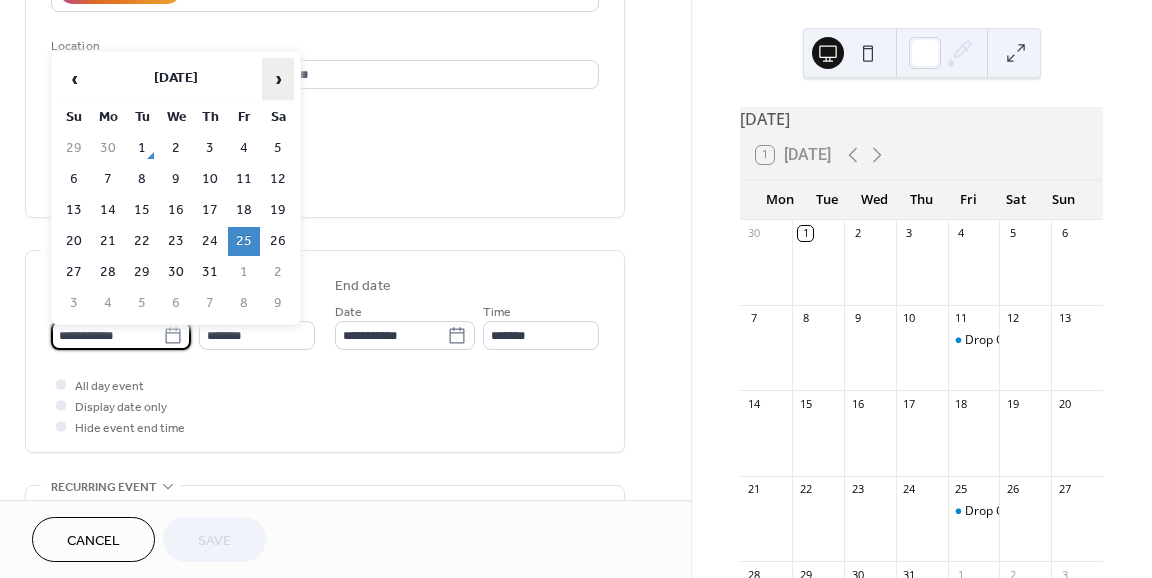 click on "›" at bounding box center [278, 79] 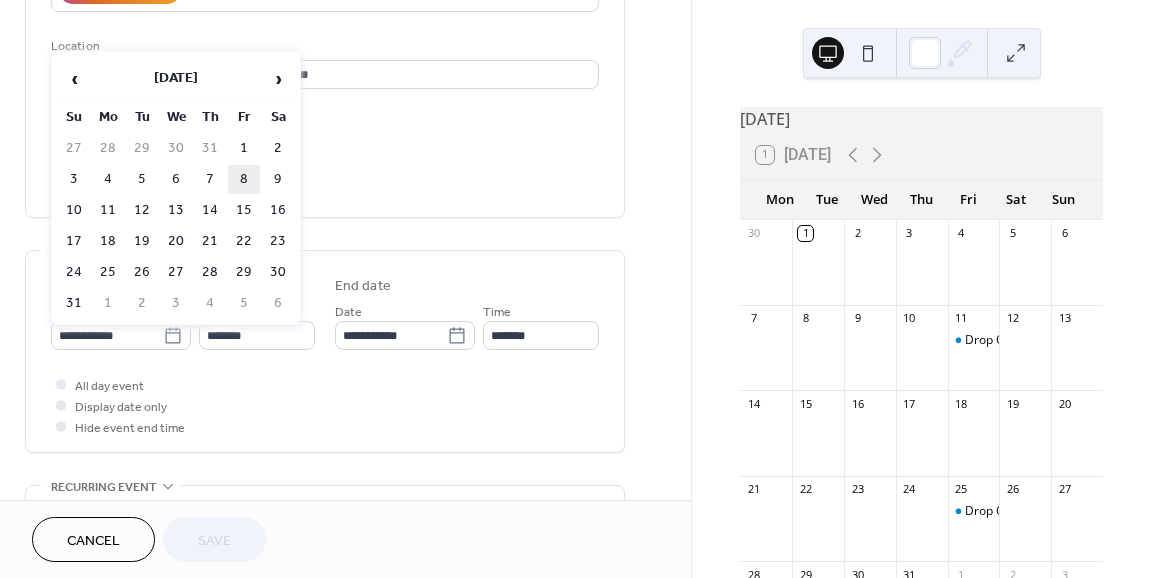 click on "8" at bounding box center [244, 179] 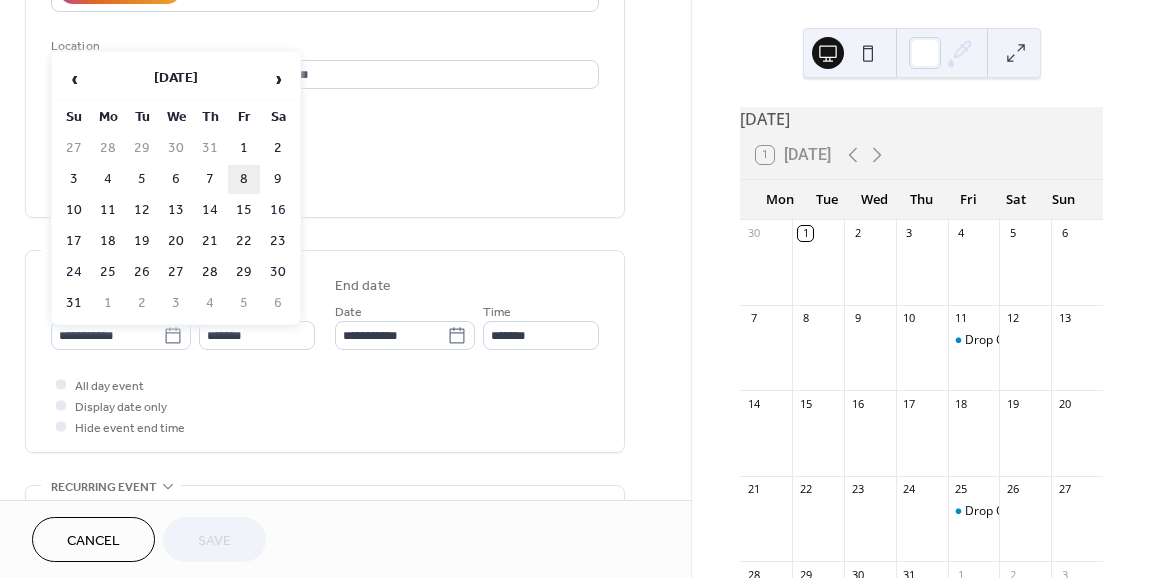type on "**********" 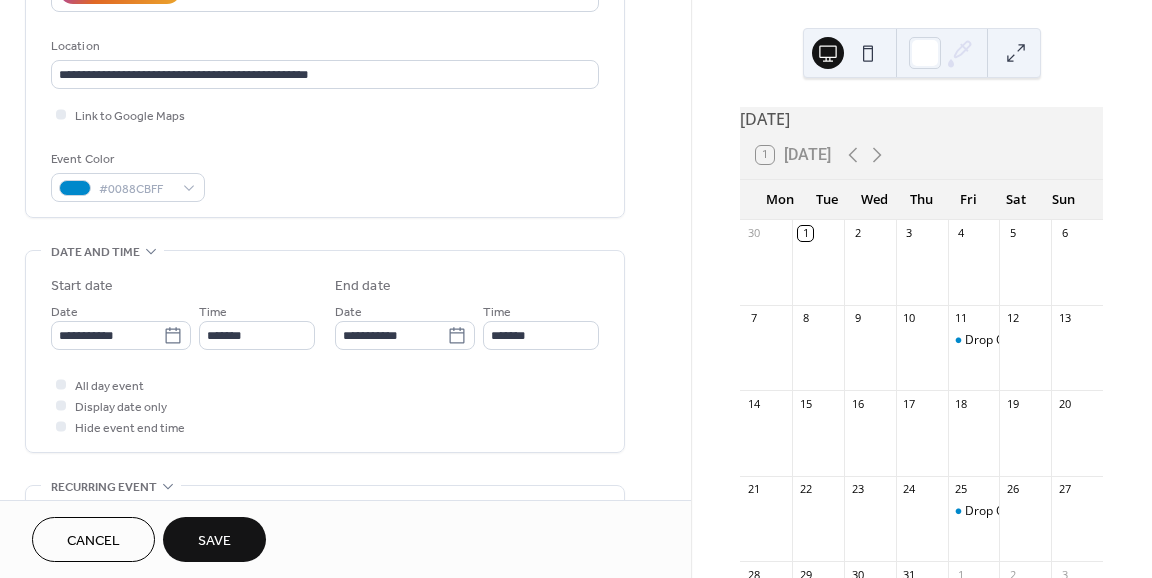 click on "Save" at bounding box center (214, 539) 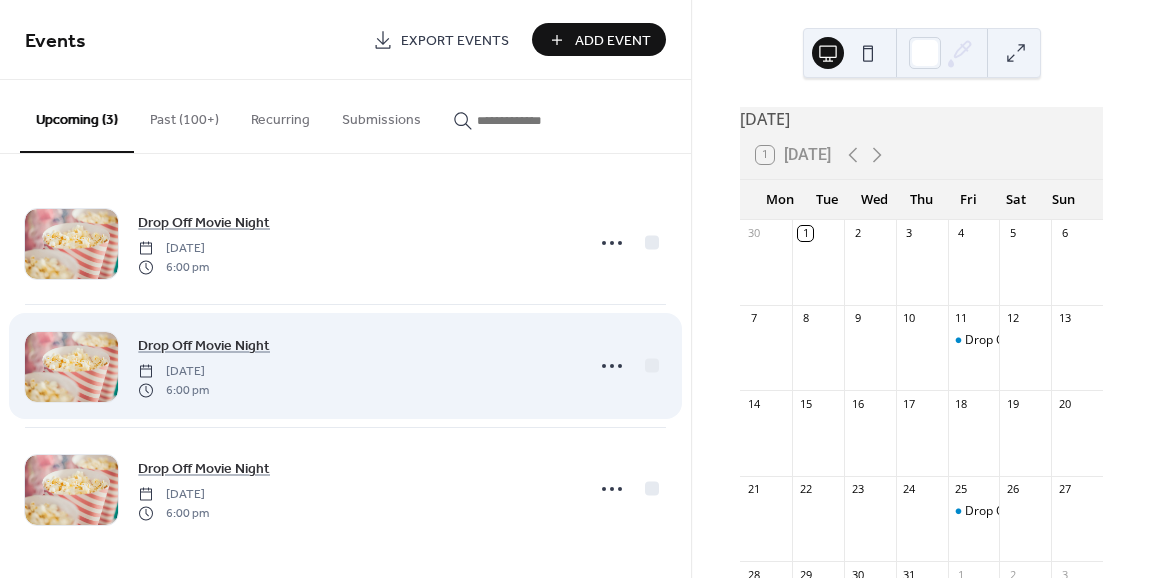 scroll, scrollTop: 4, scrollLeft: 0, axis: vertical 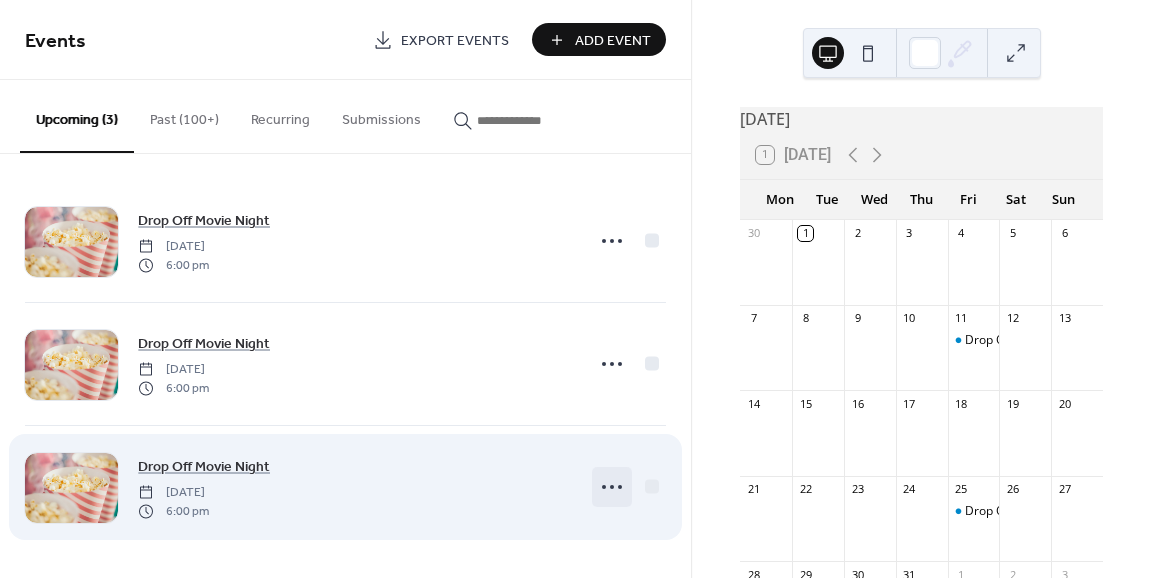 click 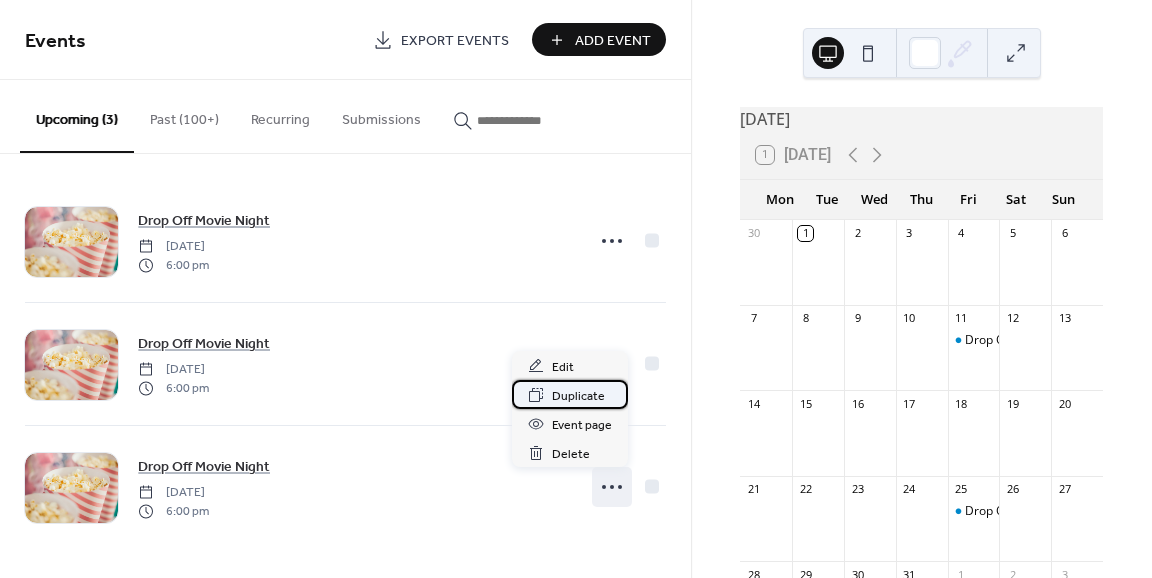 click on "Duplicate" at bounding box center [570, 394] 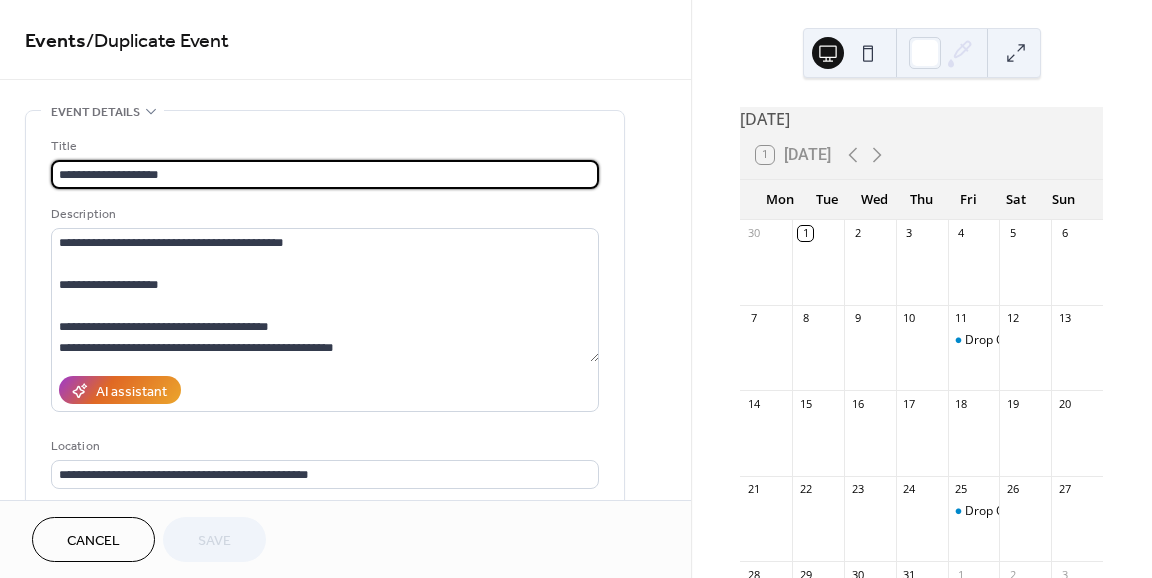 scroll, scrollTop: 500, scrollLeft: 0, axis: vertical 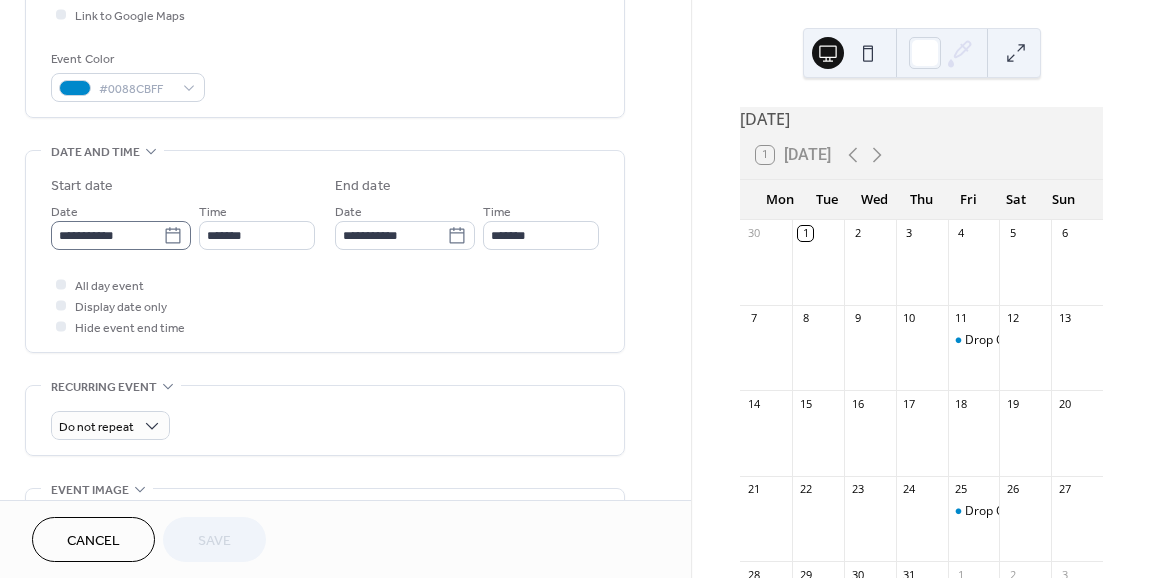 click 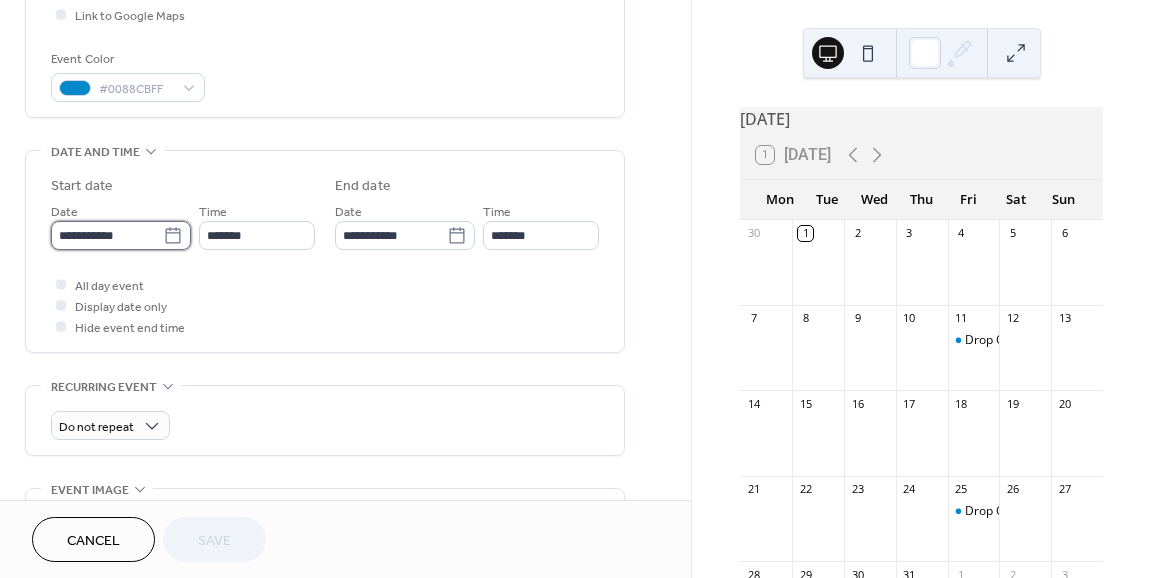 click on "**********" at bounding box center (107, 235) 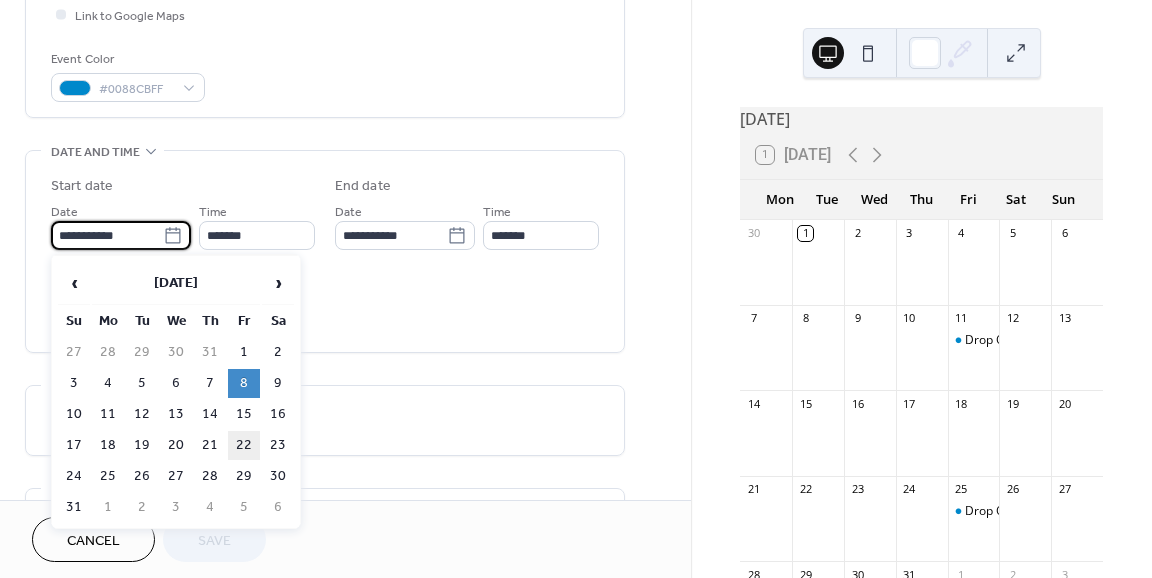 click on "22" at bounding box center [244, 445] 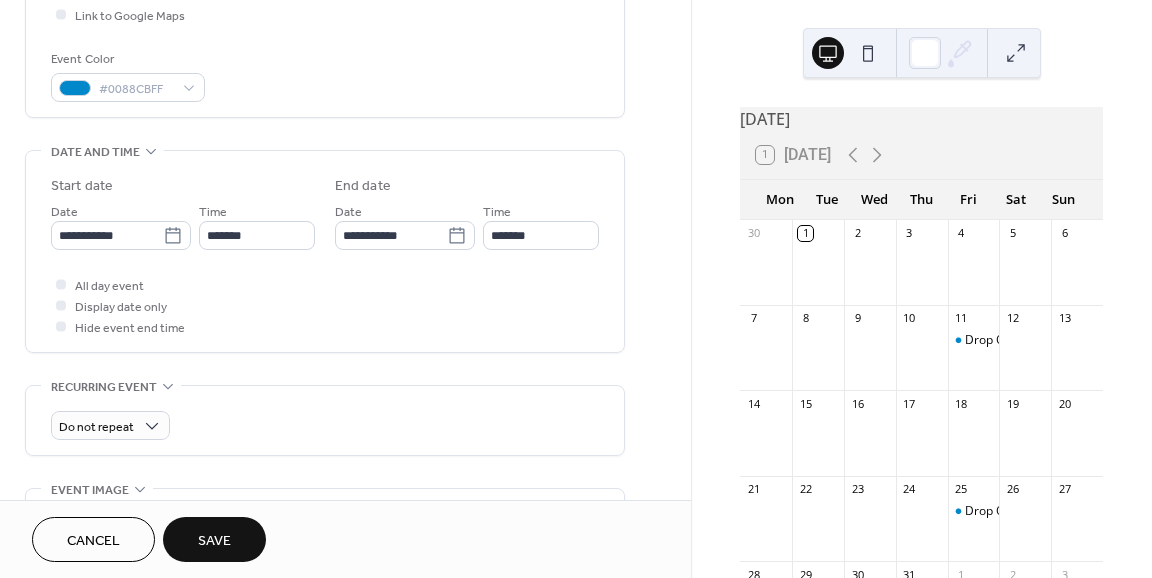 click on "Save" at bounding box center [214, 541] 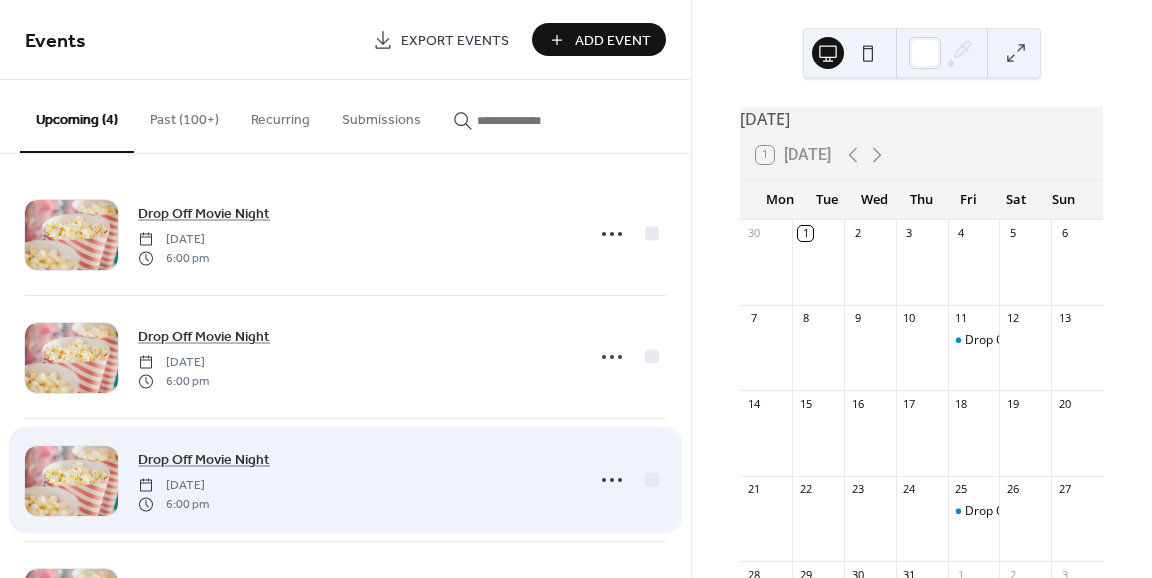 scroll, scrollTop: 0, scrollLeft: 0, axis: both 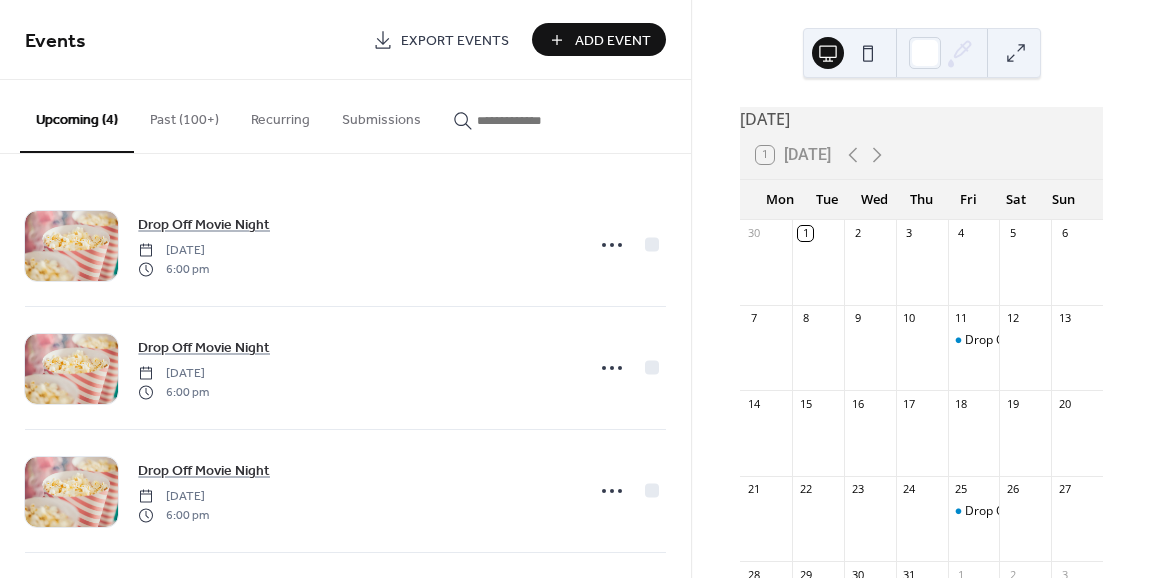 click on "Add Event" at bounding box center (613, 41) 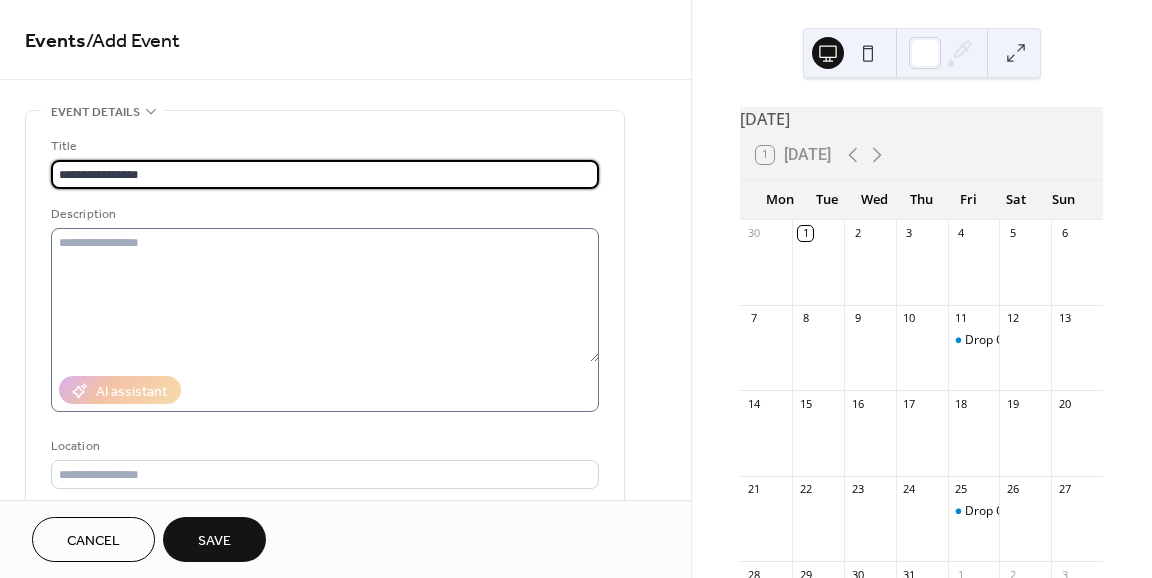 type on "**********" 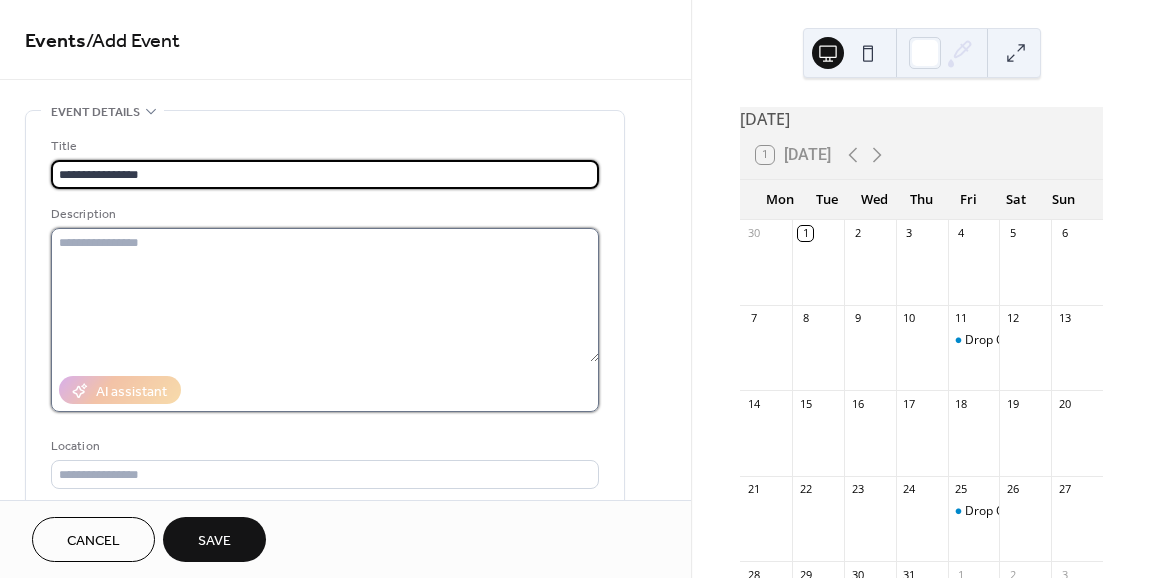 click at bounding box center [325, 295] 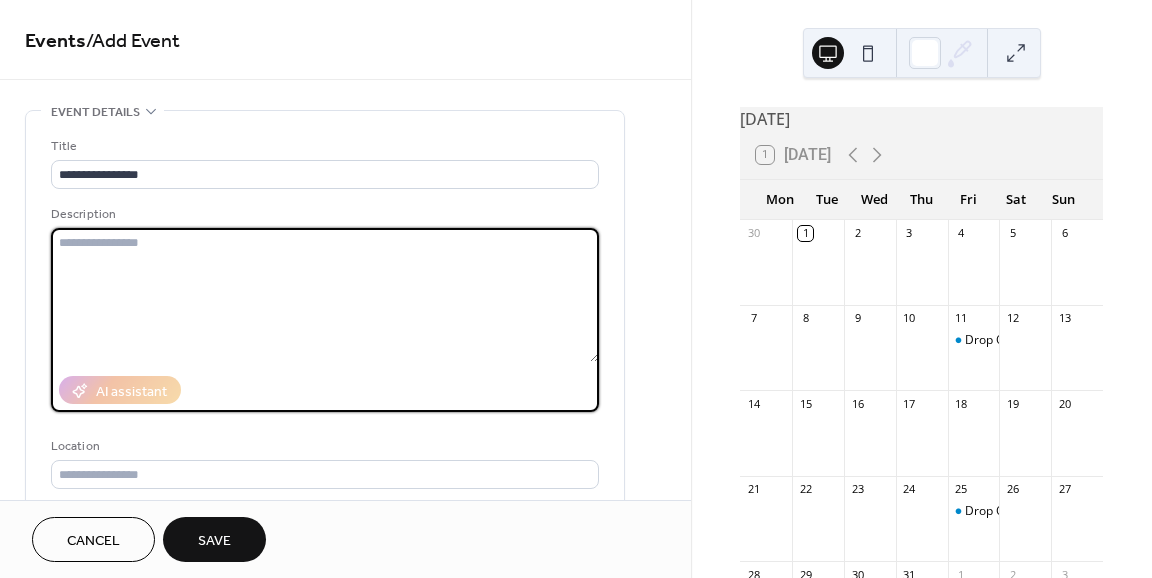 click at bounding box center [325, 295] 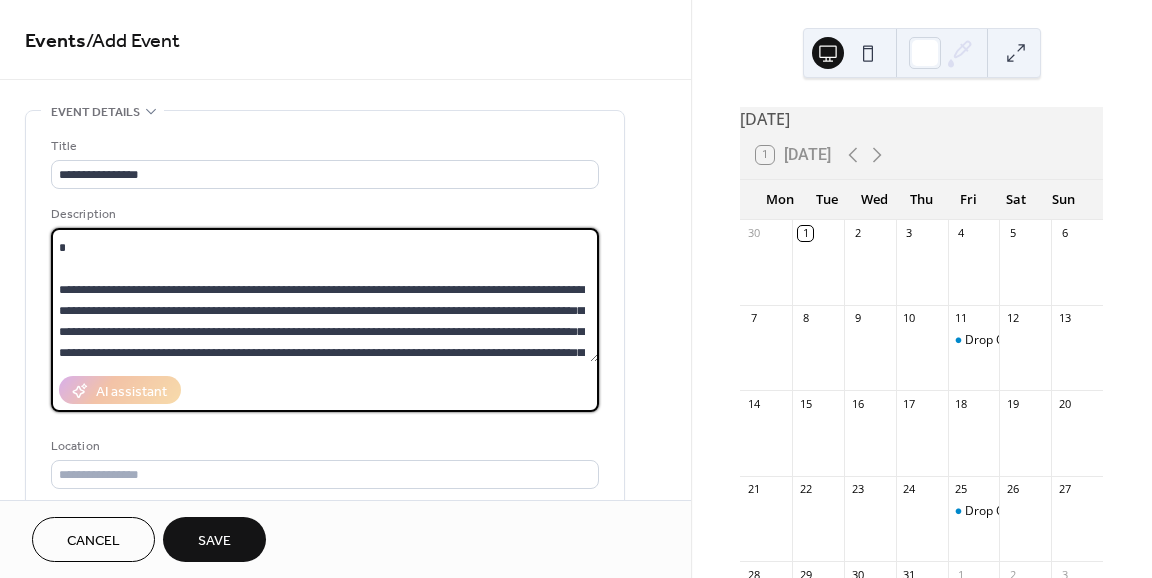scroll, scrollTop: 100, scrollLeft: 0, axis: vertical 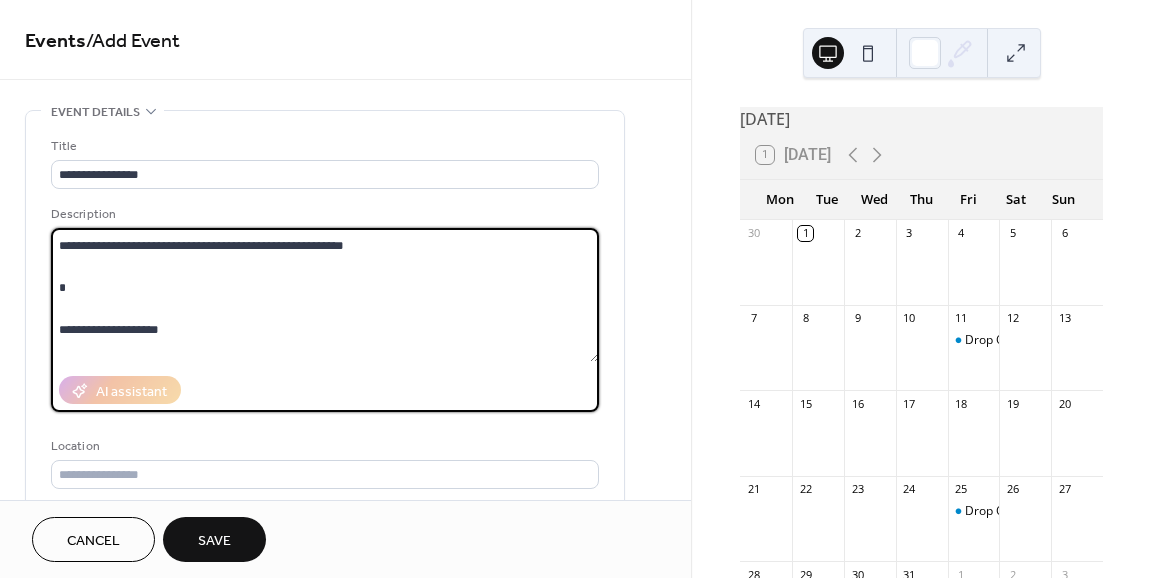 click at bounding box center [325, 295] 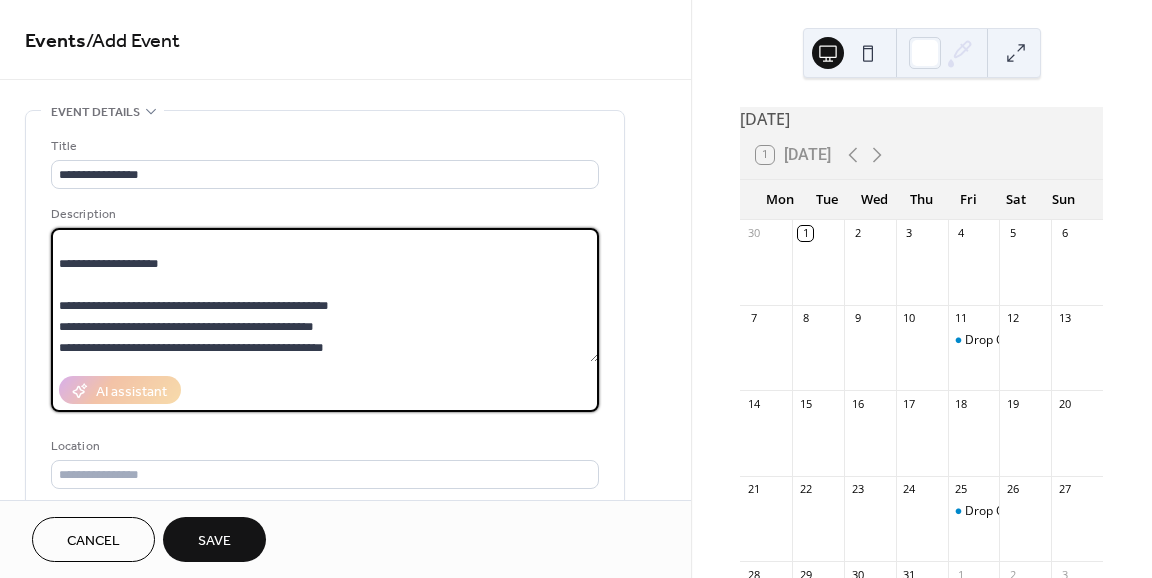 scroll, scrollTop: 231, scrollLeft: 0, axis: vertical 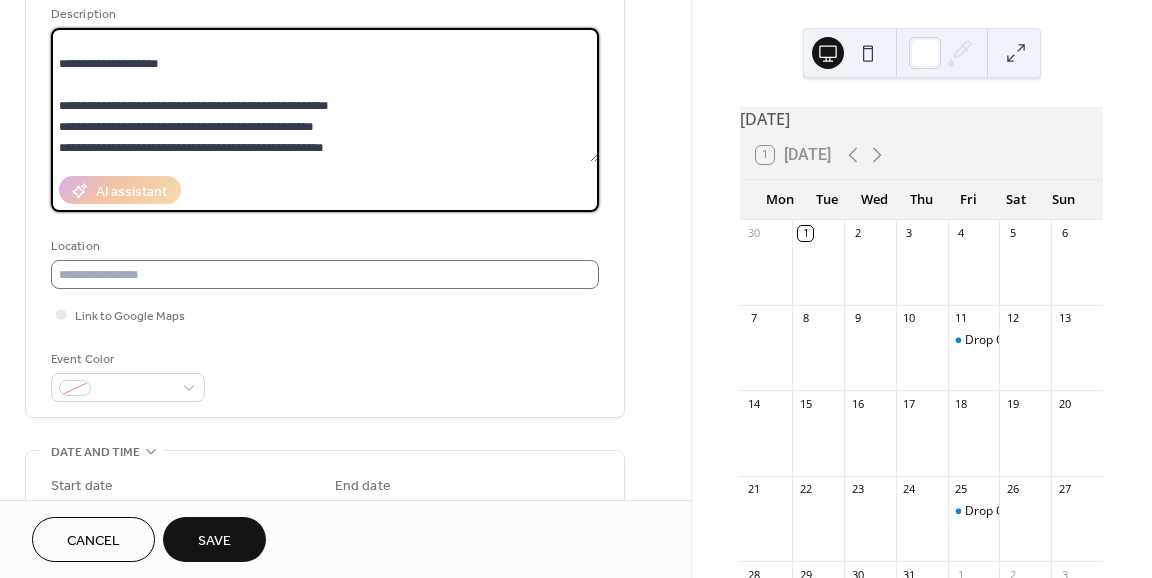 type on "**********" 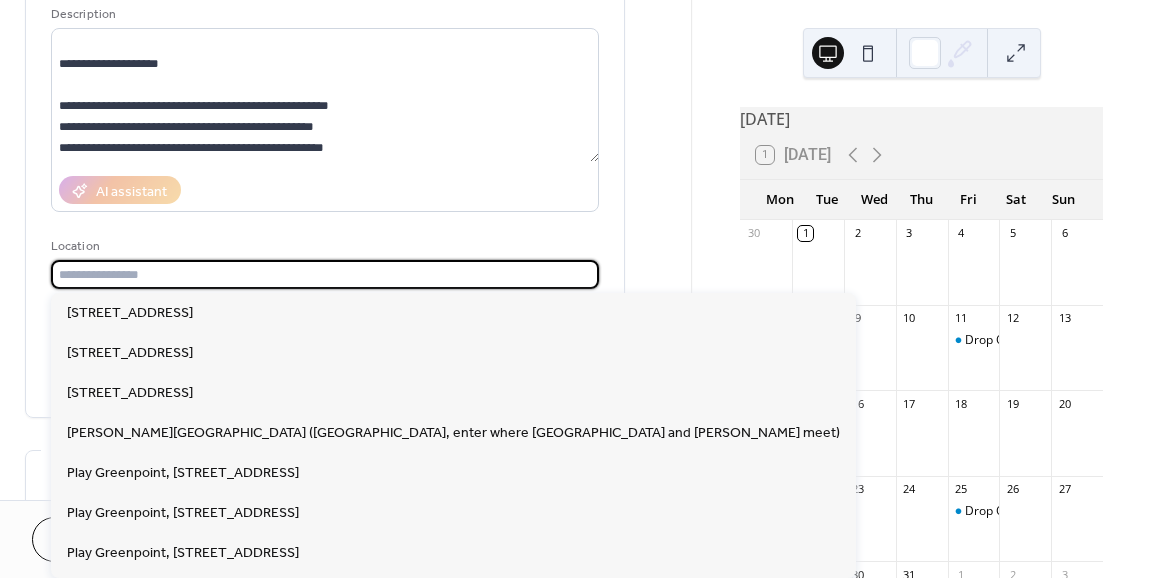 click at bounding box center (325, 274) 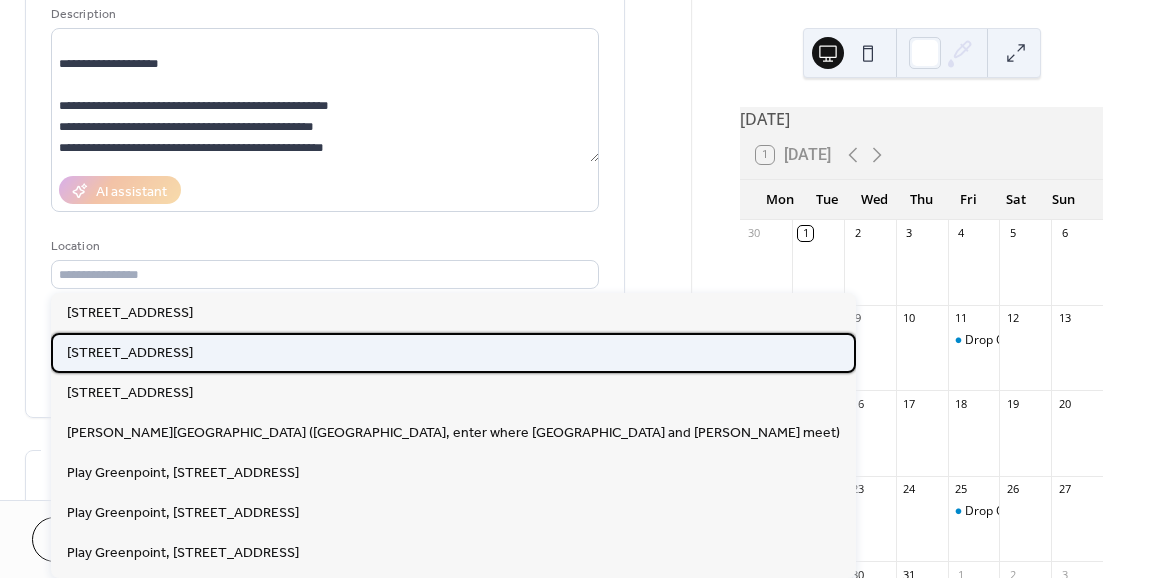 click on "33 Nassau Ave, 11222 Brooklyn" at bounding box center (130, 353) 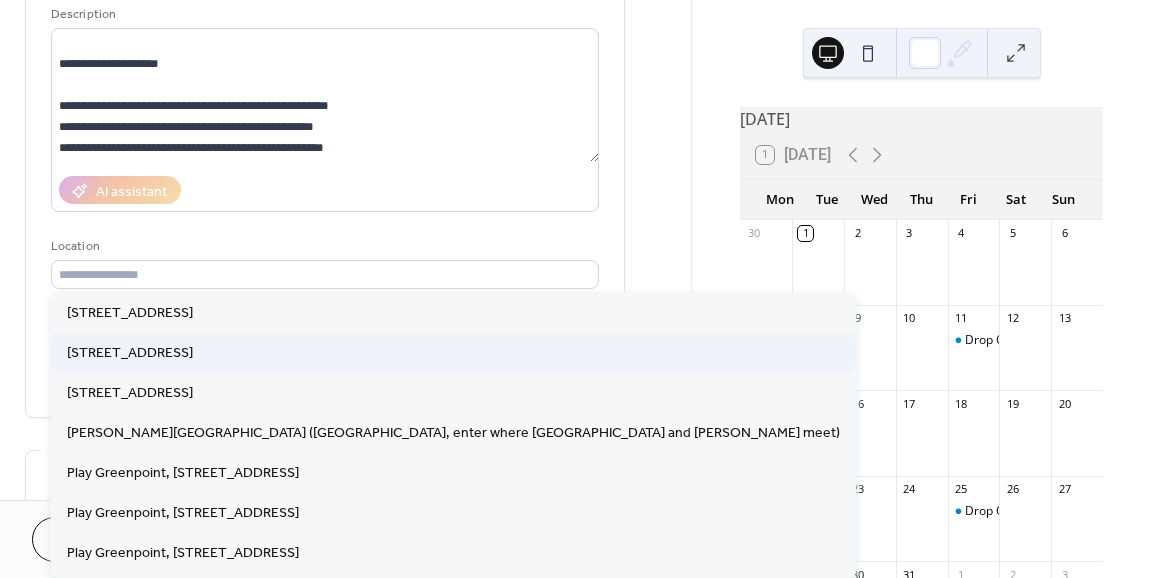 type on "**********" 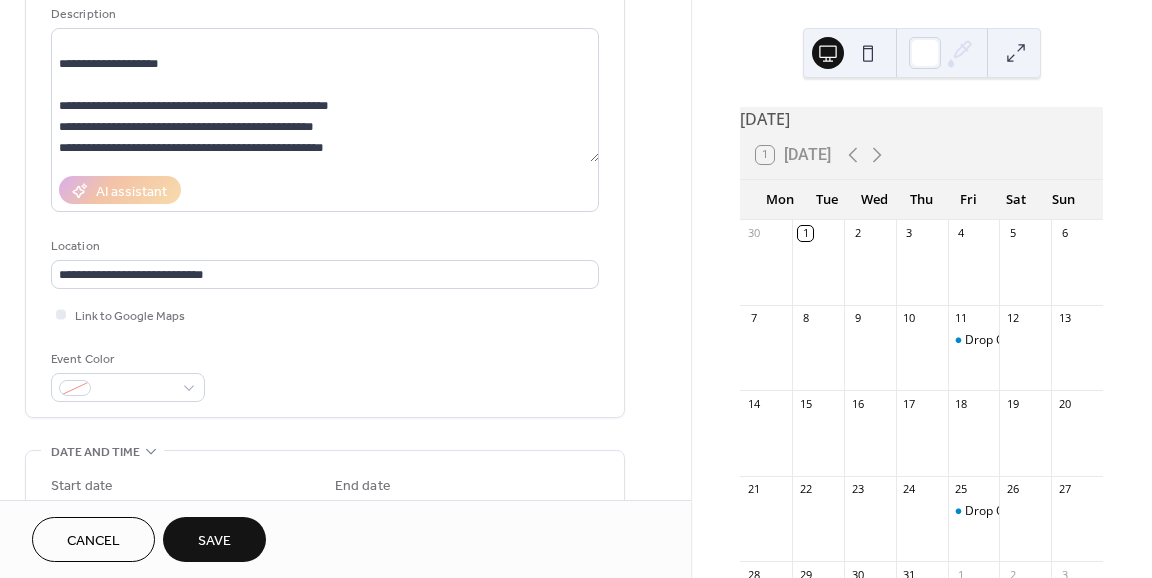 scroll, scrollTop: 300, scrollLeft: 0, axis: vertical 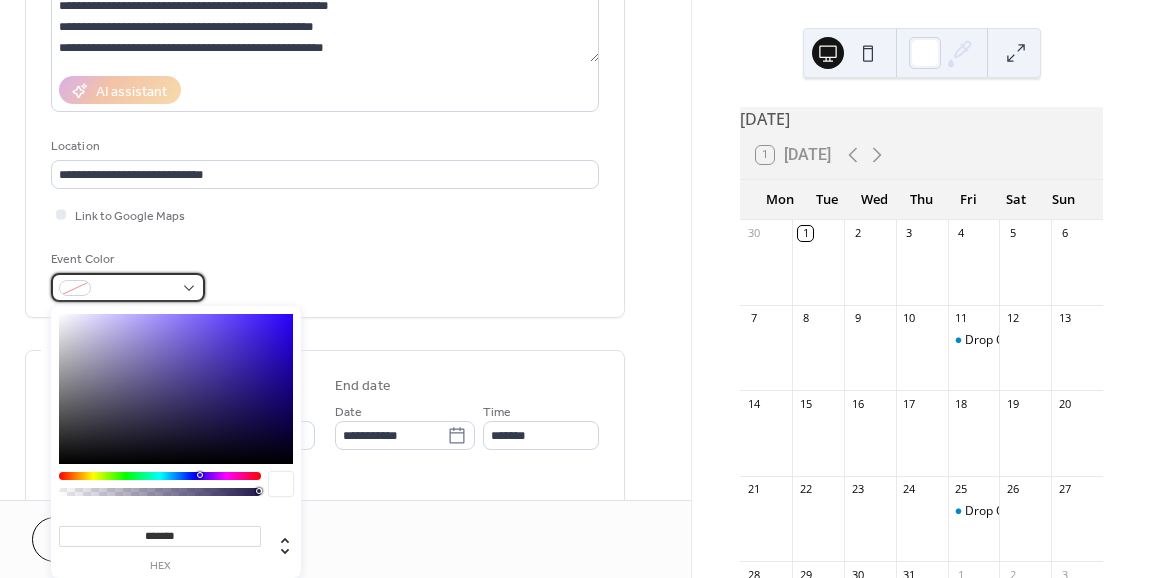 click at bounding box center (128, 287) 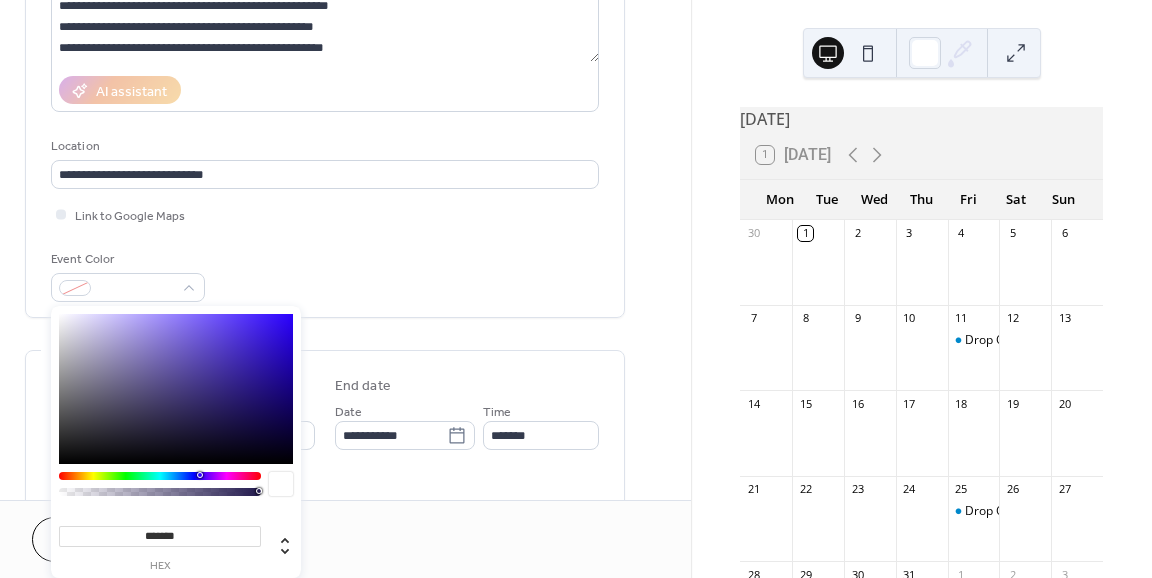 click at bounding box center (160, 476) 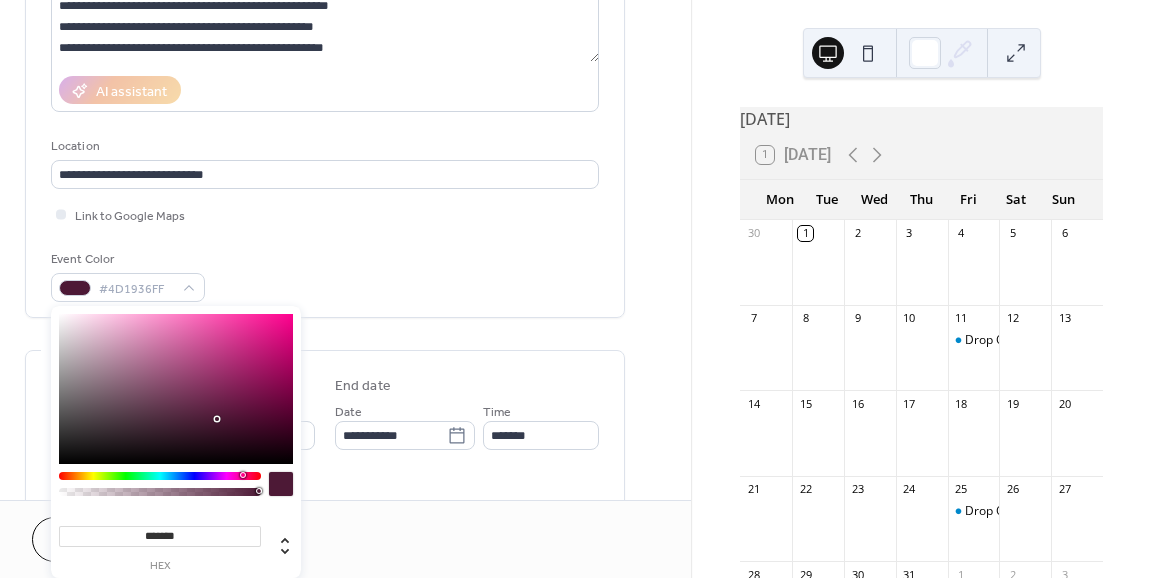 click at bounding box center [160, 476] 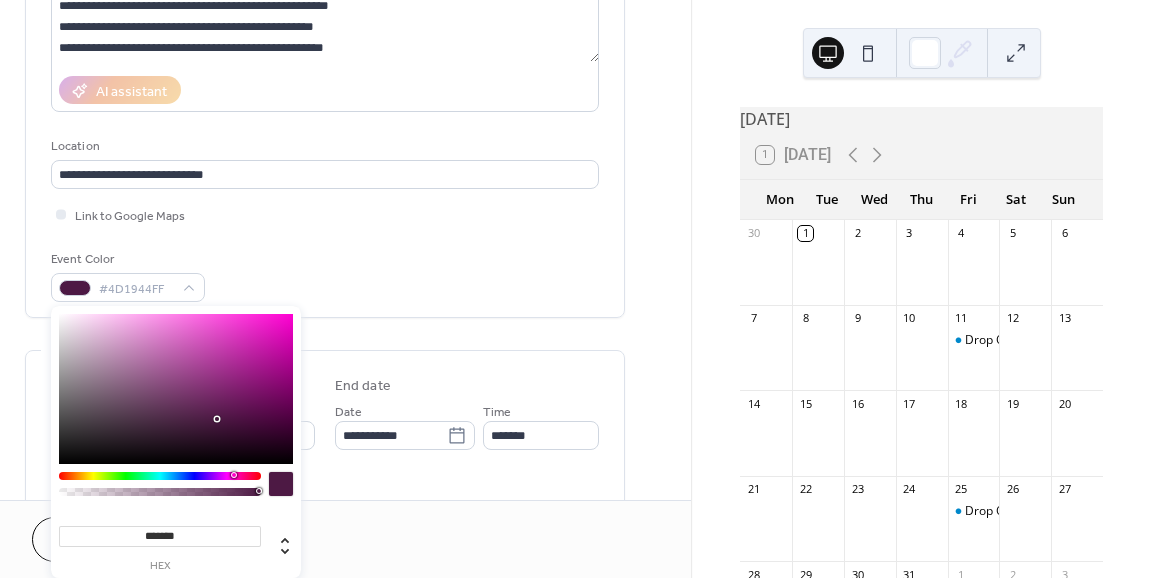 type on "*******" 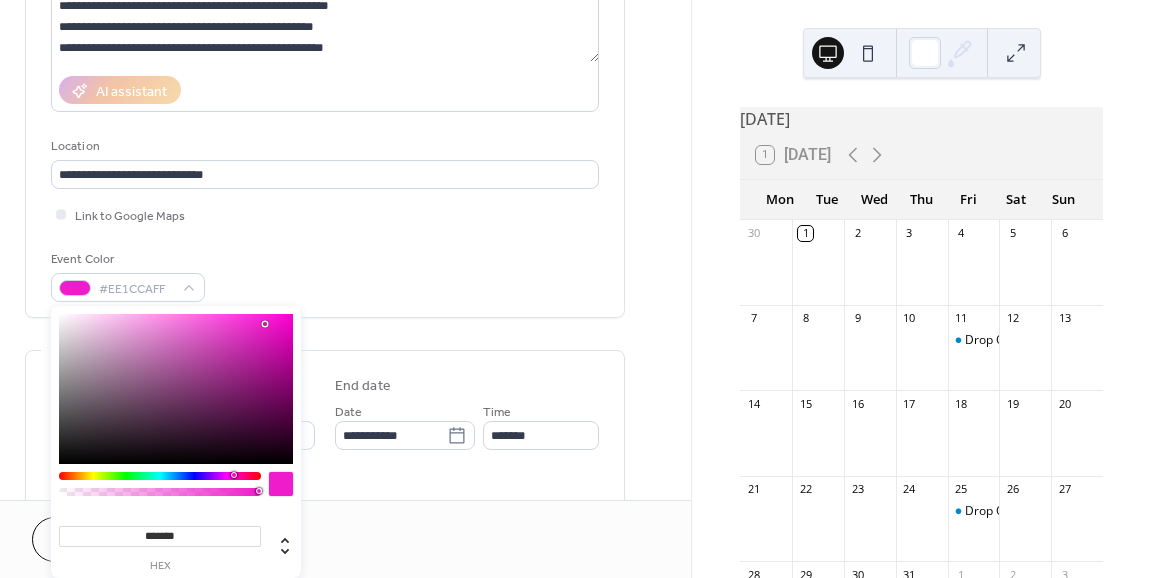 click at bounding box center (176, 389) 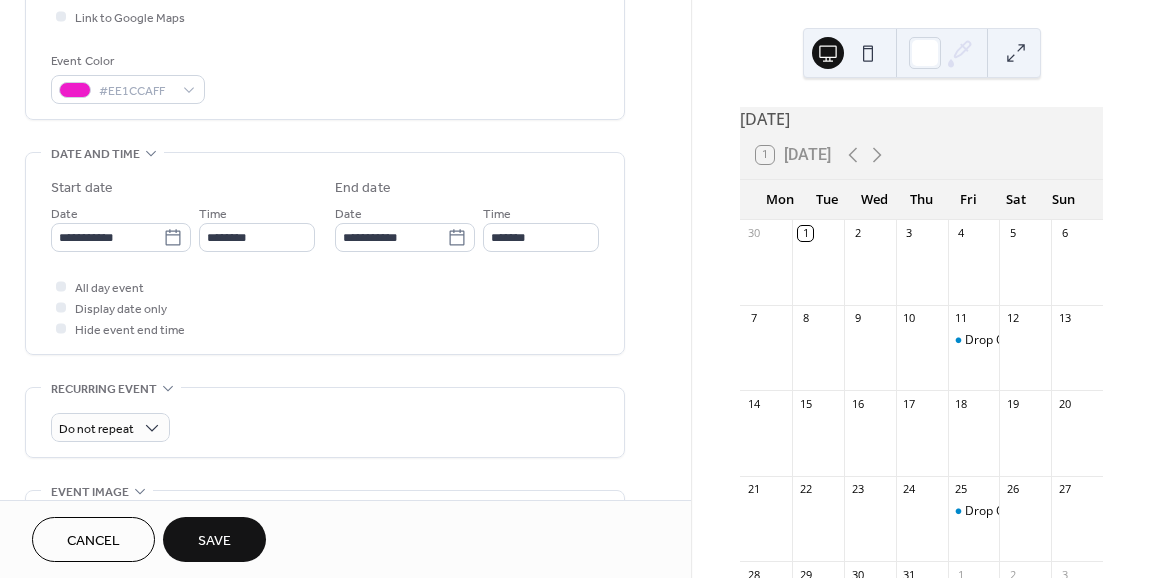 scroll, scrollTop: 500, scrollLeft: 0, axis: vertical 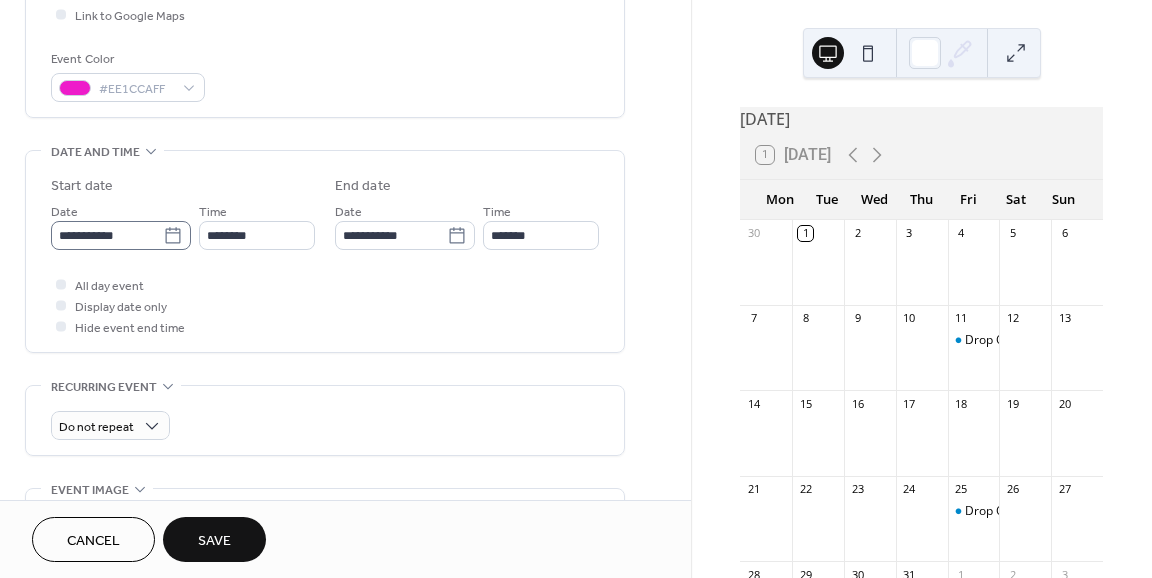 click 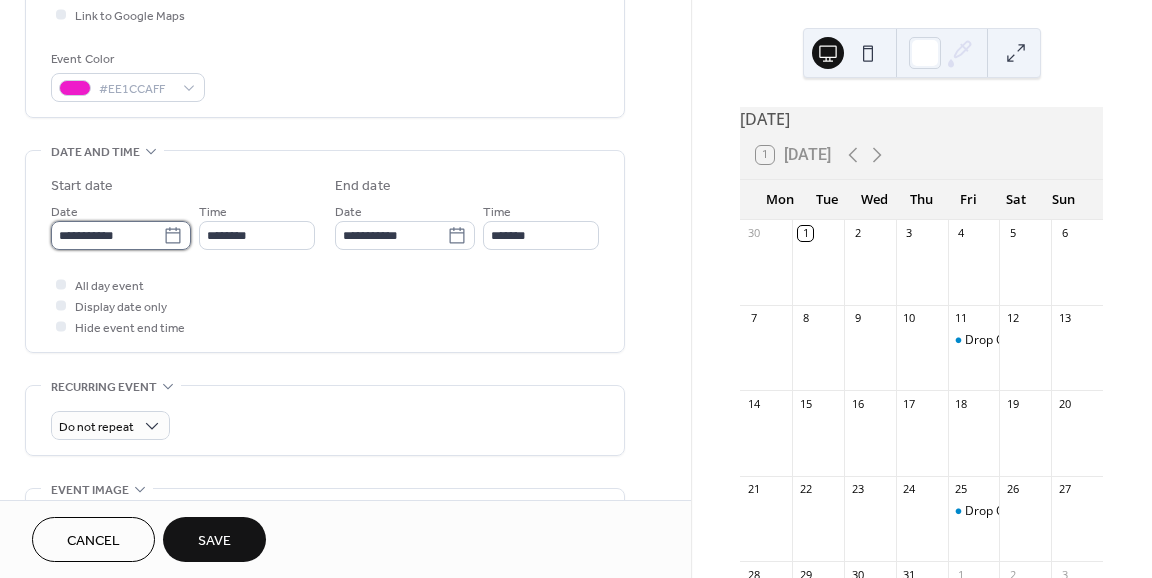 click on "**********" at bounding box center [107, 235] 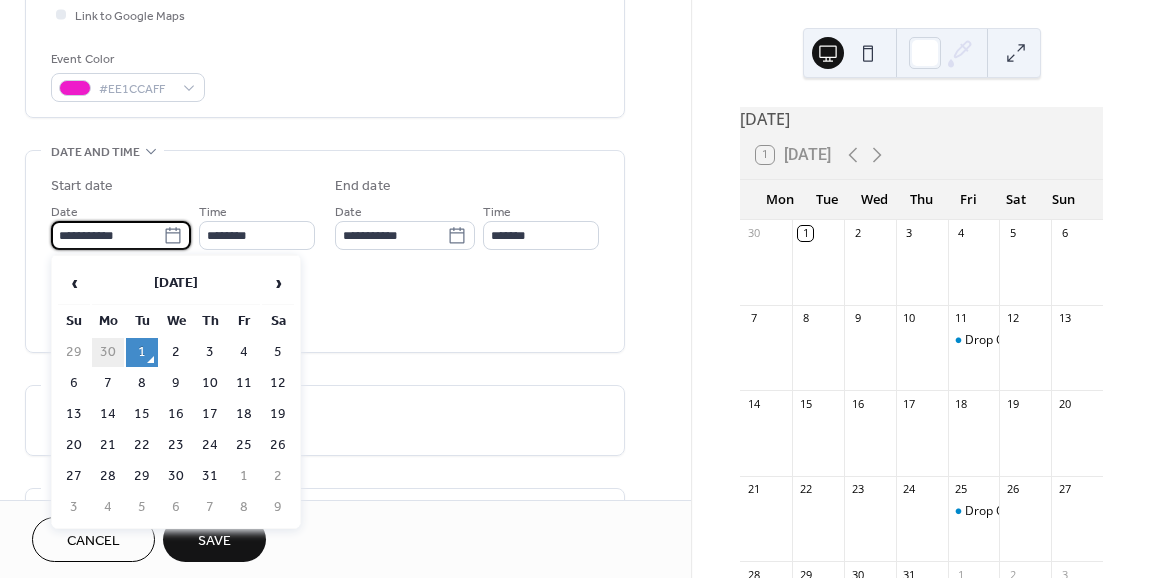 click on "30" at bounding box center (108, 352) 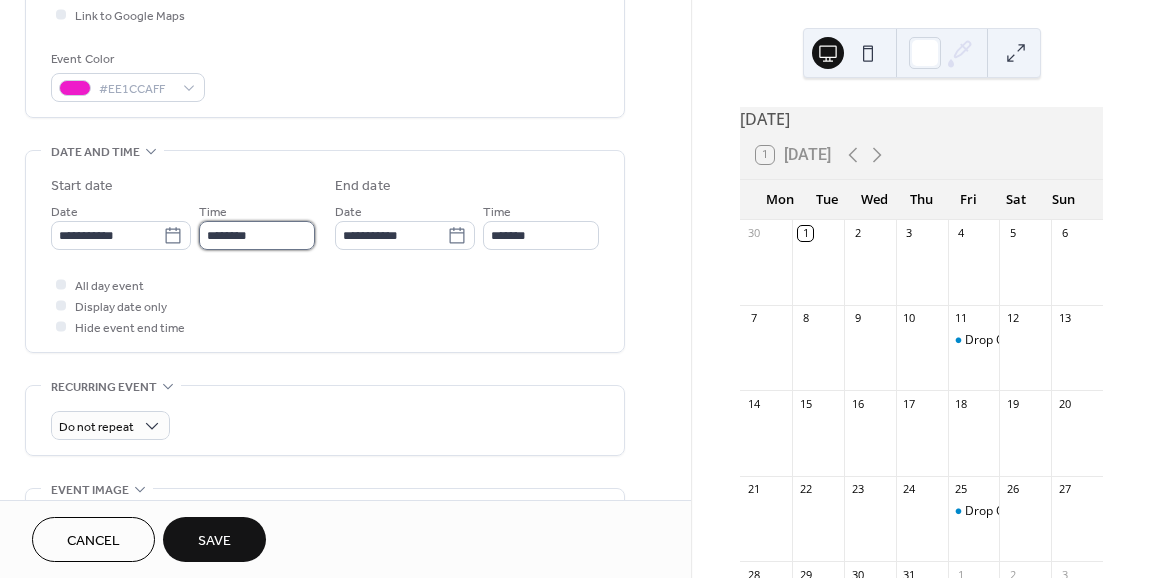 click on "********" at bounding box center [257, 235] 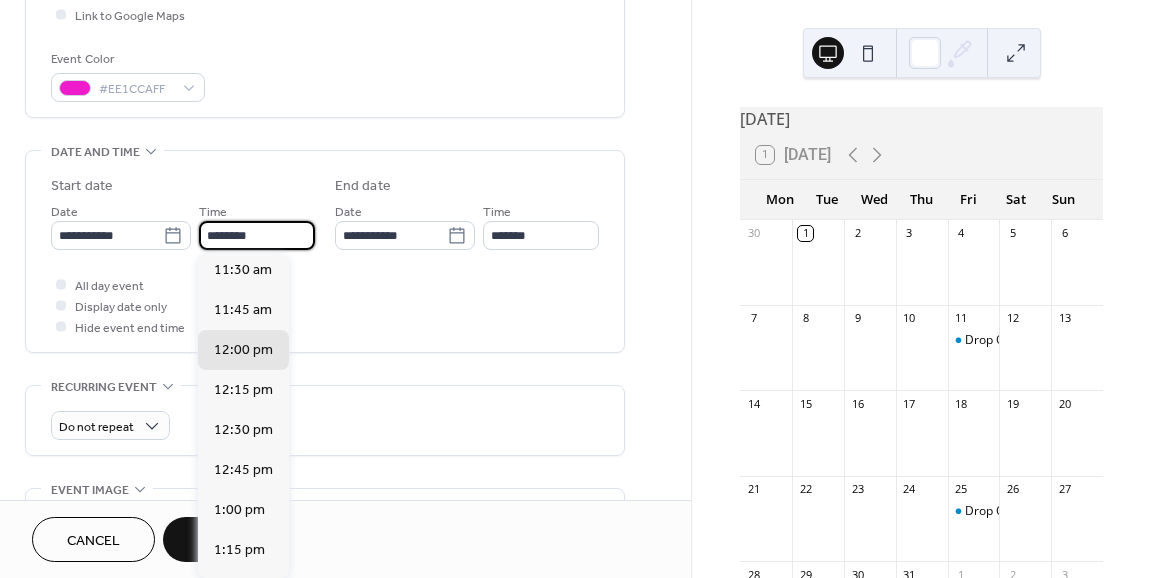 scroll, scrollTop: 1344, scrollLeft: 0, axis: vertical 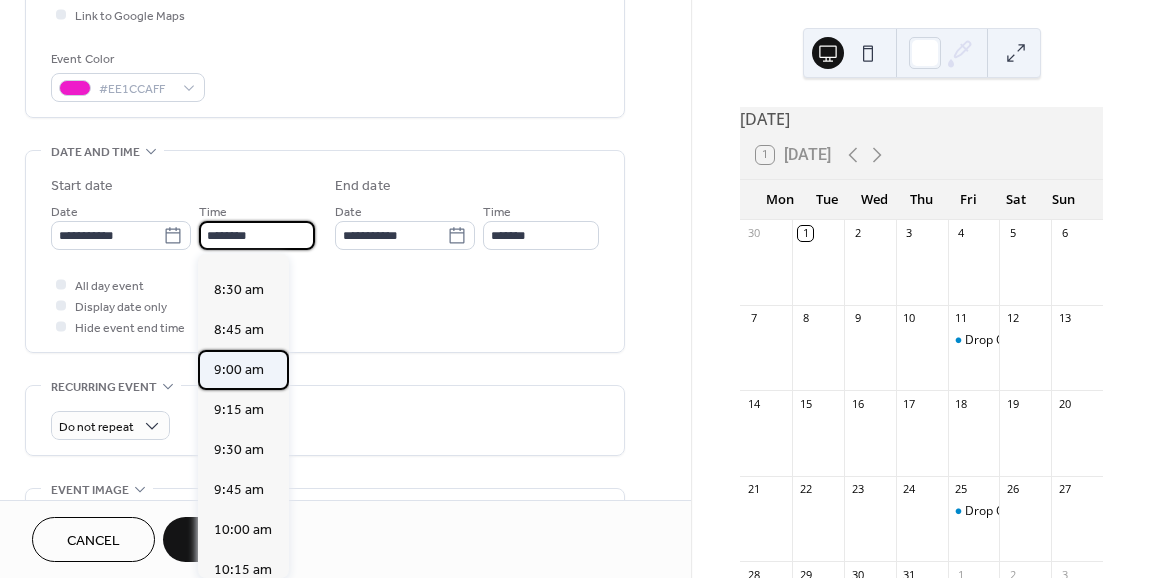click on "9:00 am" at bounding box center (239, 370) 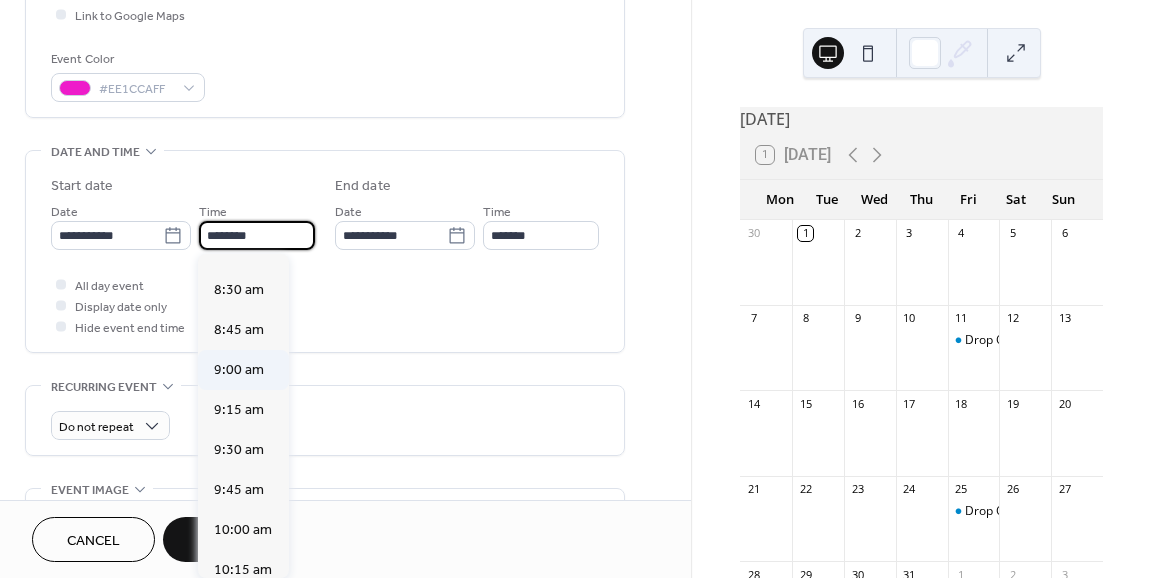 type on "*******" 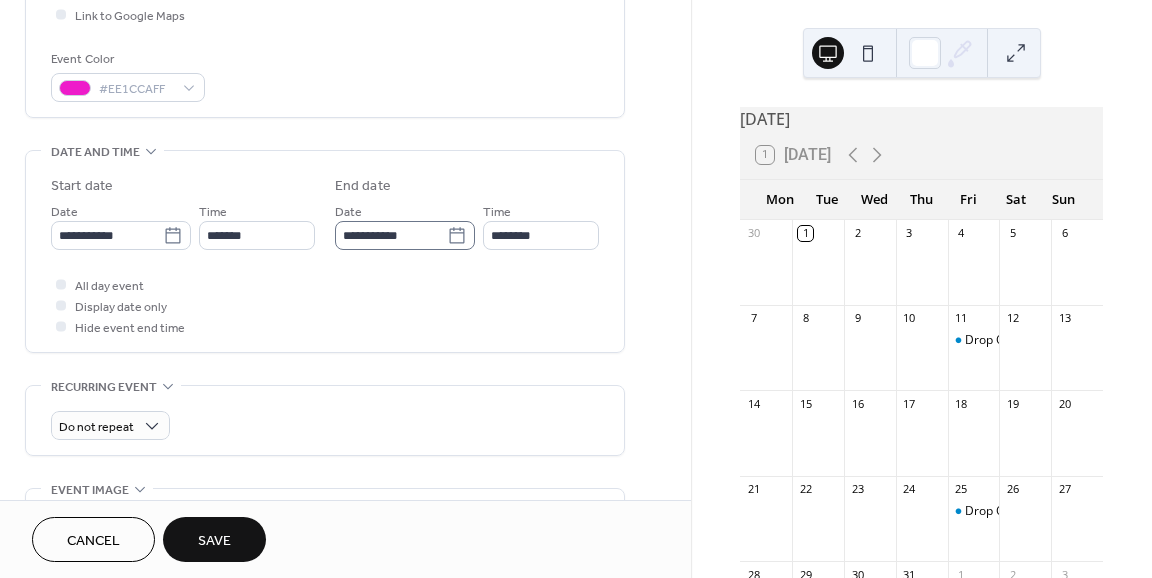 click 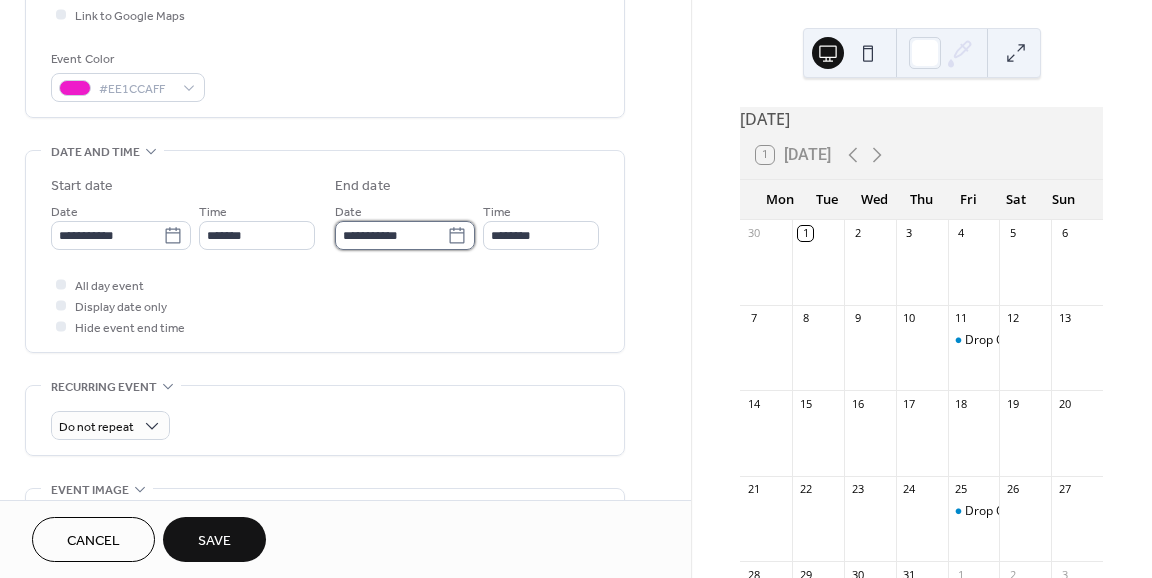 click on "**********" at bounding box center (391, 235) 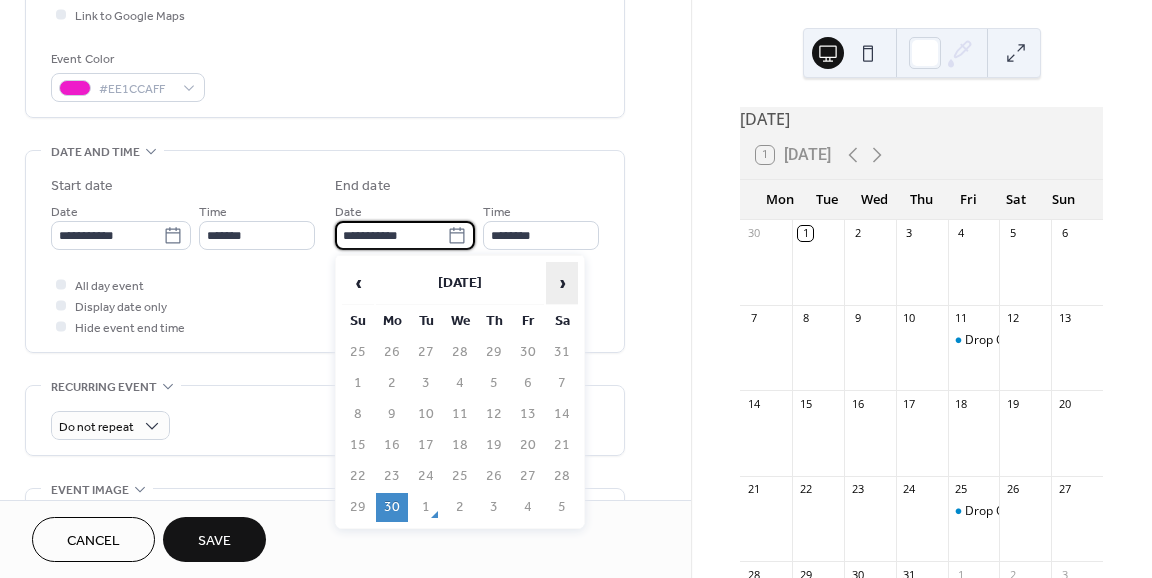 click on "›" at bounding box center (562, 283) 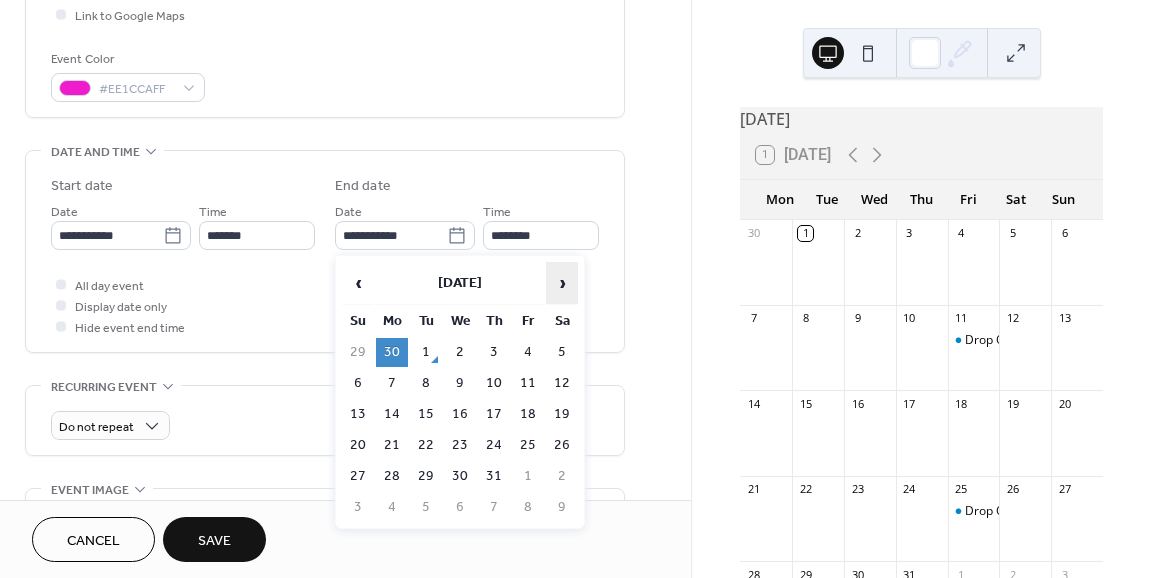 click on "›" at bounding box center [562, 283] 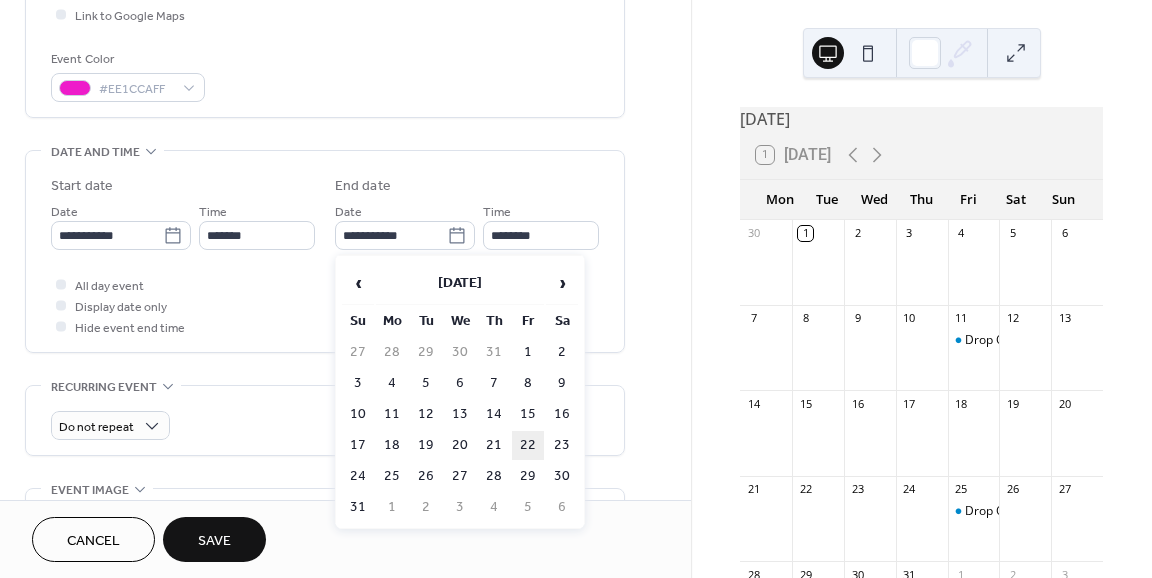 click on "22" at bounding box center [528, 445] 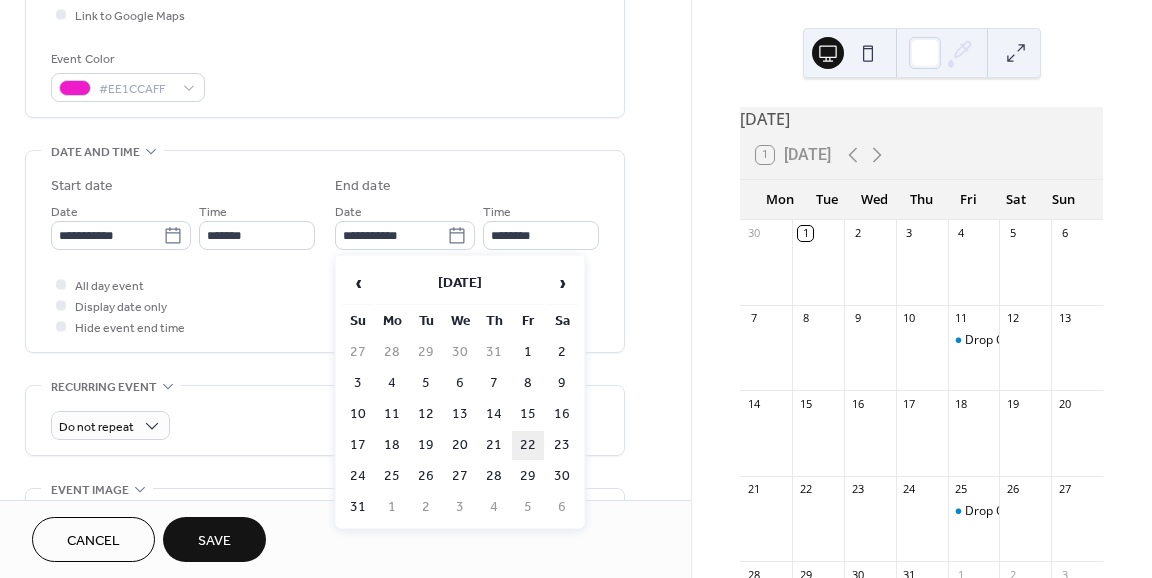 type on "**********" 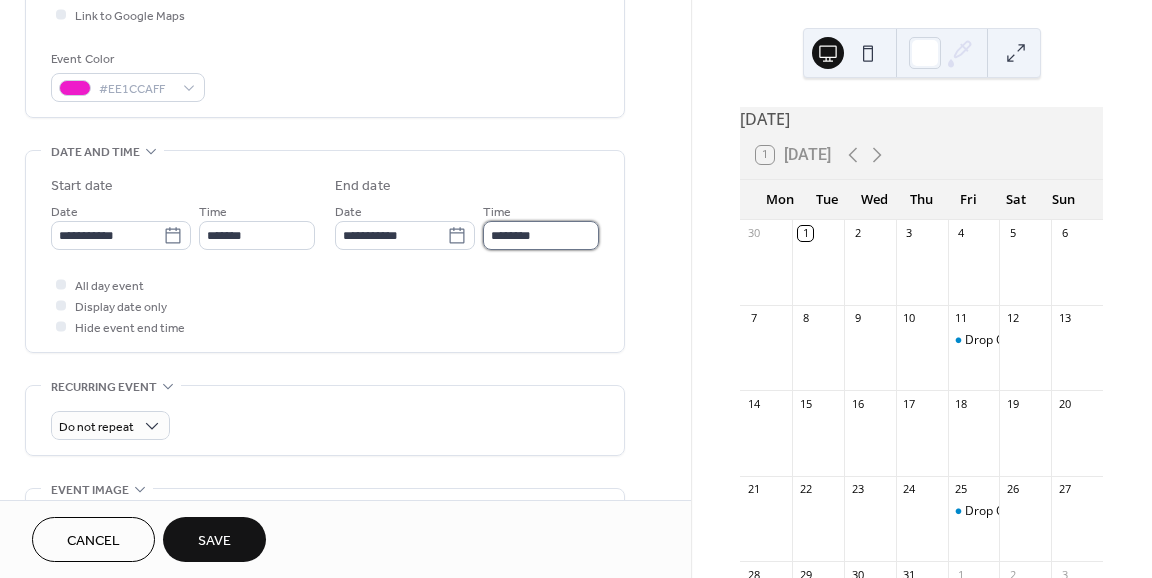 click on "********" at bounding box center (541, 235) 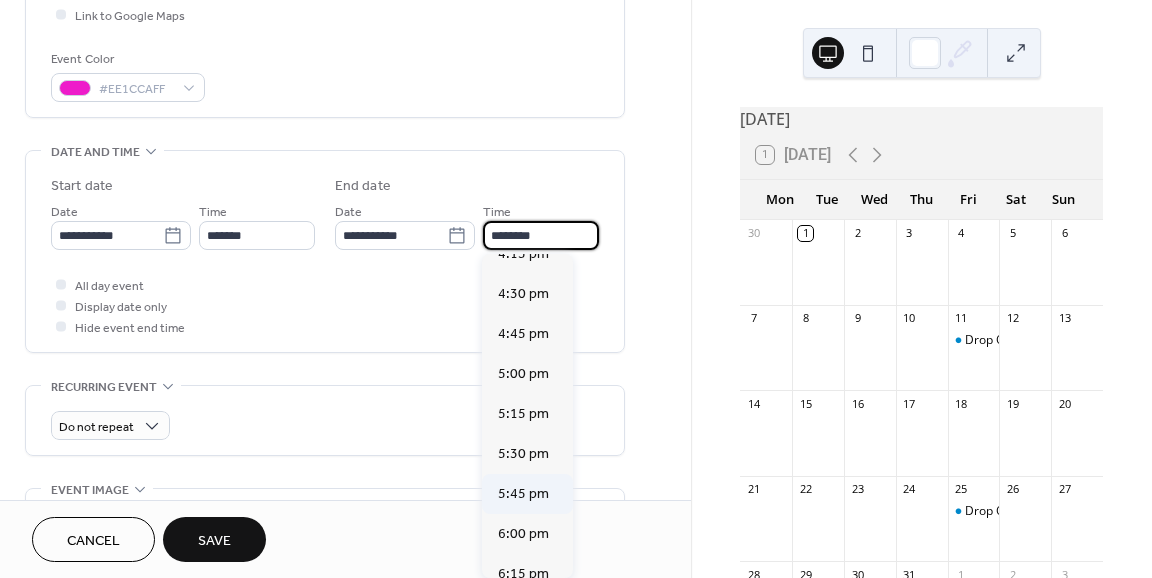 scroll, scrollTop: 2720, scrollLeft: 0, axis: vertical 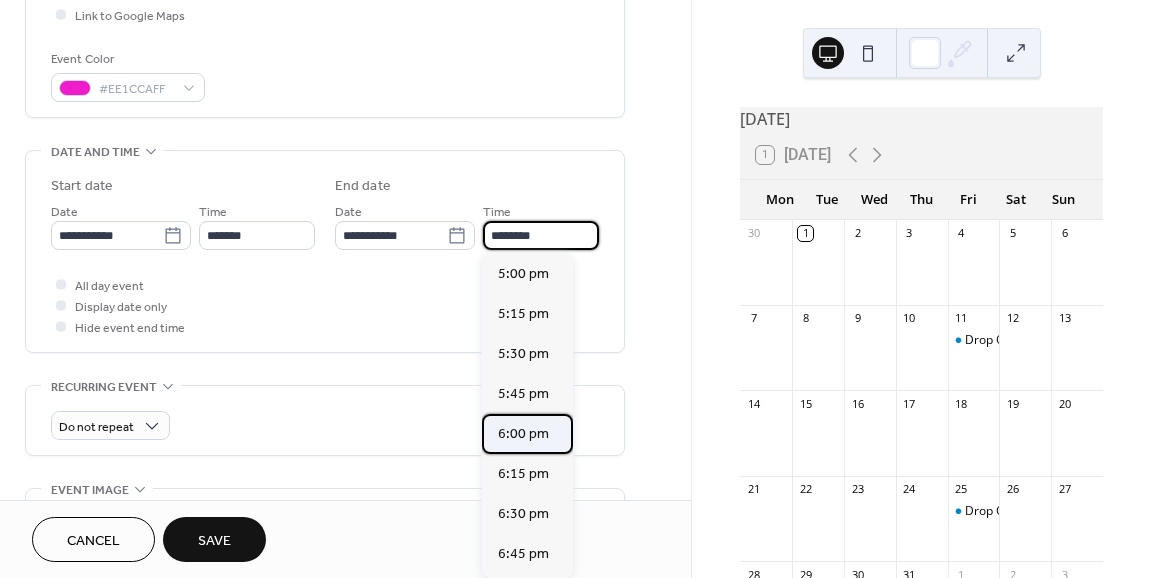 click on "6:00 pm" at bounding box center (523, 434) 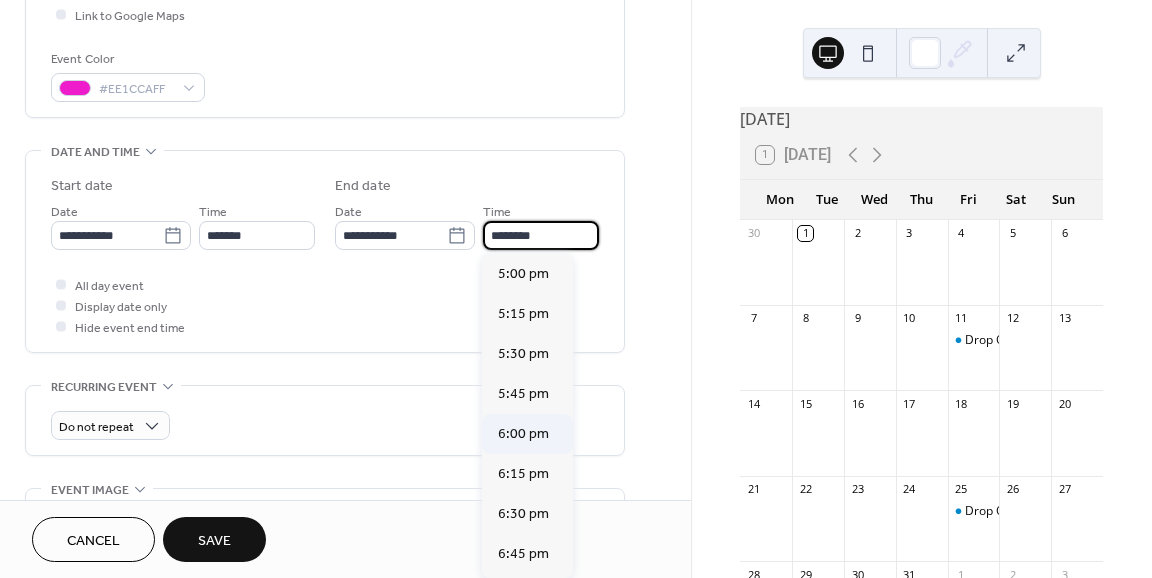 type on "*******" 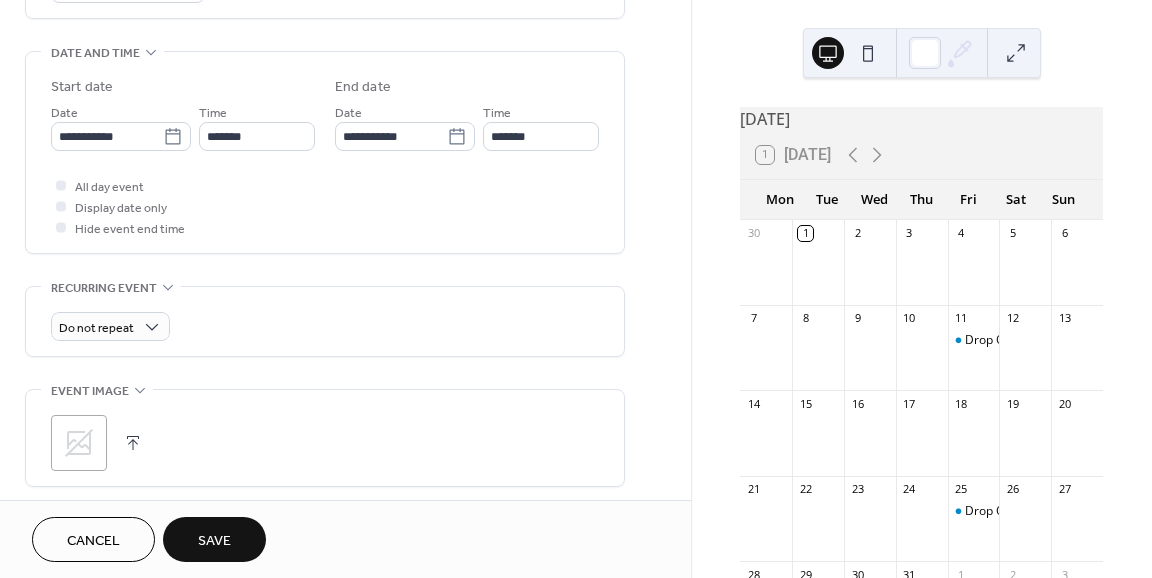 scroll, scrollTop: 600, scrollLeft: 0, axis: vertical 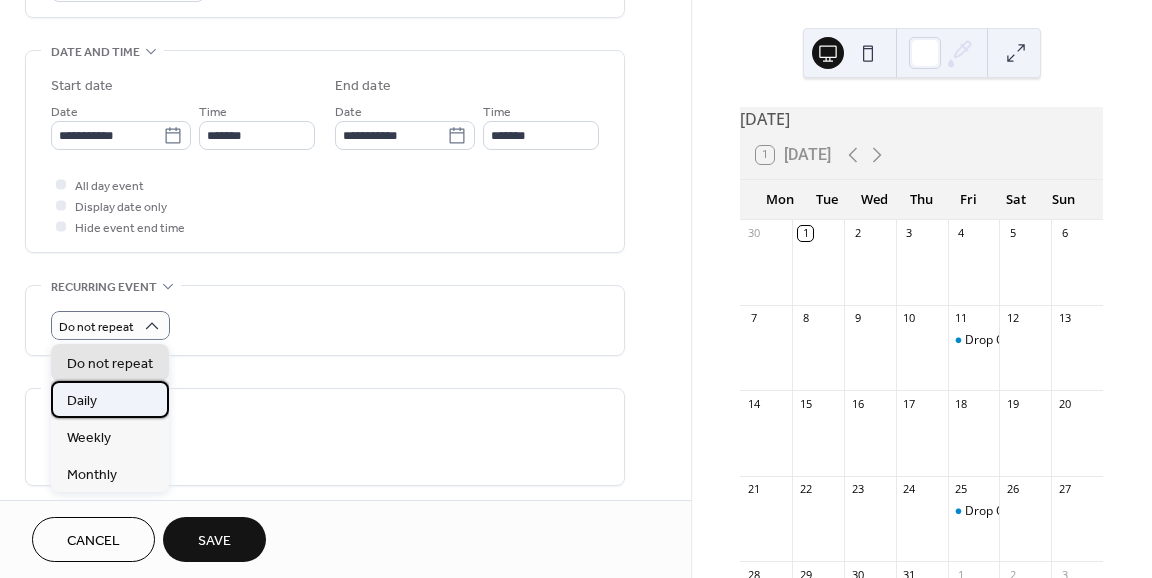 click on "Daily" at bounding box center [110, 399] 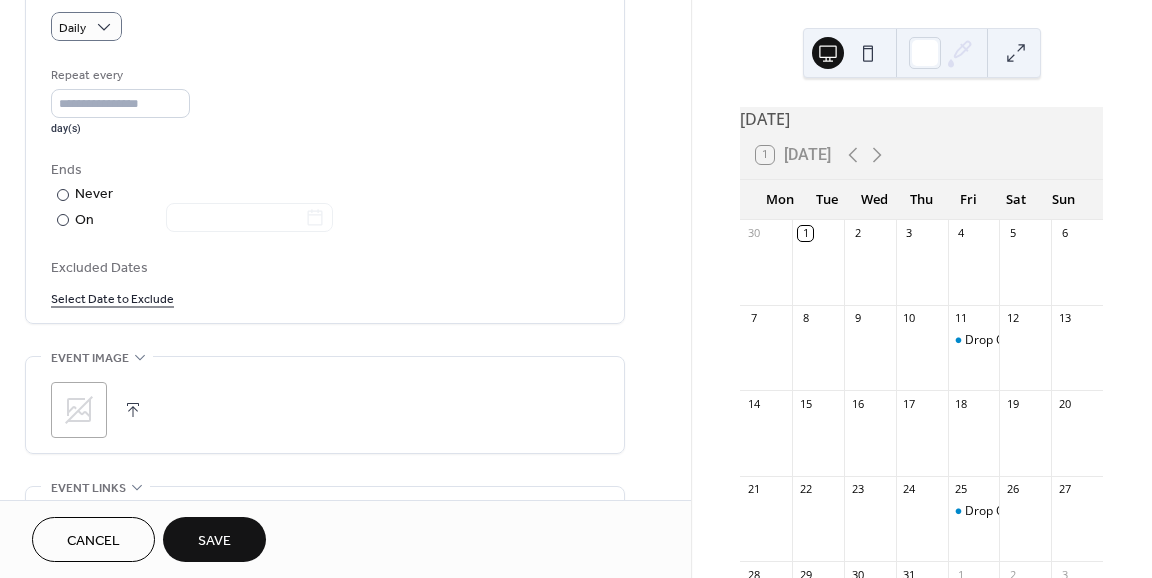 scroll, scrollTop: 900, scrollLeft: 0, axis: vertical 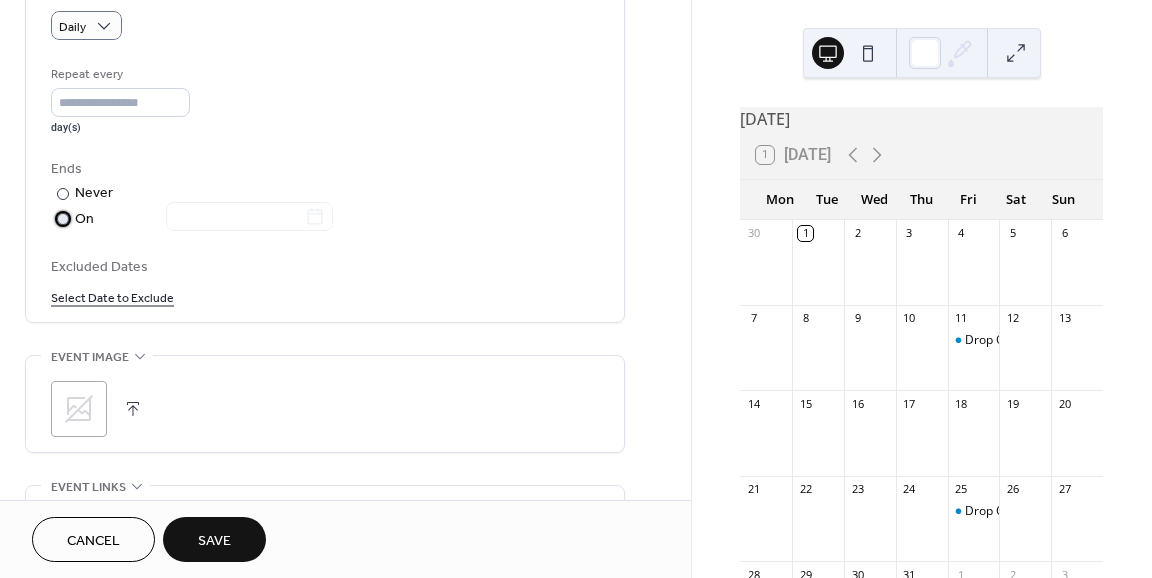 click at bounding box center [63, 219] 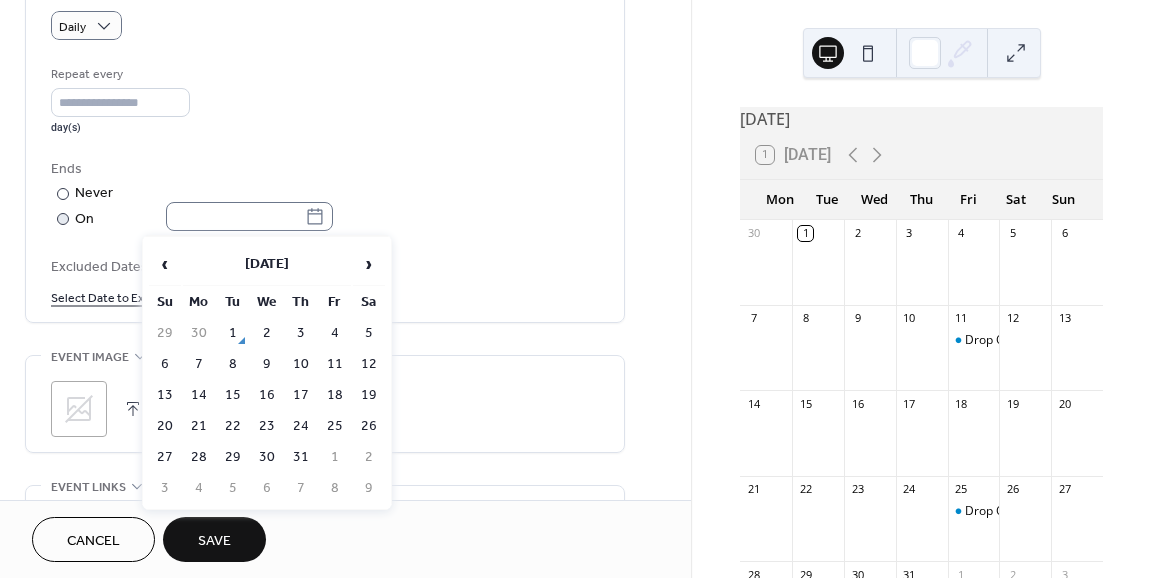 click 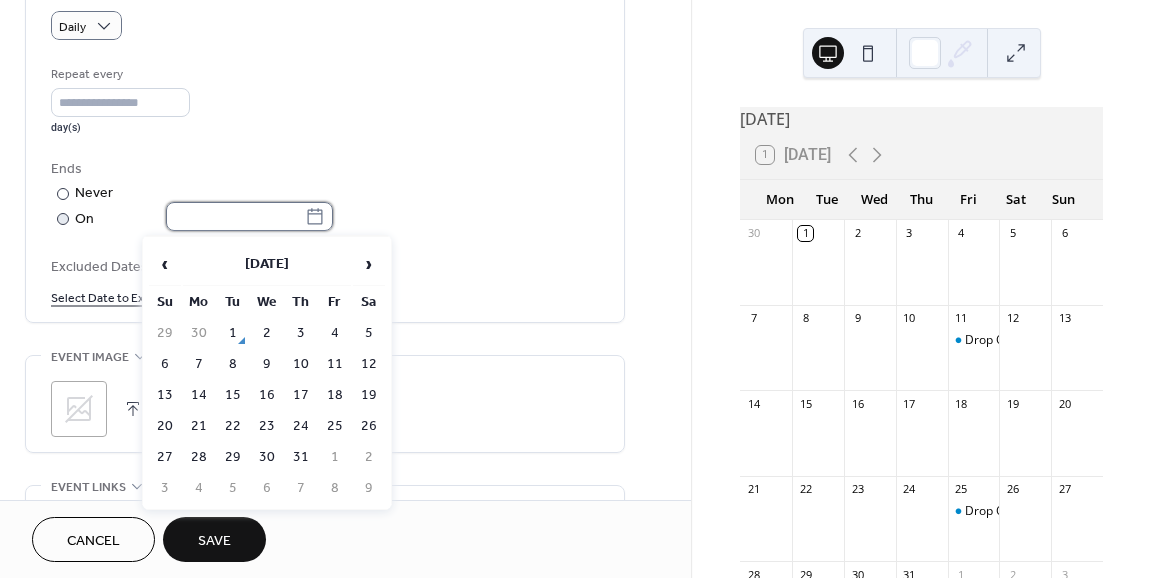 click at bounding box center (235, 216) 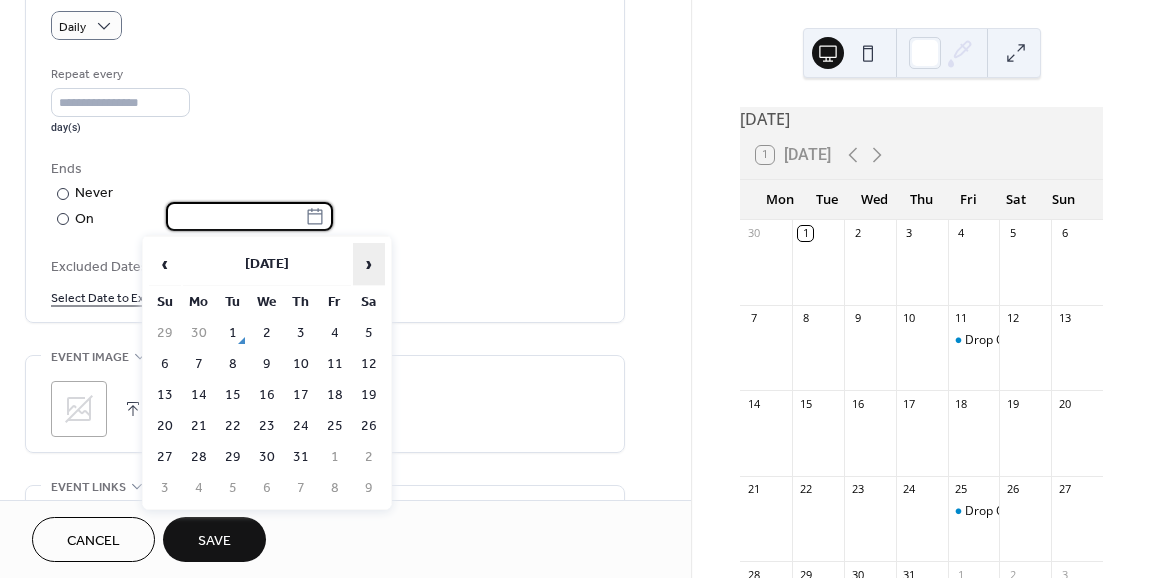 click on "›" at bounding box center (369, 264) 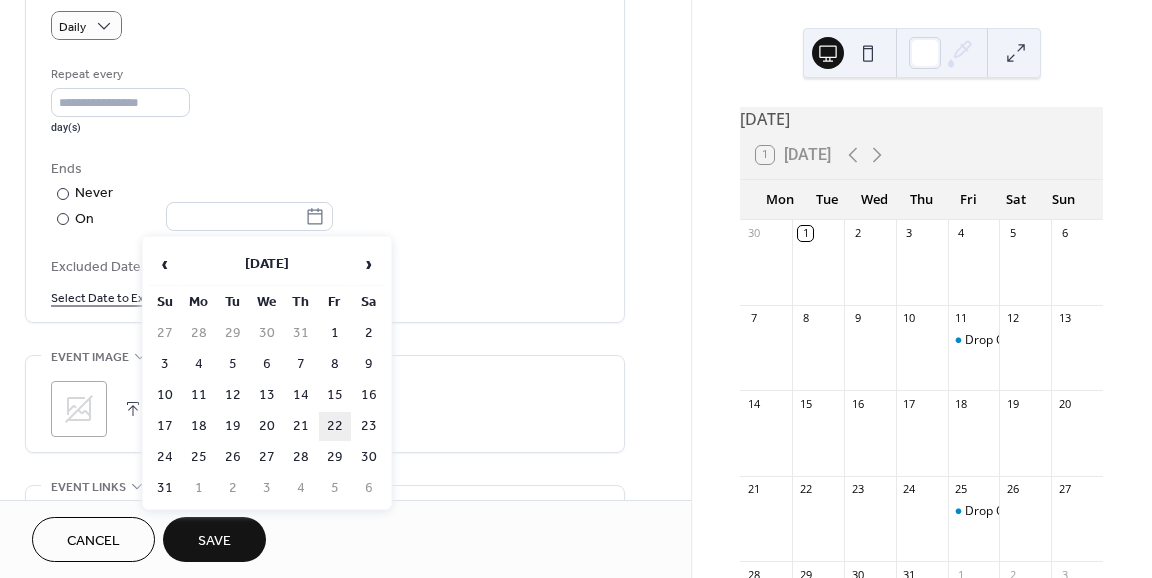 click on "22" at bounding box center (335, 426) 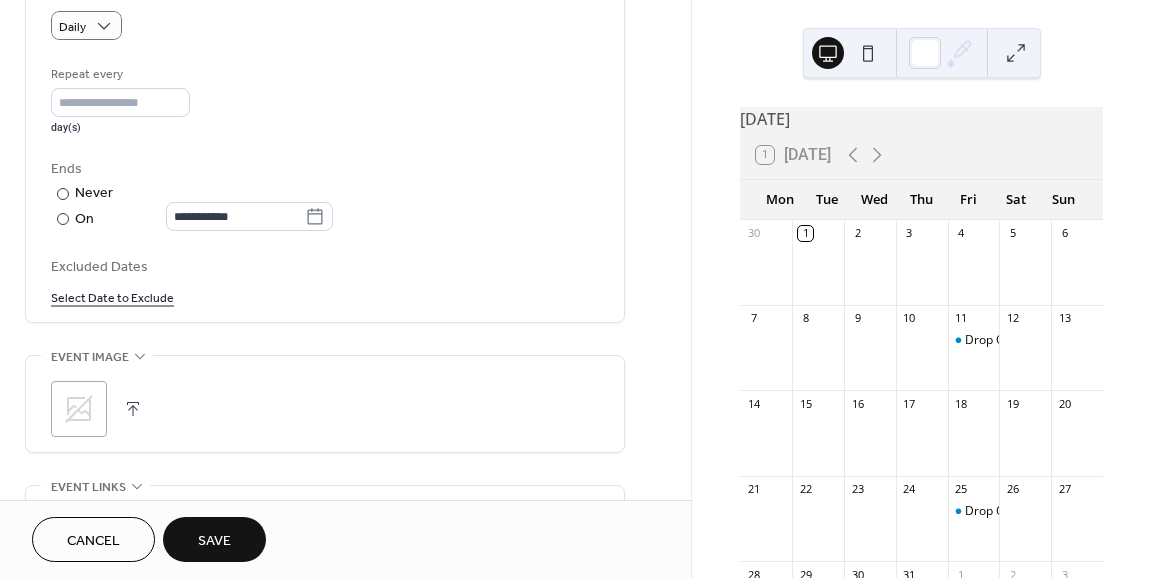 click on "Repeat every * day(s)" at bounding box center (325, 99) 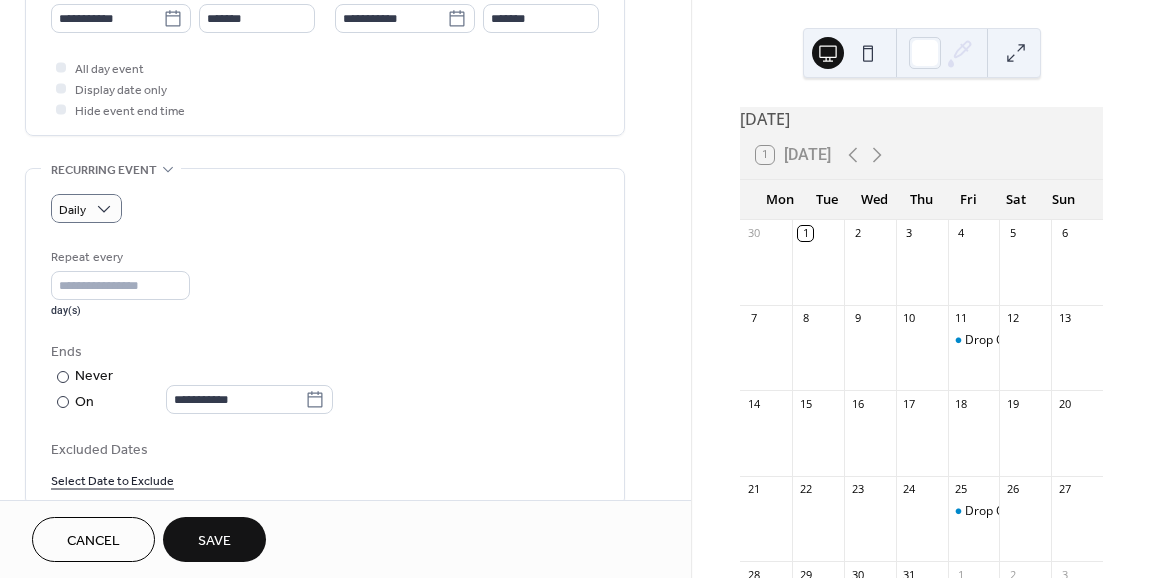 scroll, scrollTop: 700, scrollLeft: 0, axis: vertical 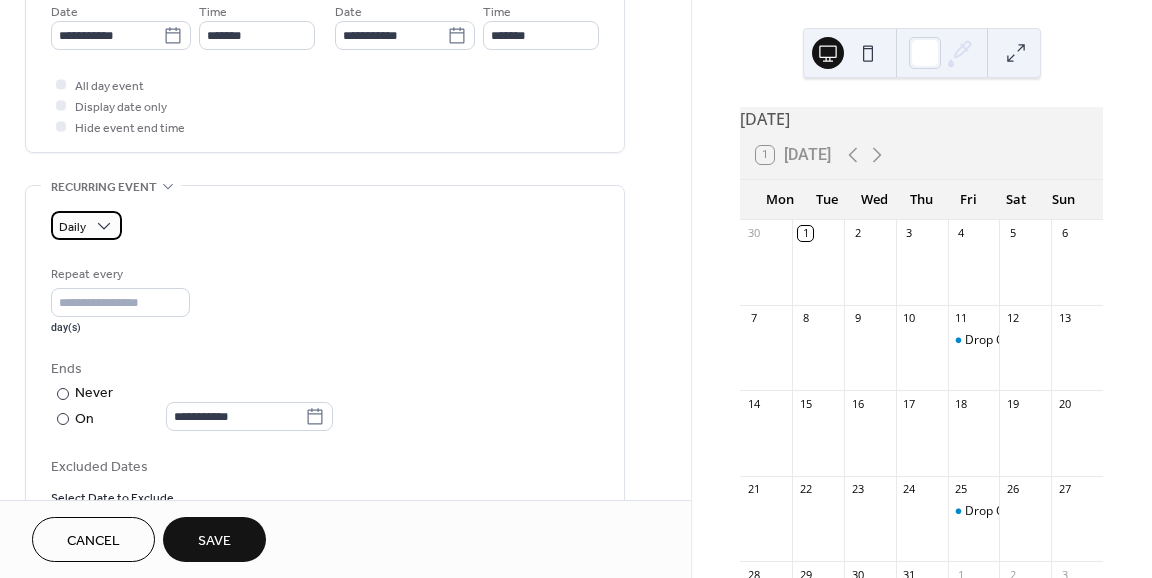 click on "Daily" at bounding box center (86, 225) 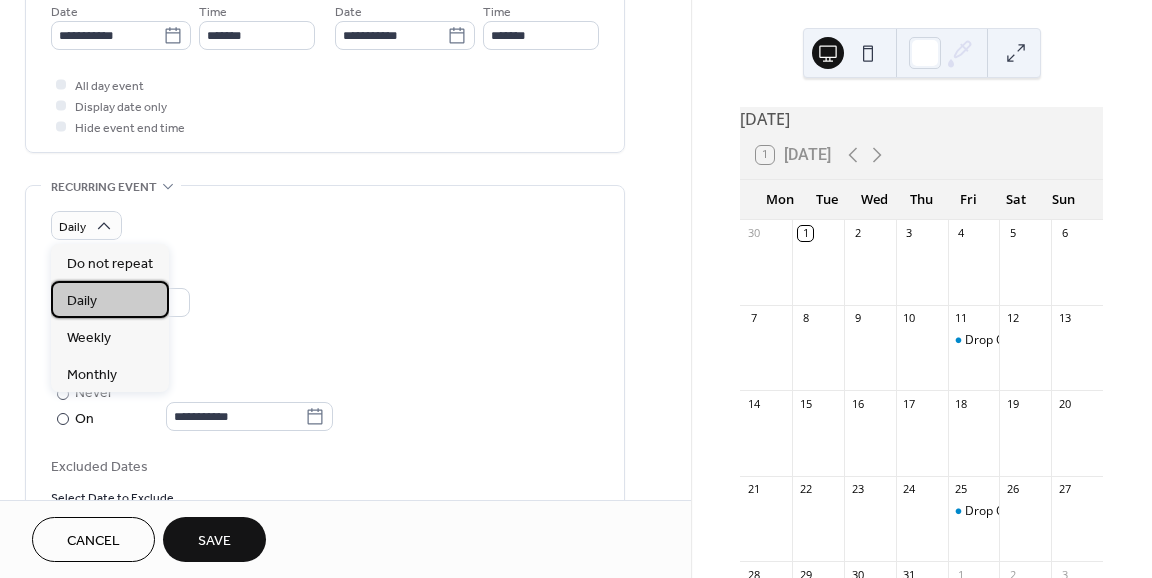 click on "Daily" at bounding box center (110, 299) 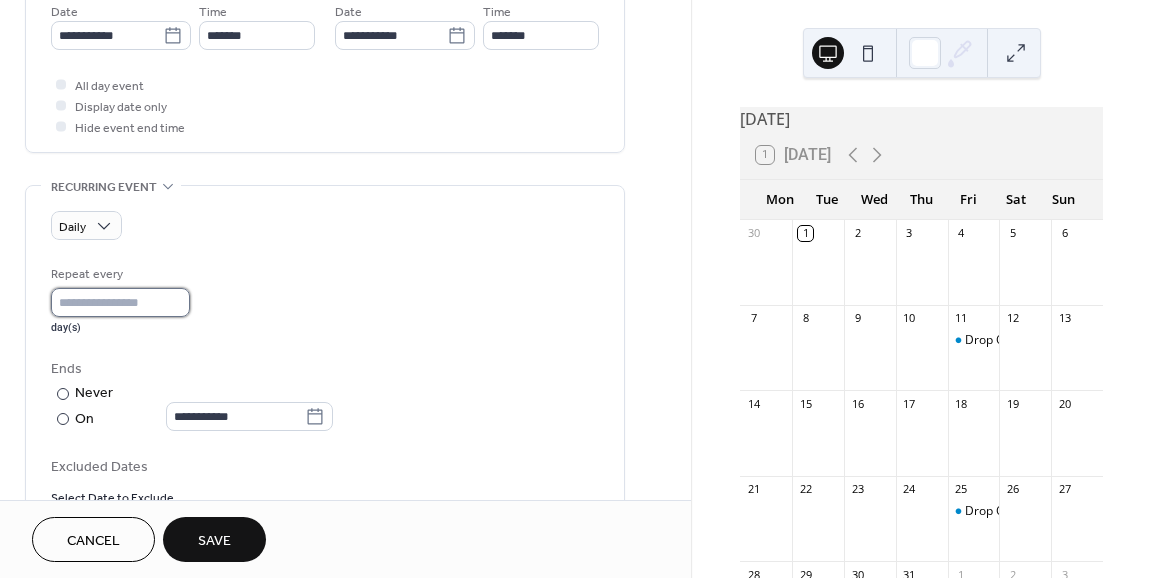 click on "*" at bounding box center (120, 302) 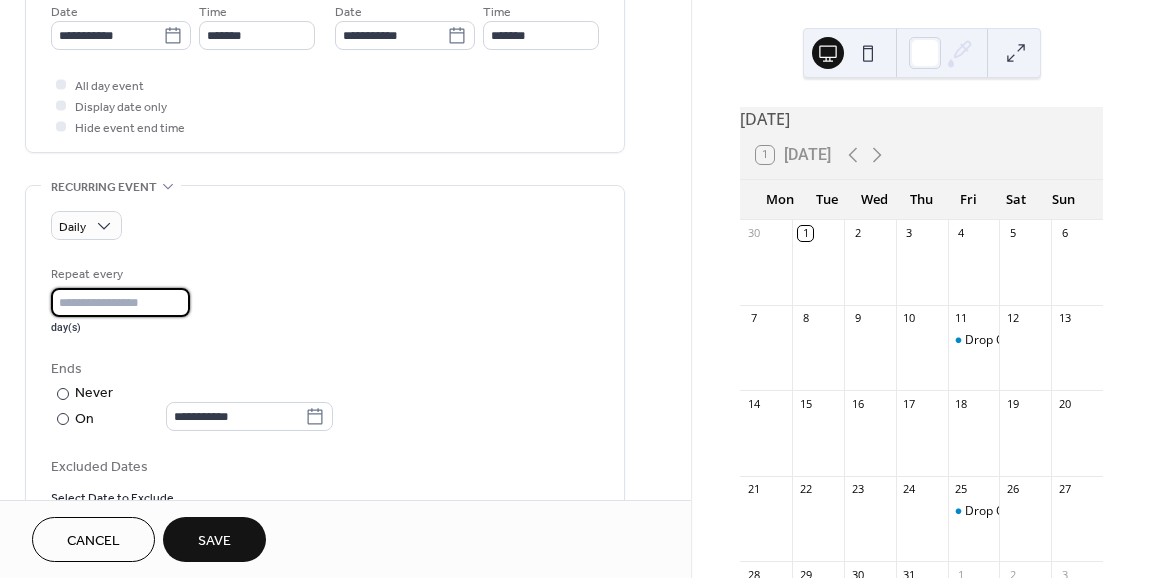 type on "*" 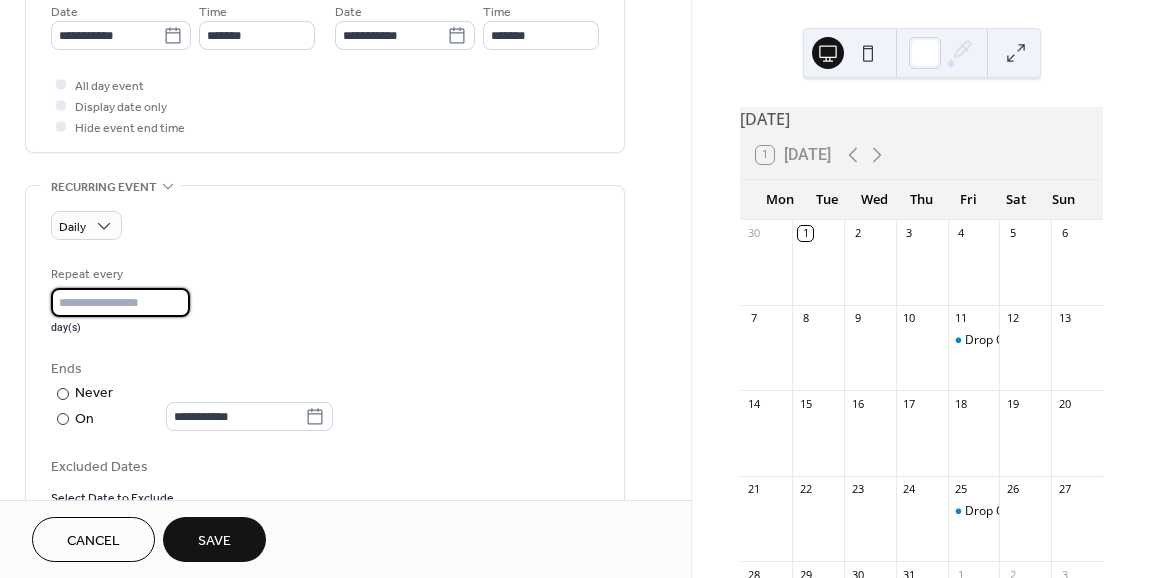 click on "*" at bounding box center (120, 302) 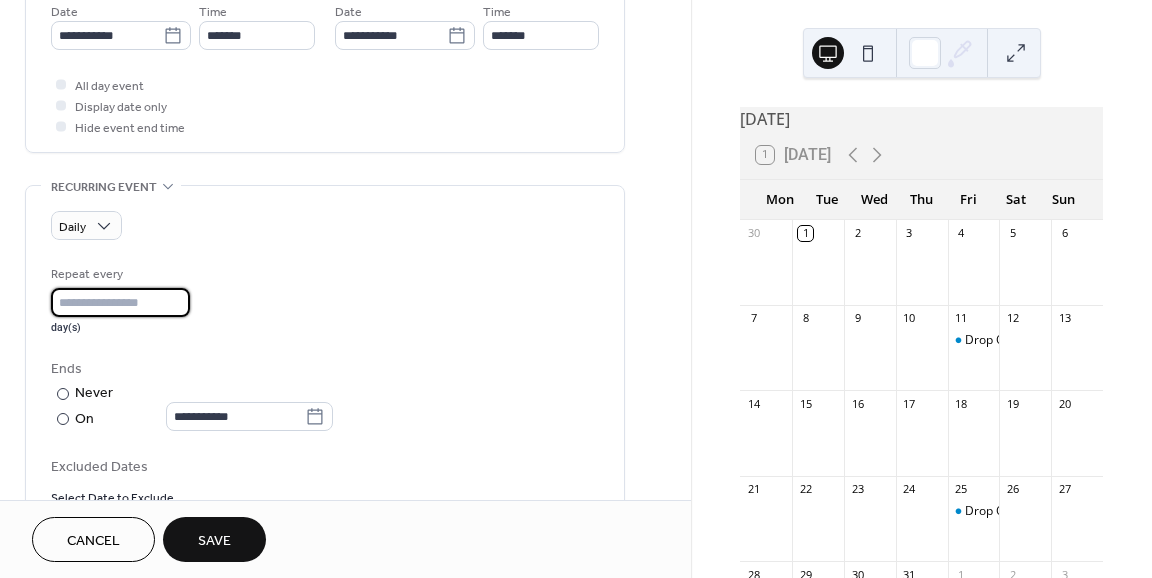 click on "Repeat every * day(s)" at bounding box center [325, 299] 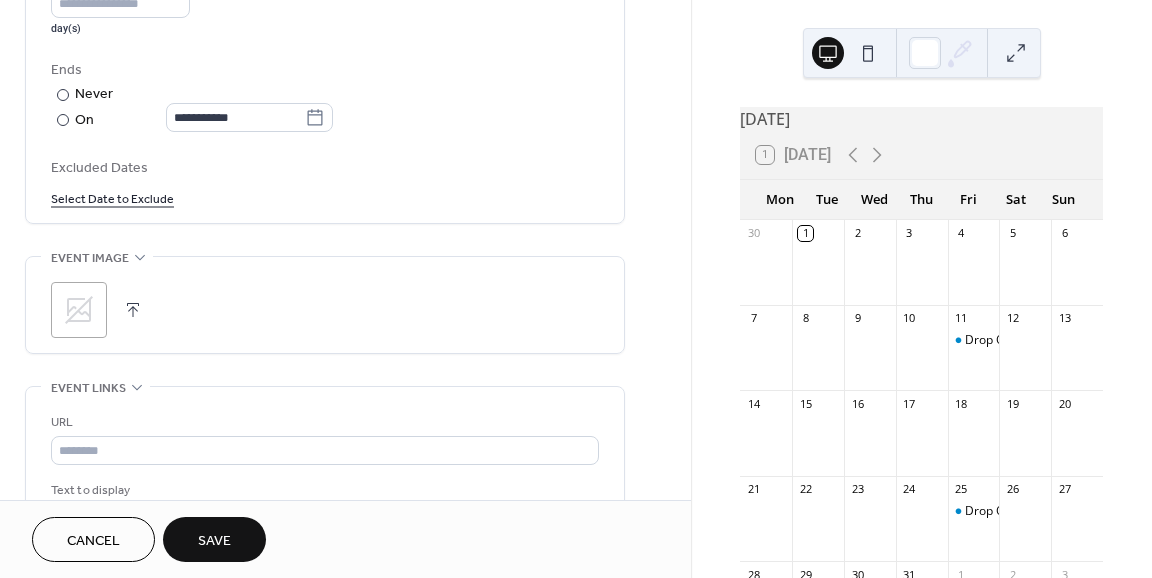 scroll, scrollTop: 1000, scrollLeft: 0, axis: vertical 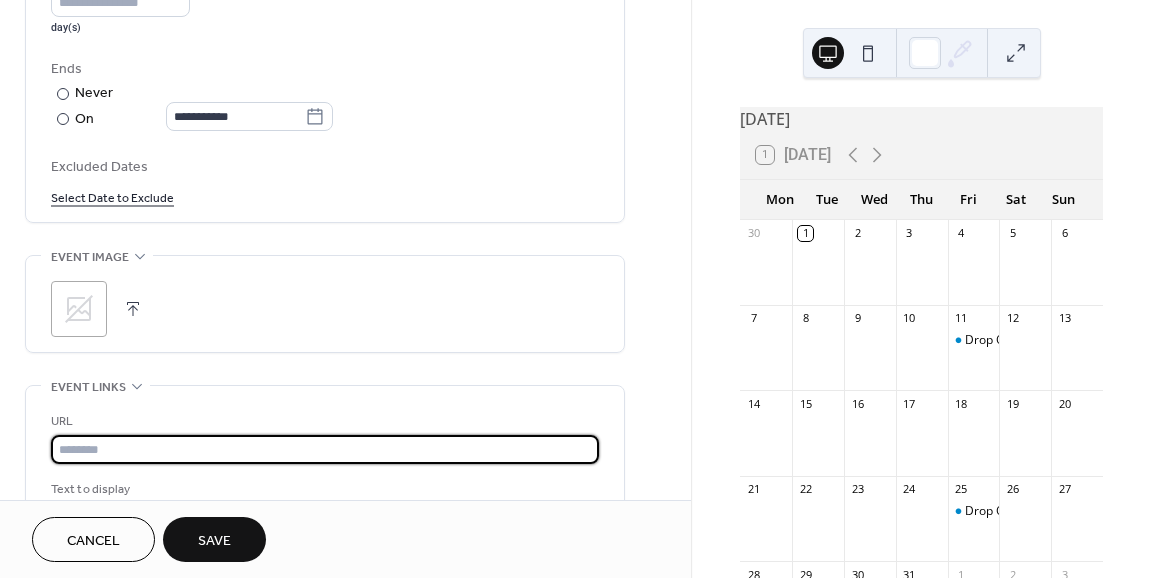 click at bounding box center [325, 449] 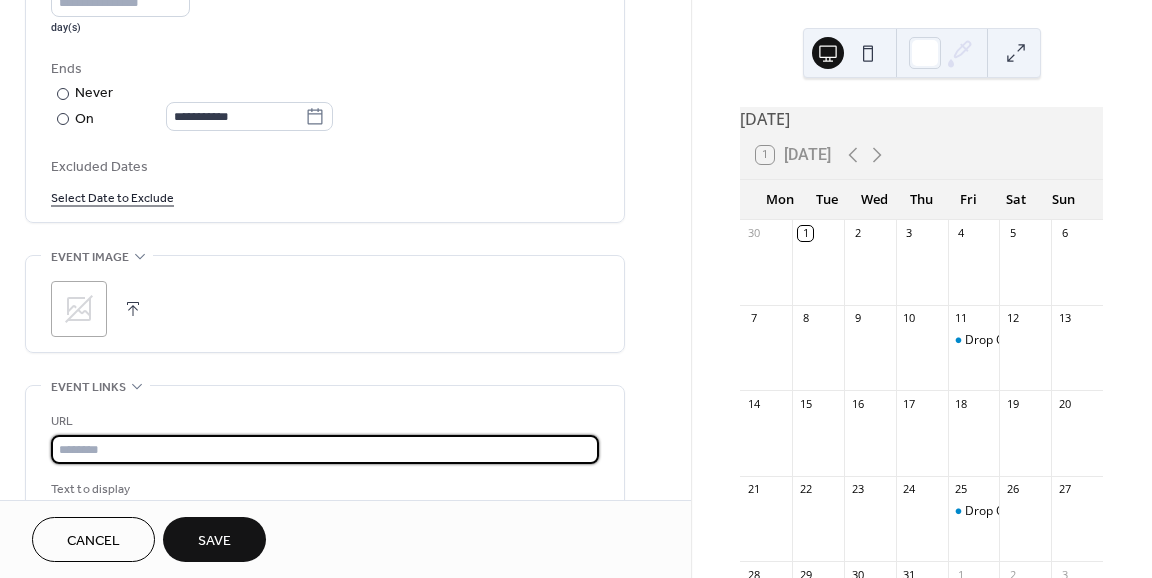 paste on "**********" 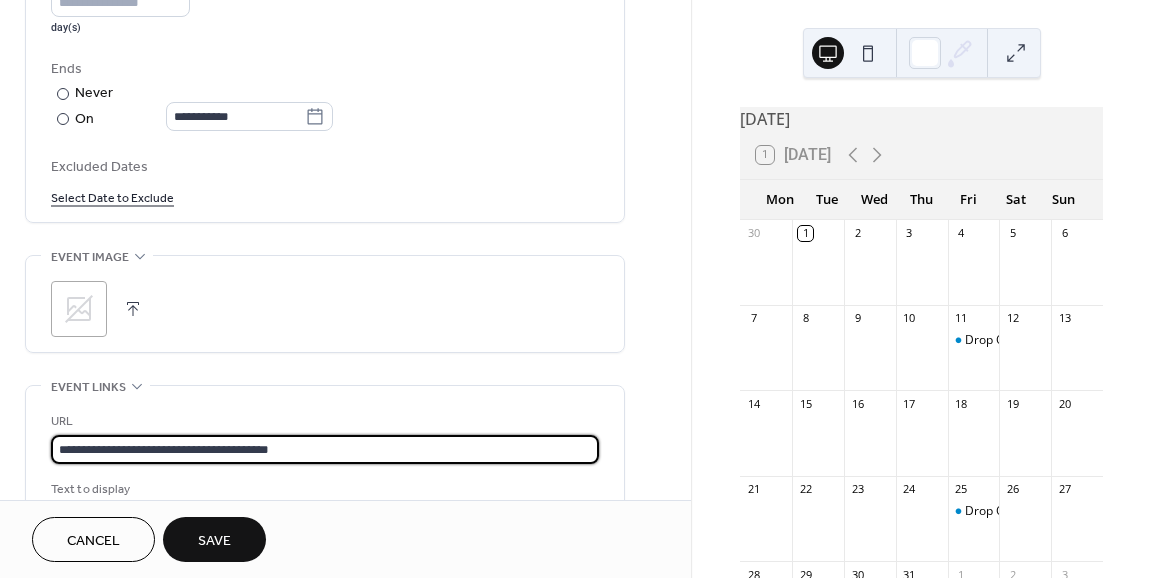 type on "**********" 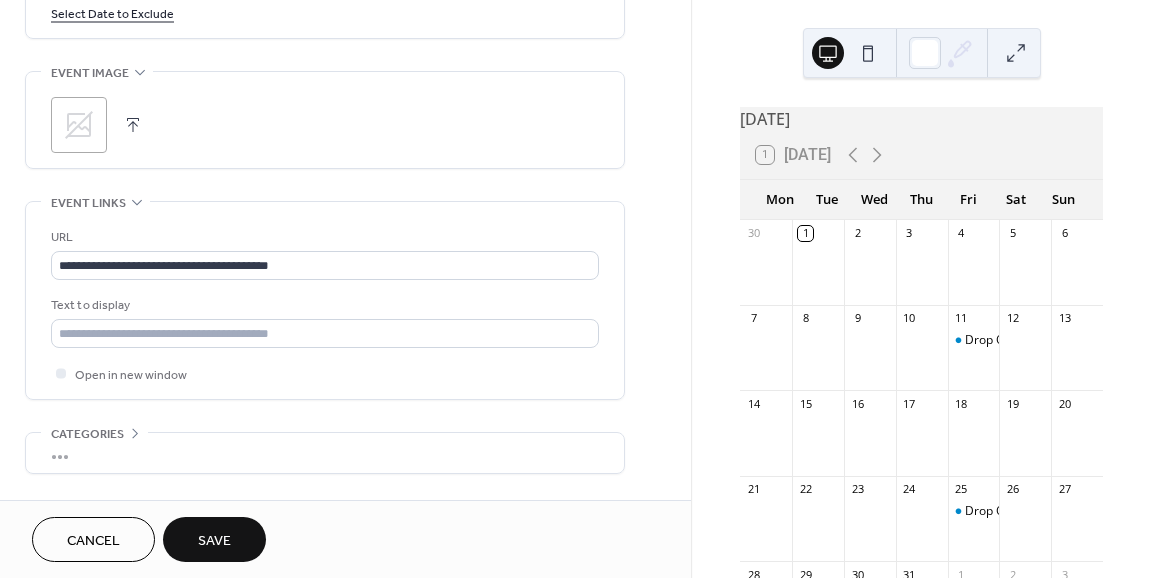 scroll, scrollTop: 1200, scrollLeft: 0, axis: vertical 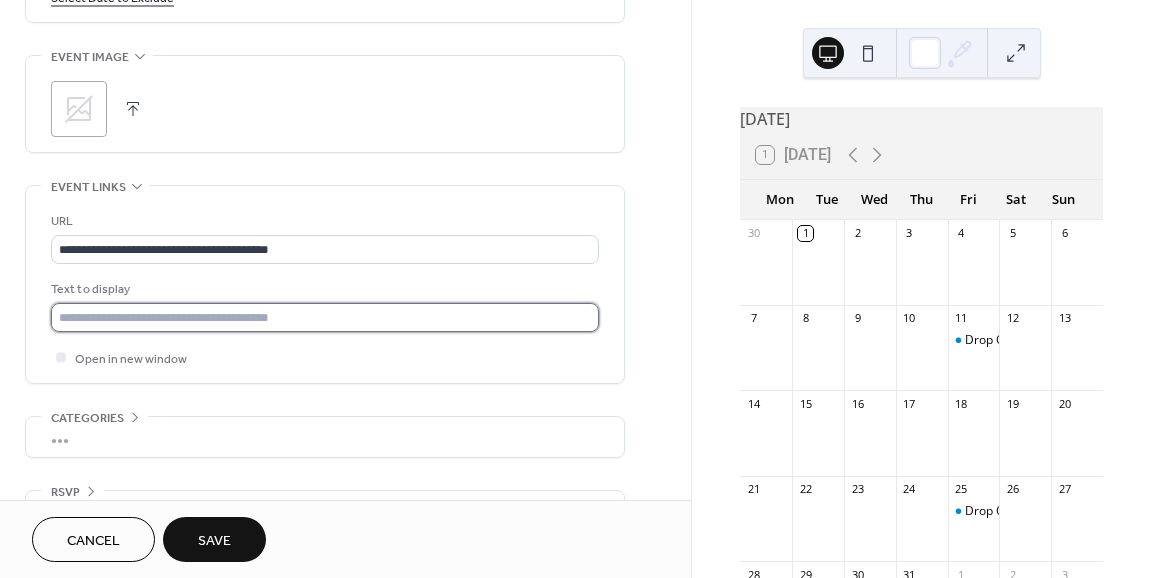 click at bounding box center [325, 317] 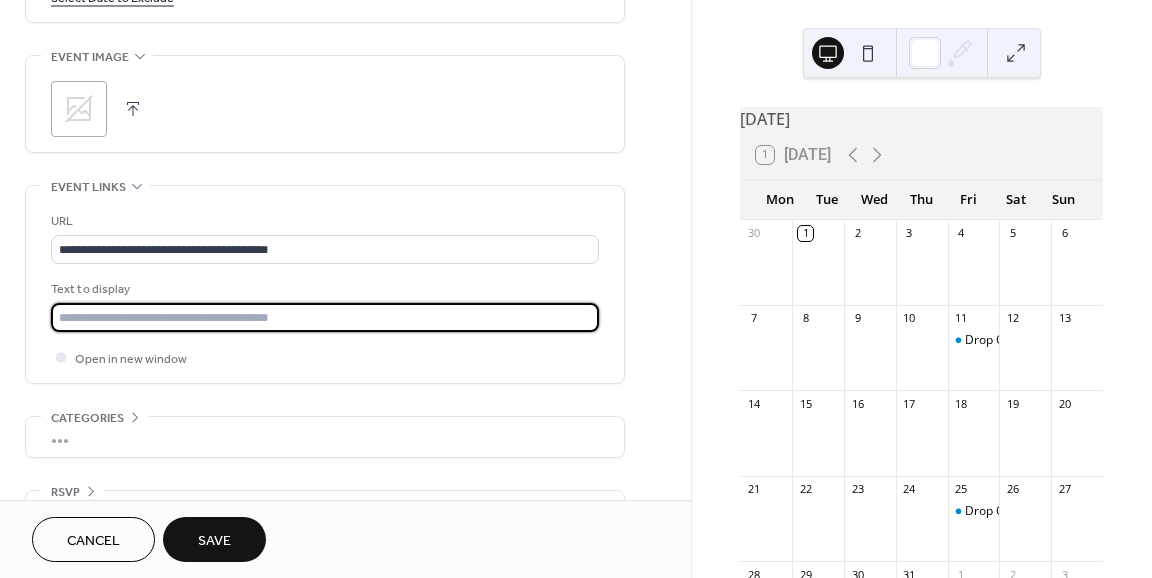 type on "********" 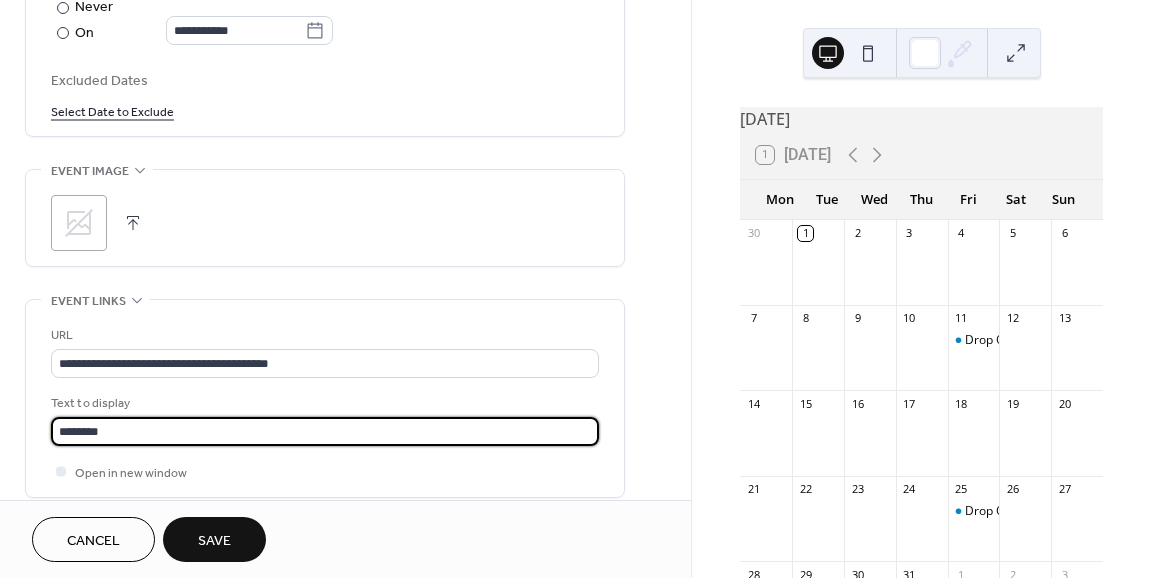 scroll, scrollTop: 1053, scrollLeft: 0, axis: vertical 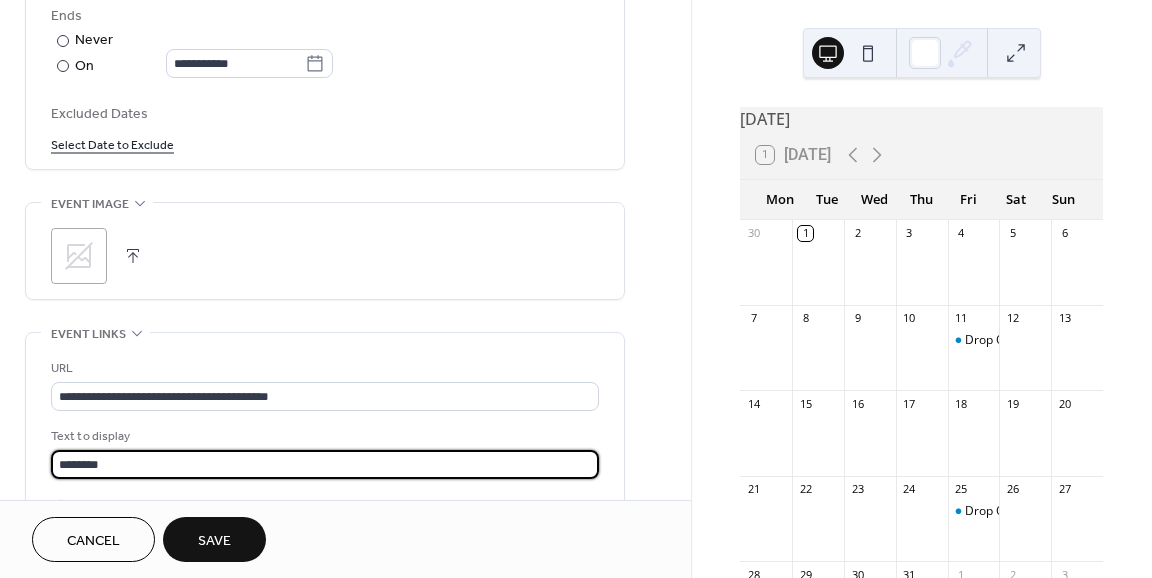 click 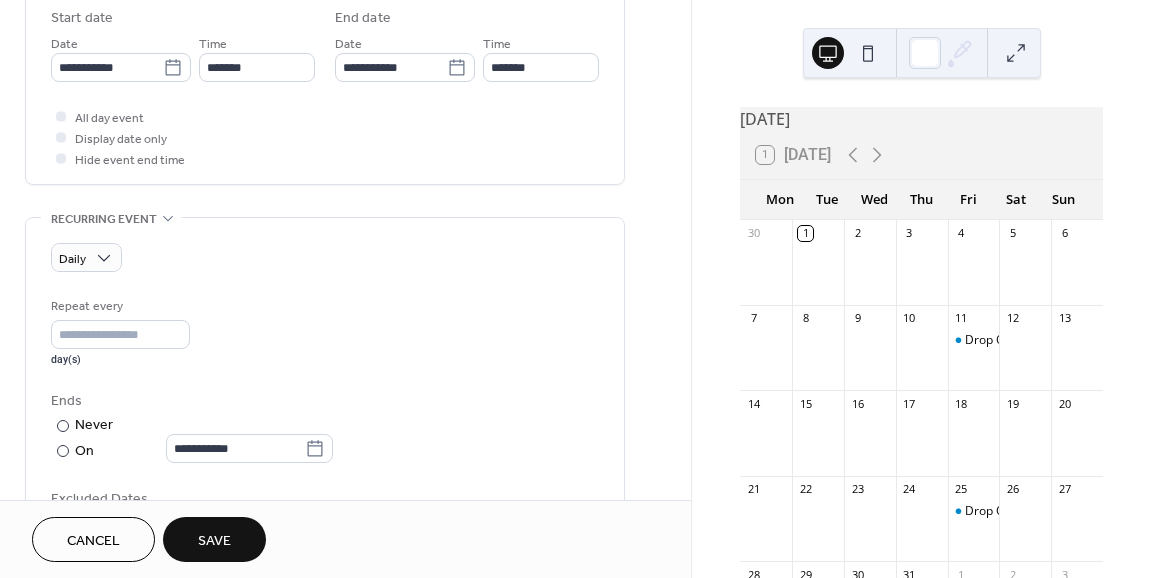 scroll, scrollTop: 653, scrollLeft: 0, axis: vertical 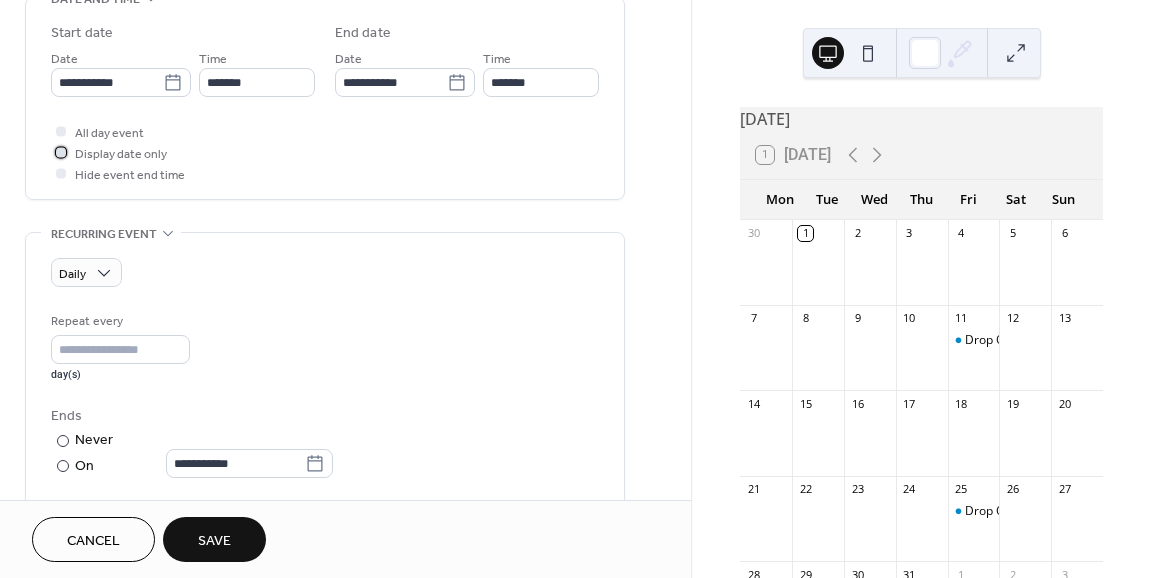 click on "Display date only" at bounding box center (121, 154) 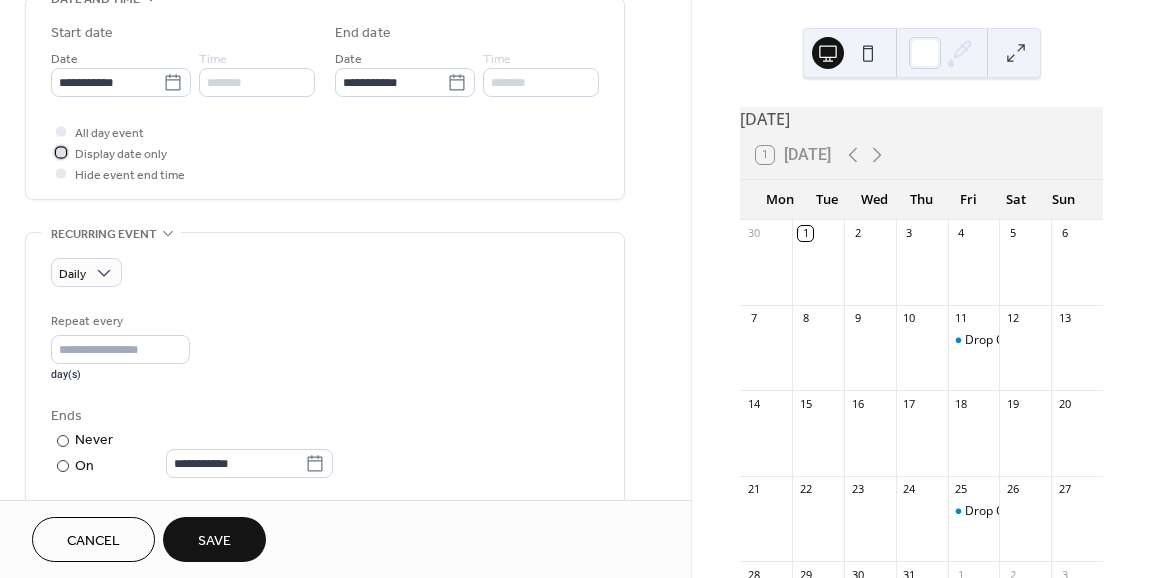 click on "Display date only" at bounding box center [121, 154] 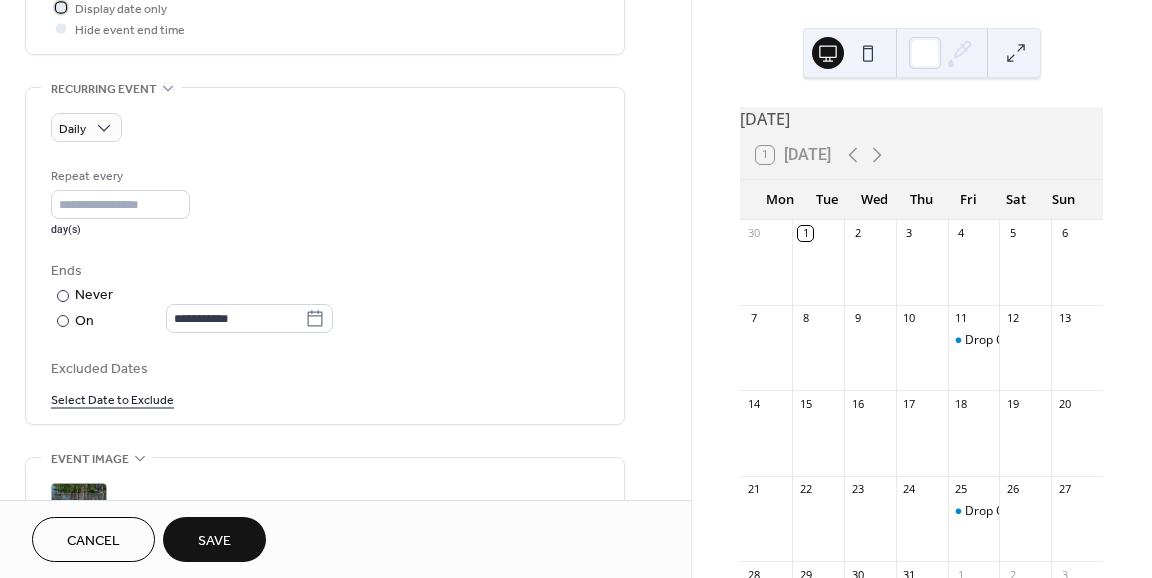 scroll, scrollTop: 853, scrollLeft: 0, axis: vertical 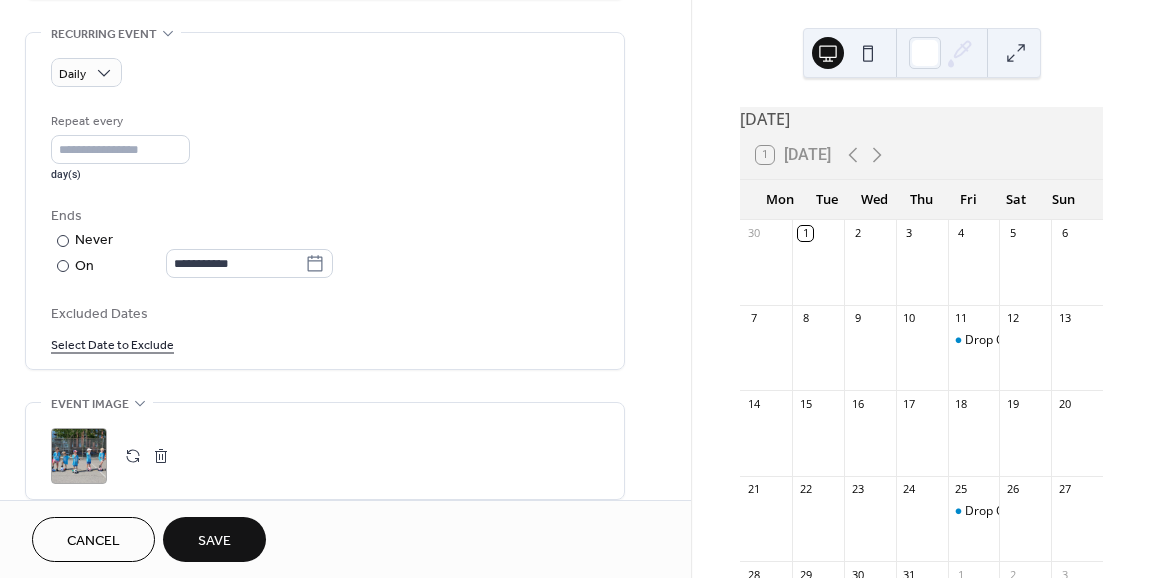 click on "Select Date to Exclude" at bounding box center [325, 343] 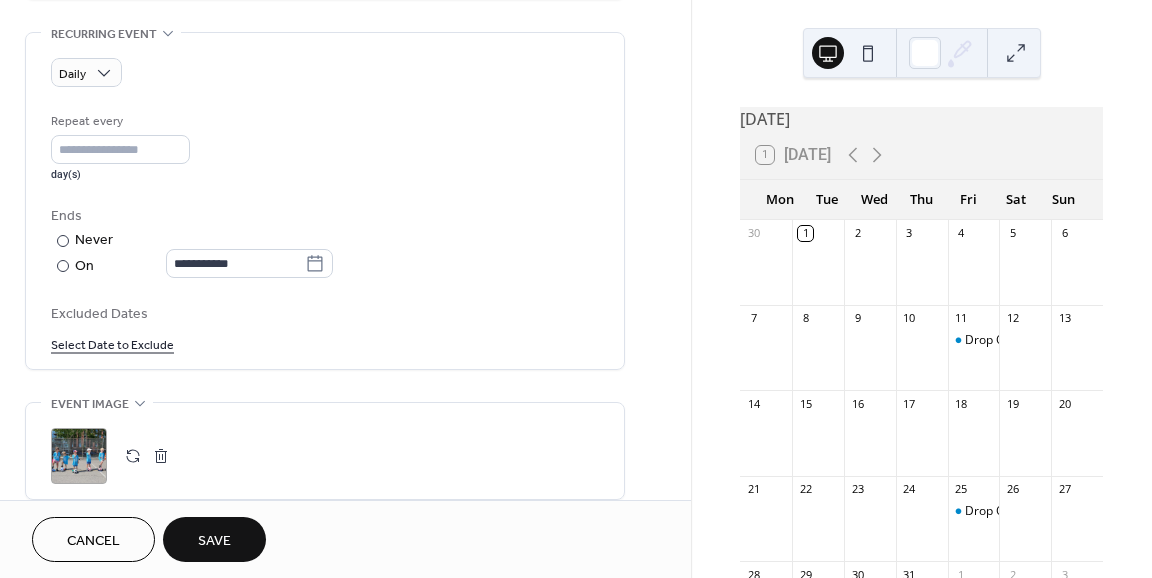 click on "Excluded Dates Select Date to Exclude" at bounding box center [325, 328] 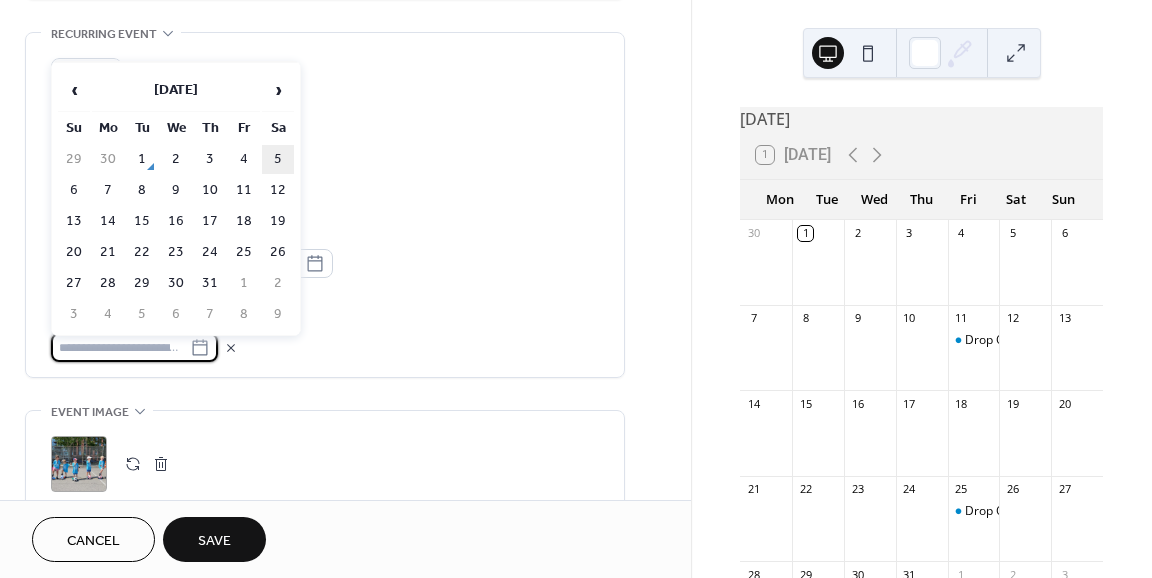 click on "5" at bounding box center (278, 159) 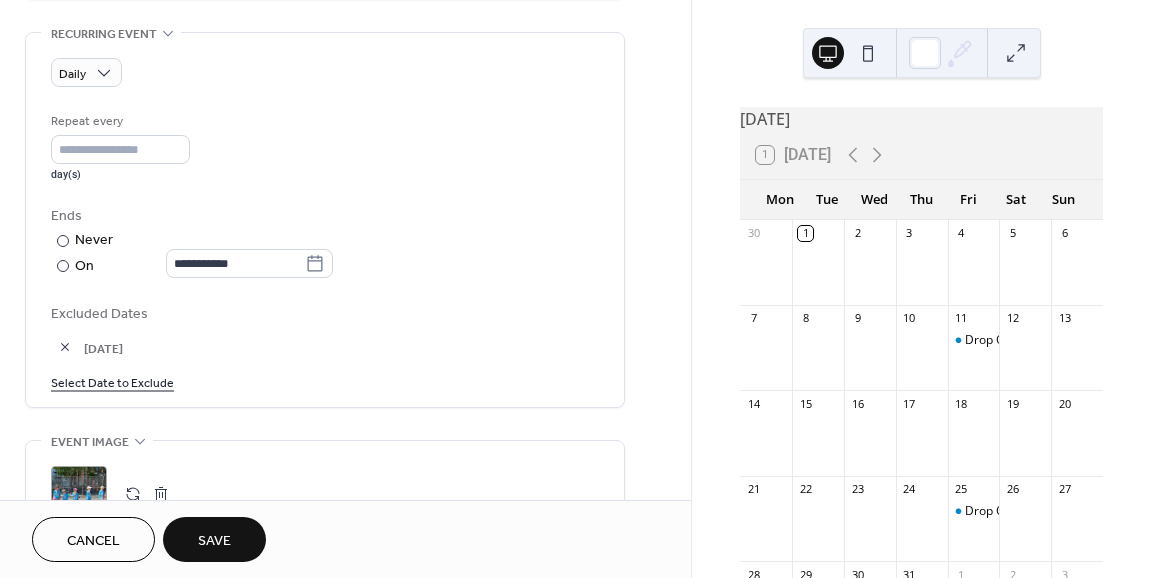 click on "Select Date to Exclude" at bounding box center (112, 381) 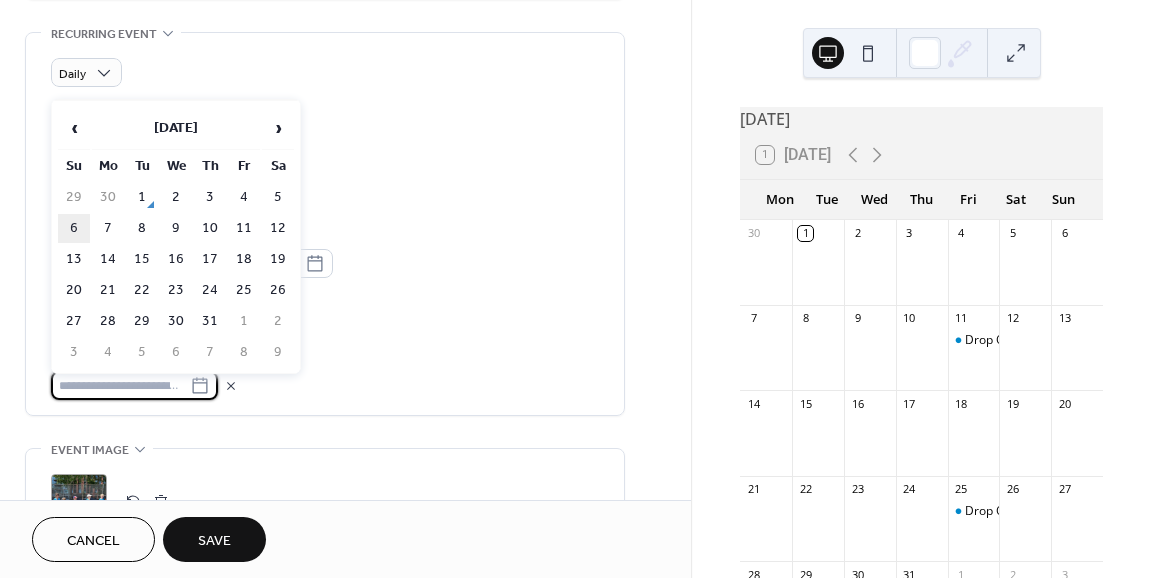 click on "6" at bounding box center [74, 228] 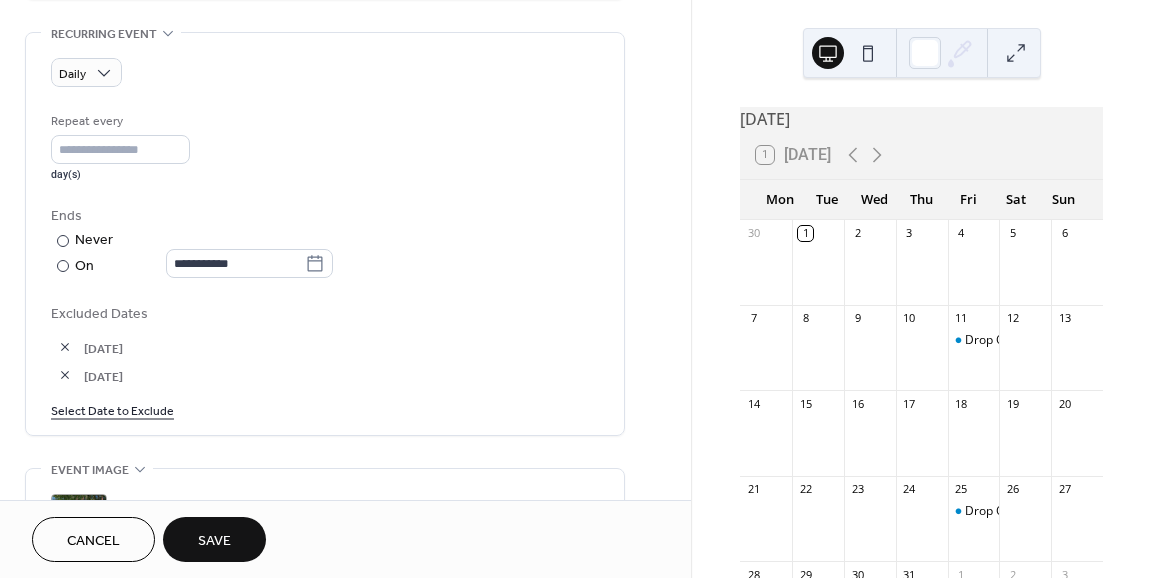 click on "Select Date to Exclude" at bounding box center (112, 409) 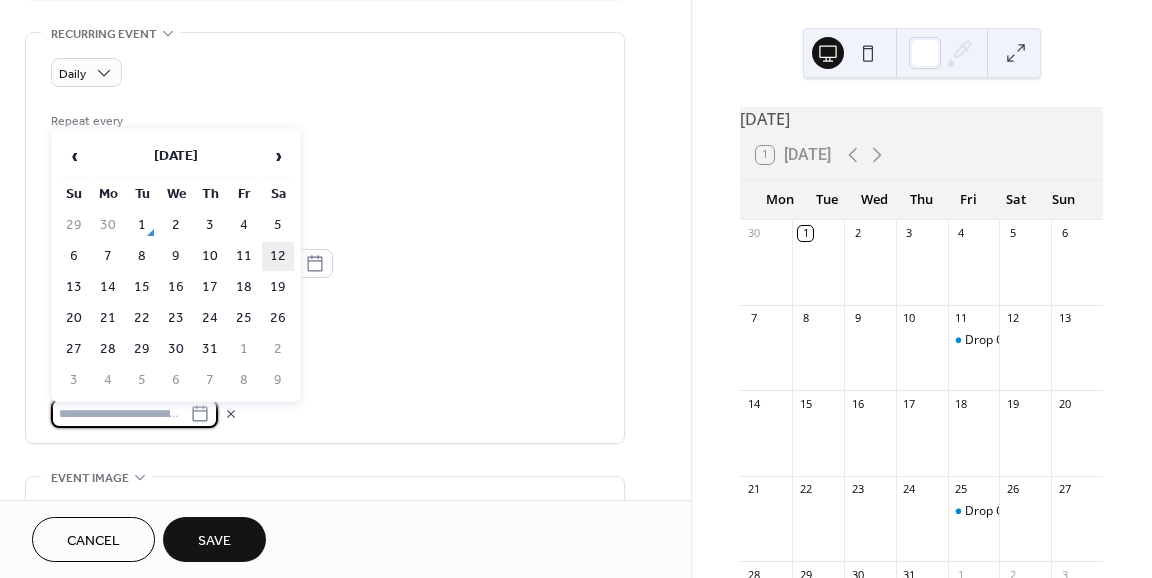 click on "12" at bounding box center (278, 256) 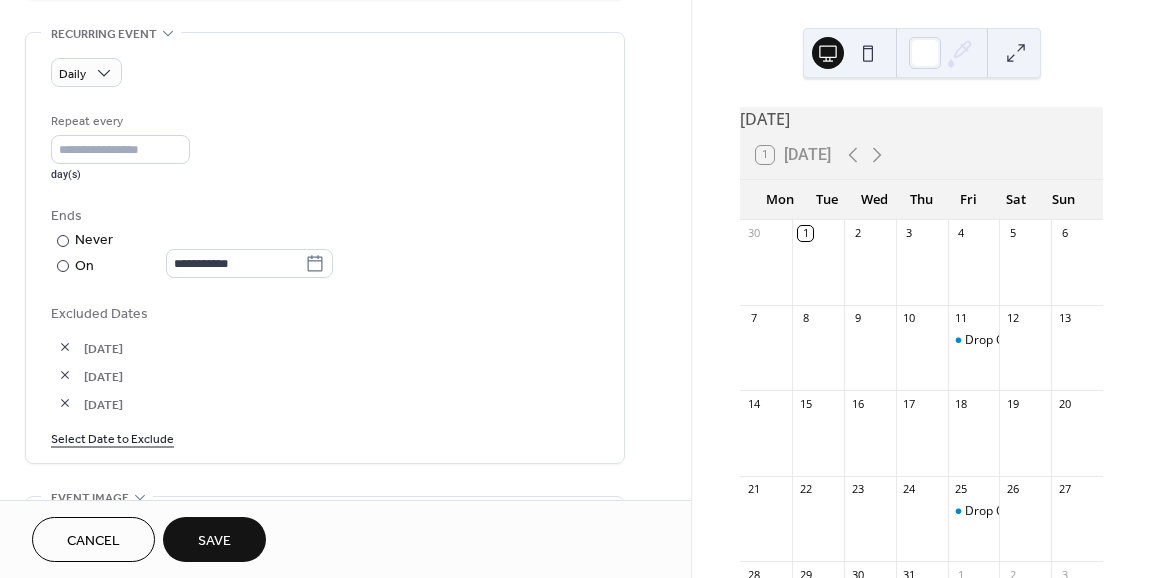 click on "Select Date to Exclude" at bounding box center [112, 437] 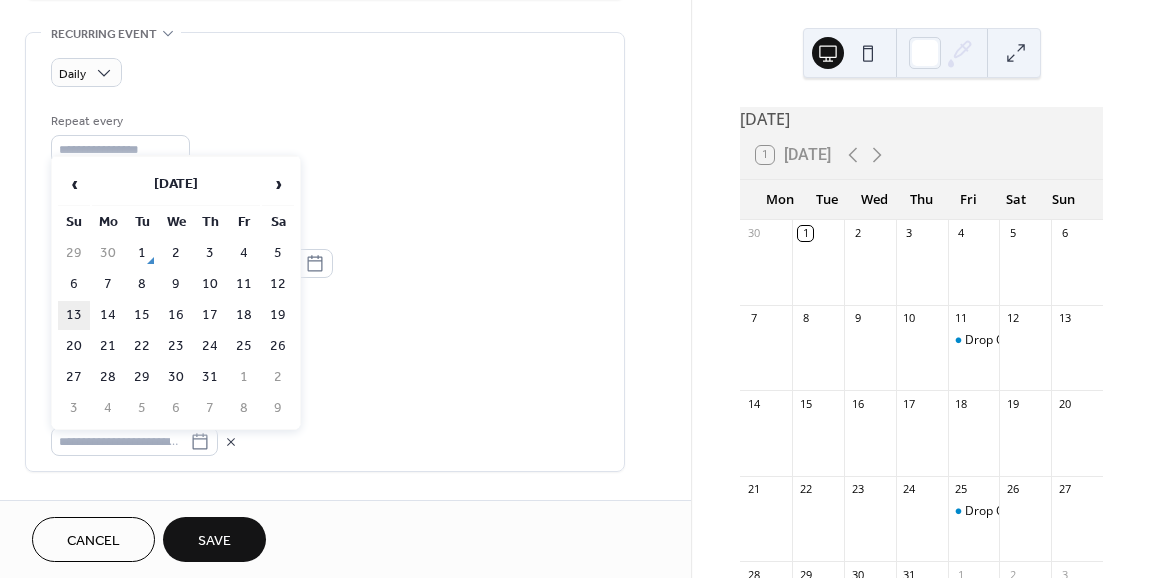 click on "13" at bounding box center (74, 315) 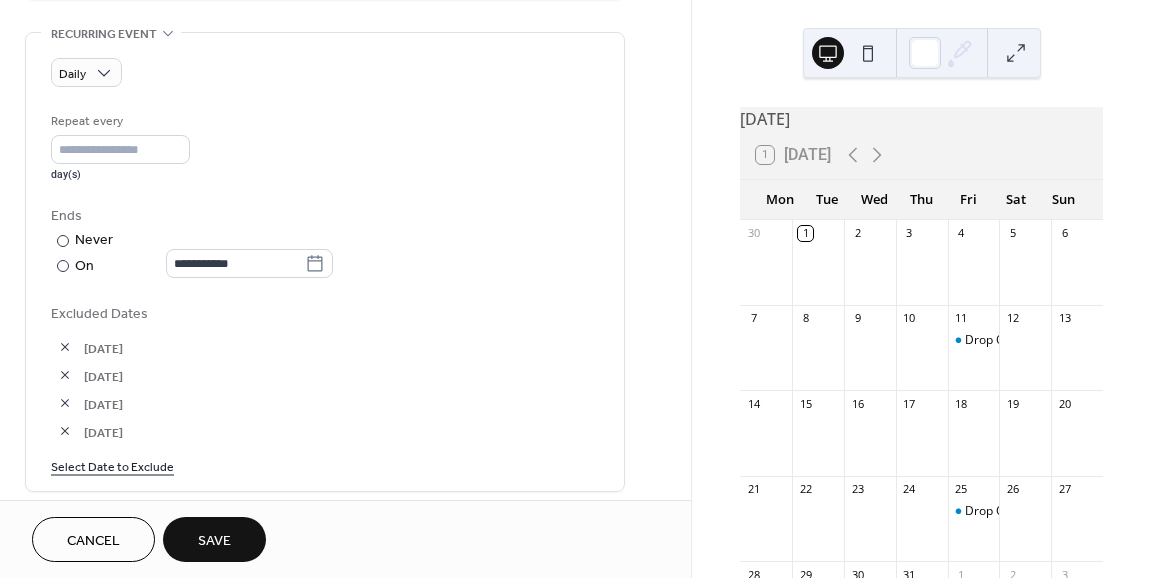 click on "Select Date to Exclude" at bounding box center [112, 465] 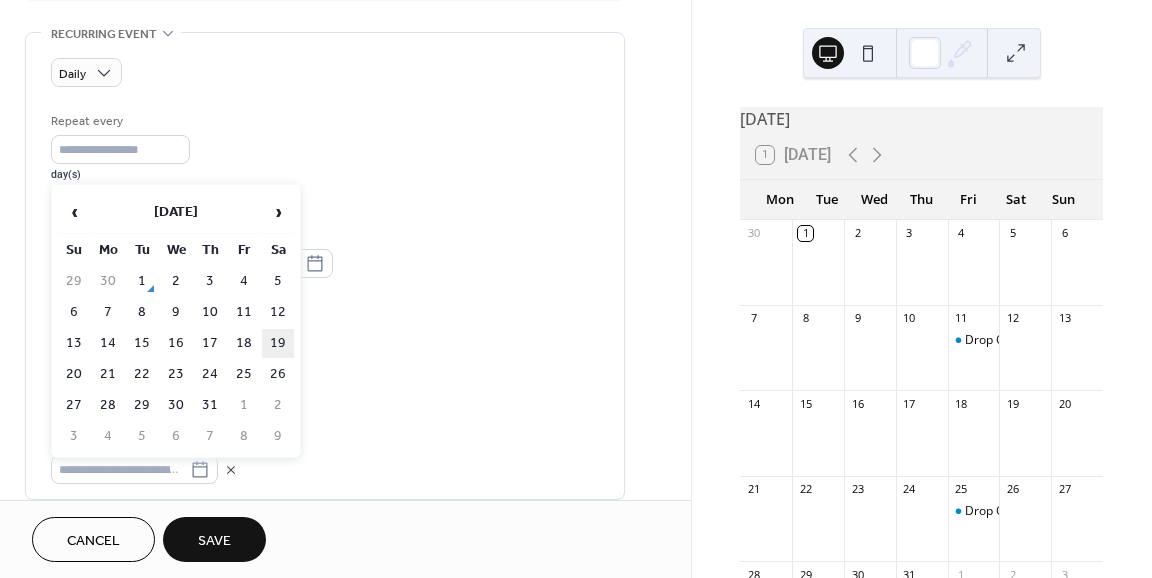 click on "19" at bounding box center (278, 343) 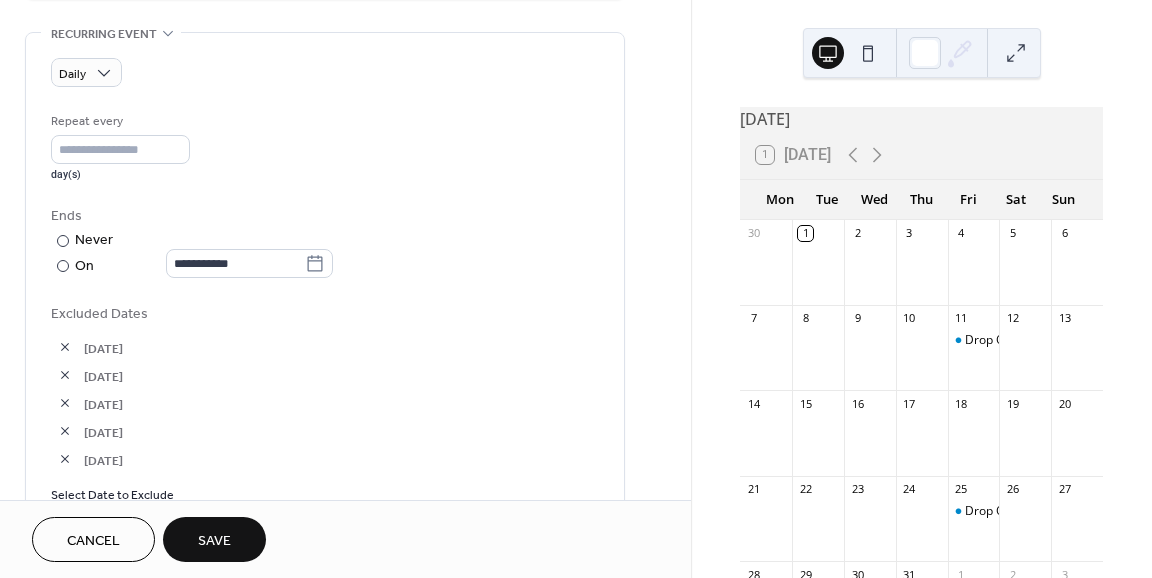 click on "Select Date to Exclude" at bounding box center [112, 493] 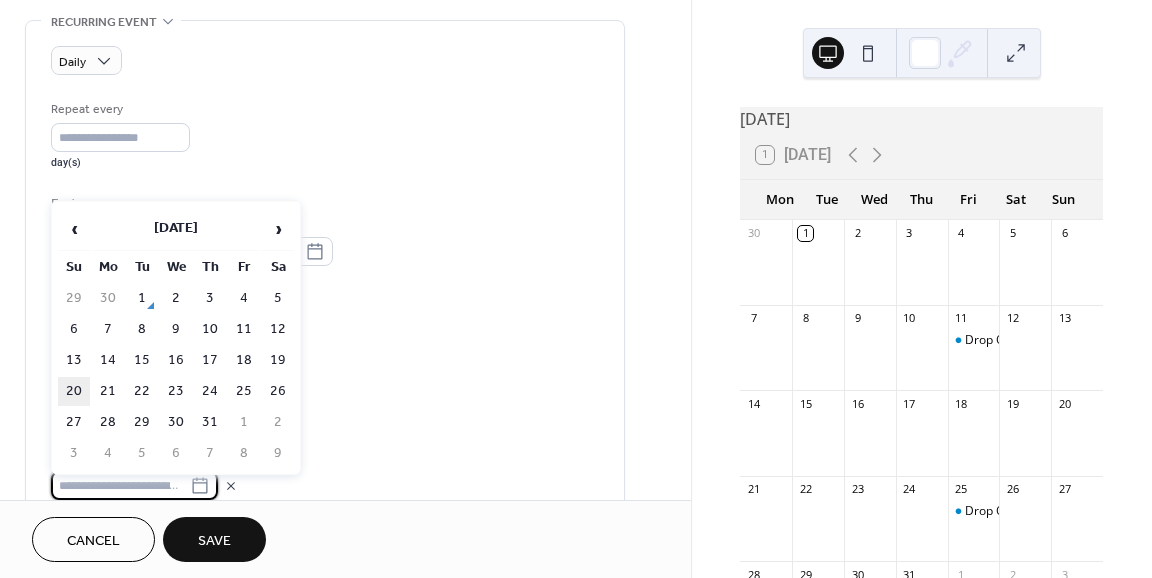 click on "20" at bounding box center (74, 391) 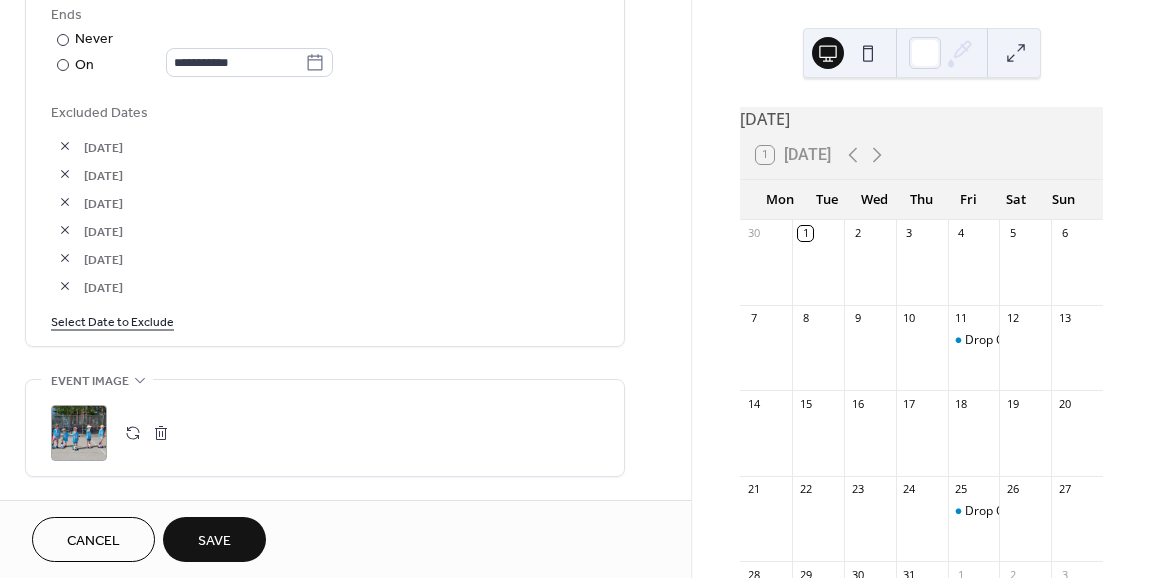 scroll, scrollTop: 1065, scrollLeft: 0, axis: vertical 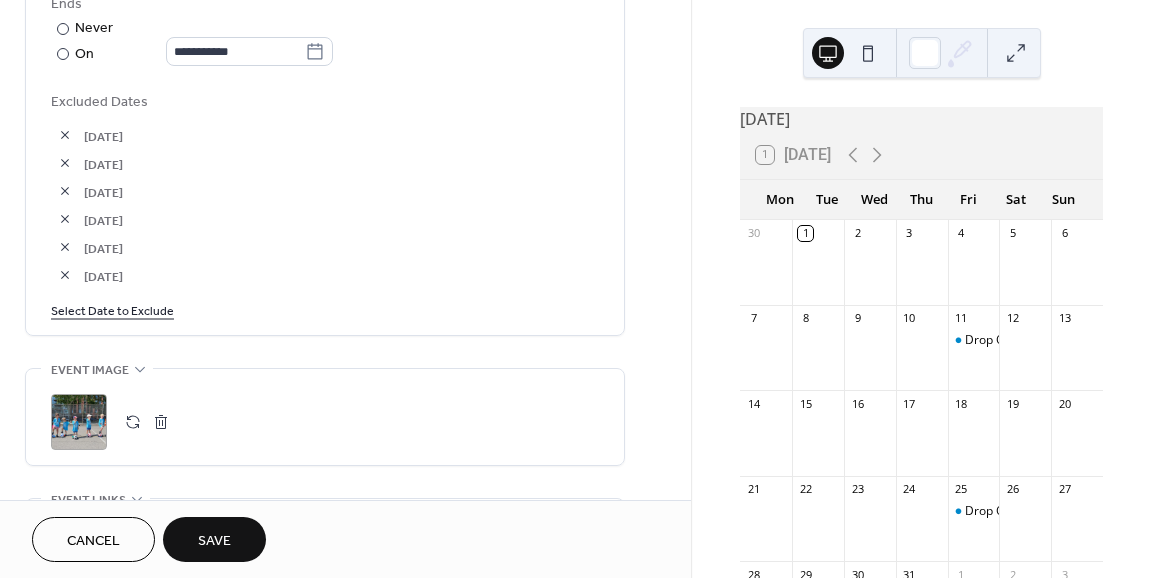 click on "Select Date to Exclude" at bounding box center [112, 309] 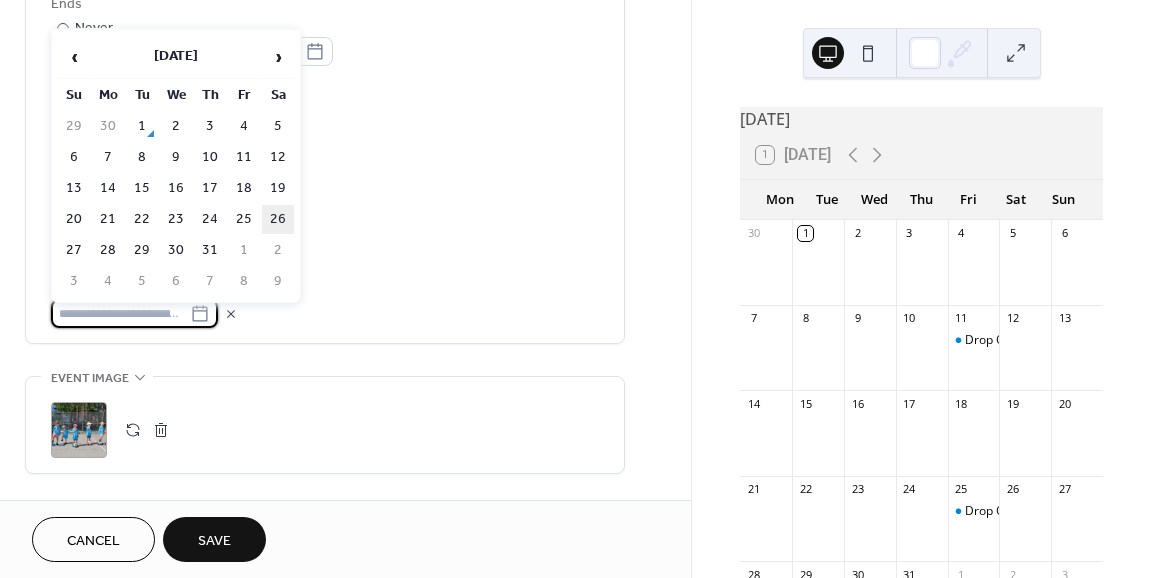 click on "26" at bounding box center (278, 219) 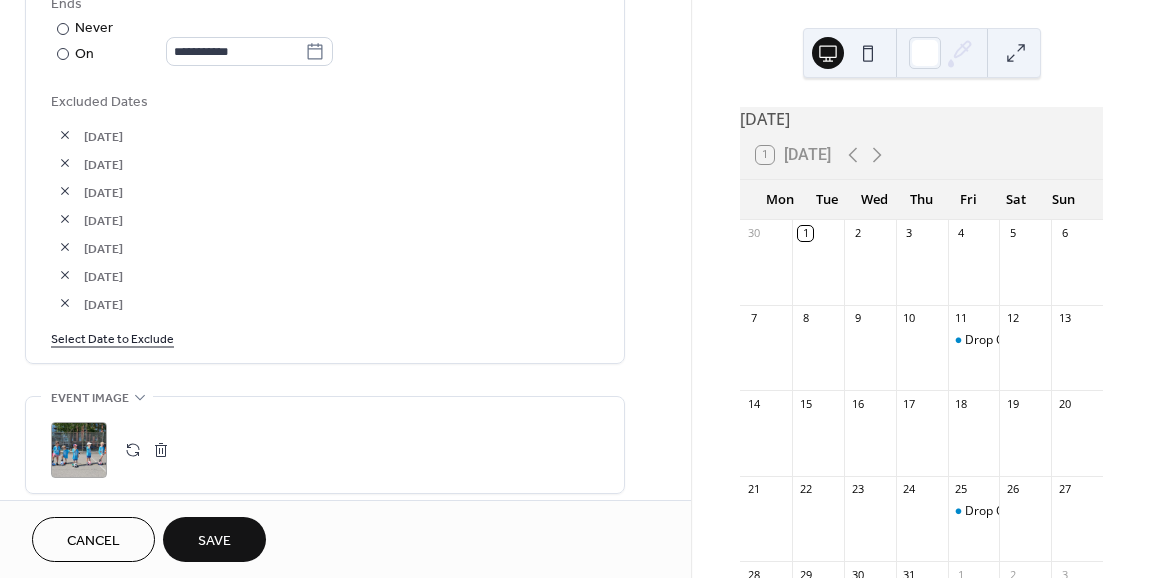 click on "Select Date to Exclude" at bounding box center (112, 337) 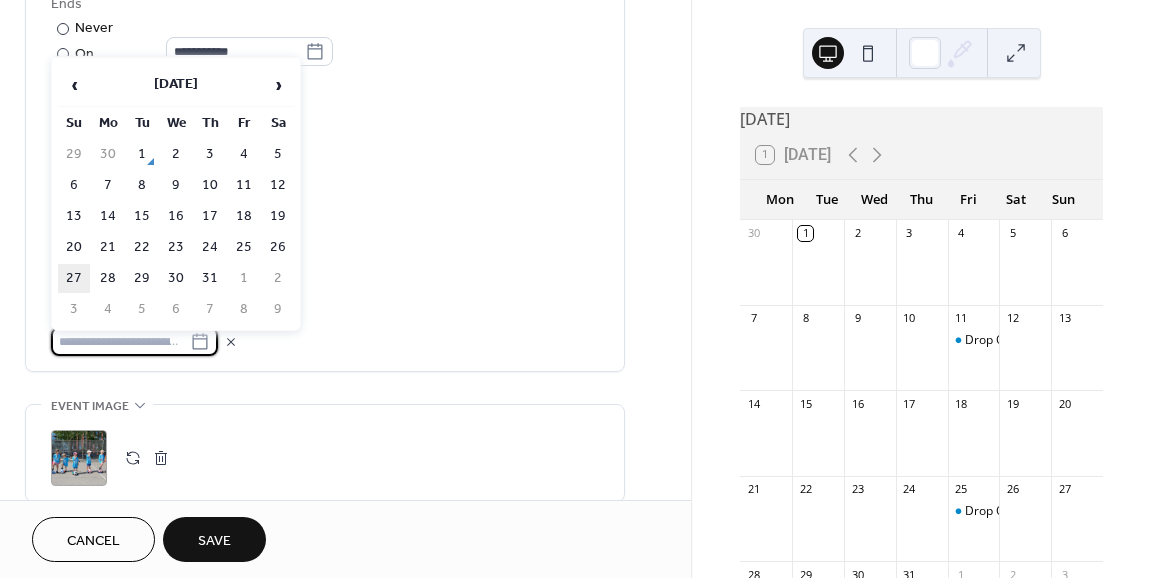 click on "27" at bounding box center (74, 278) 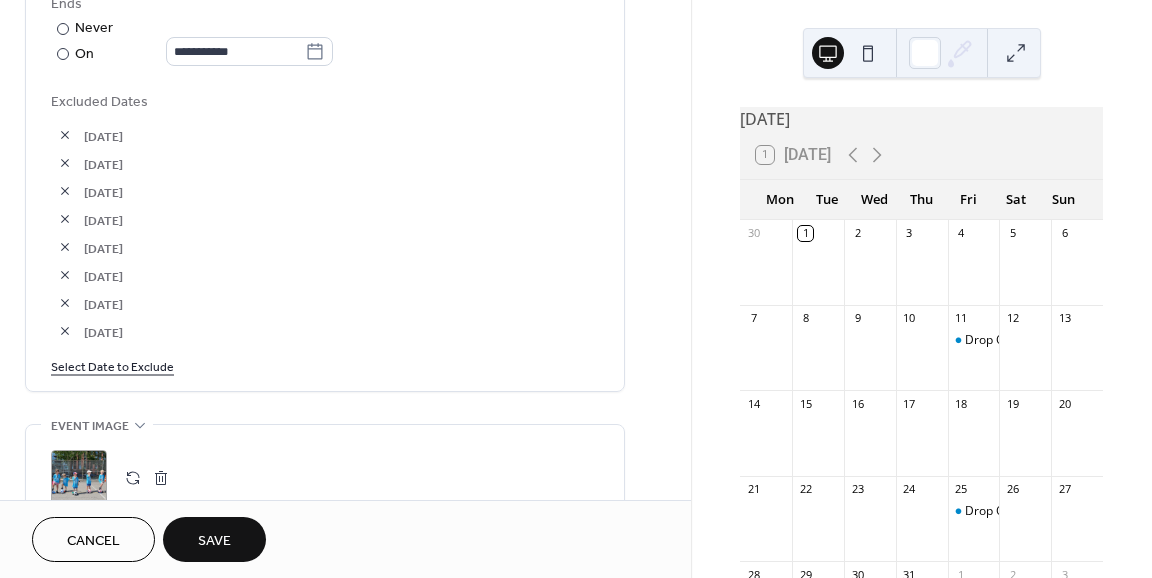 click on "Select Date to Exclude" at bounding box center (112, 365) 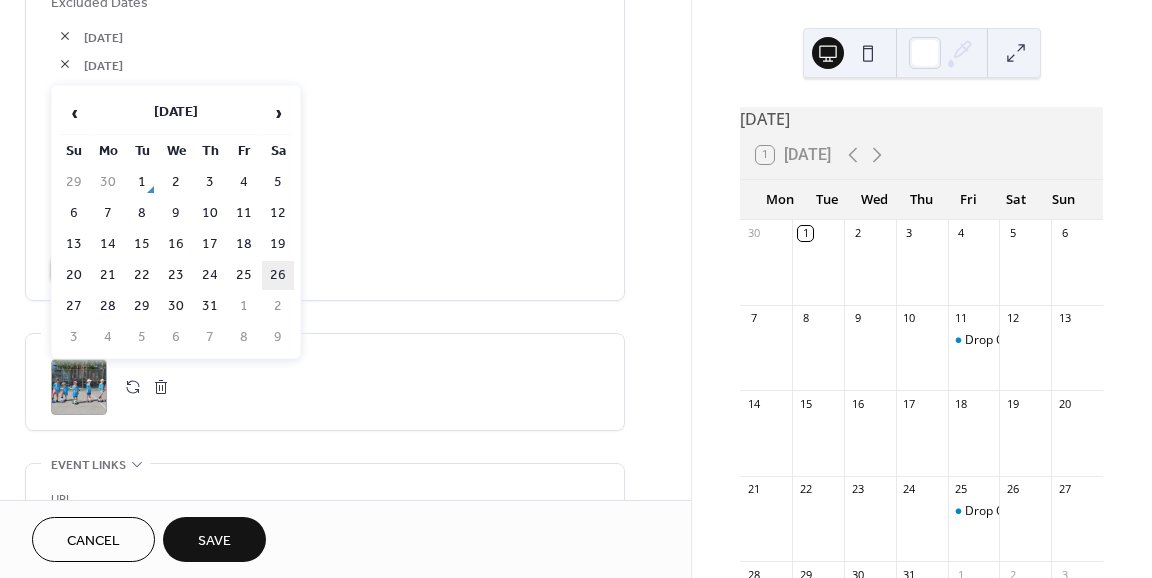 scroll, scrollTop: 1165, scrollLeft: 0, axis: vertical 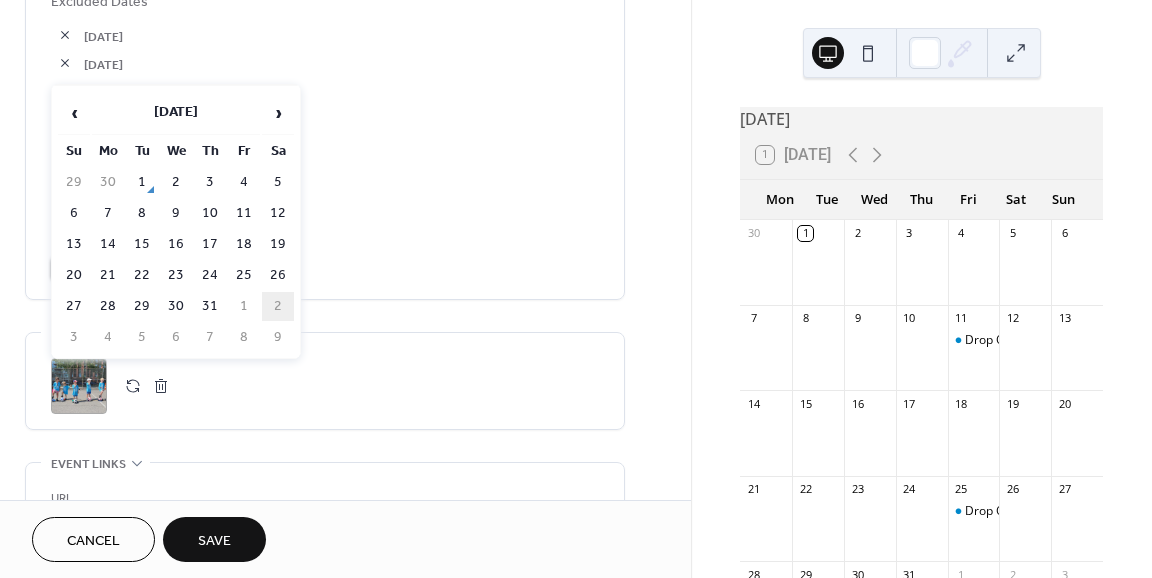 click on "2" at bounding box center (278, 306) 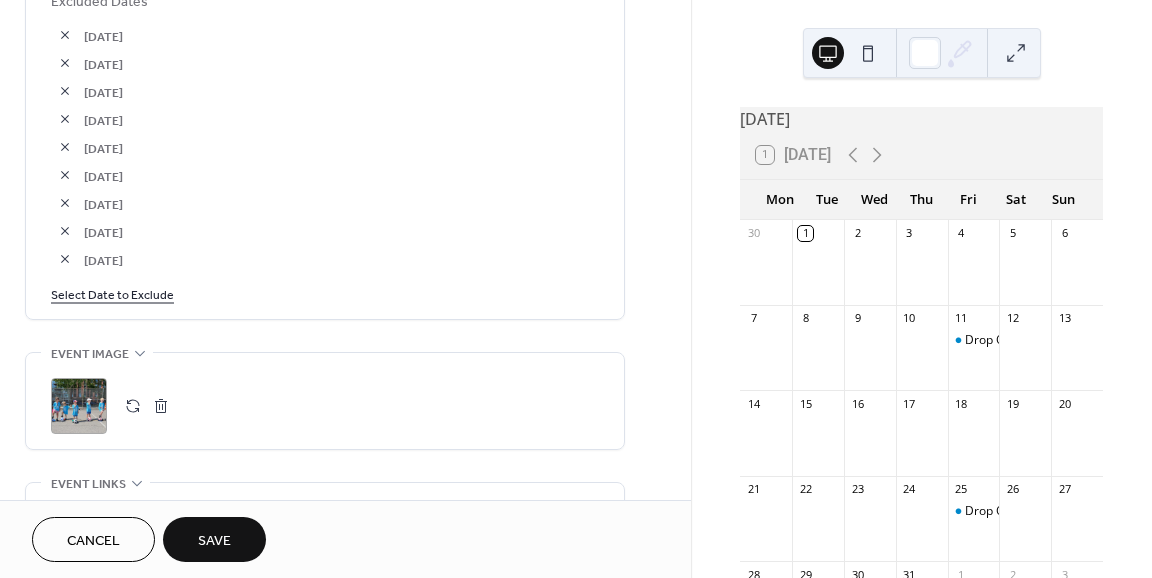 click on "Select Date to Exclude" at bounding box center (112, 293) 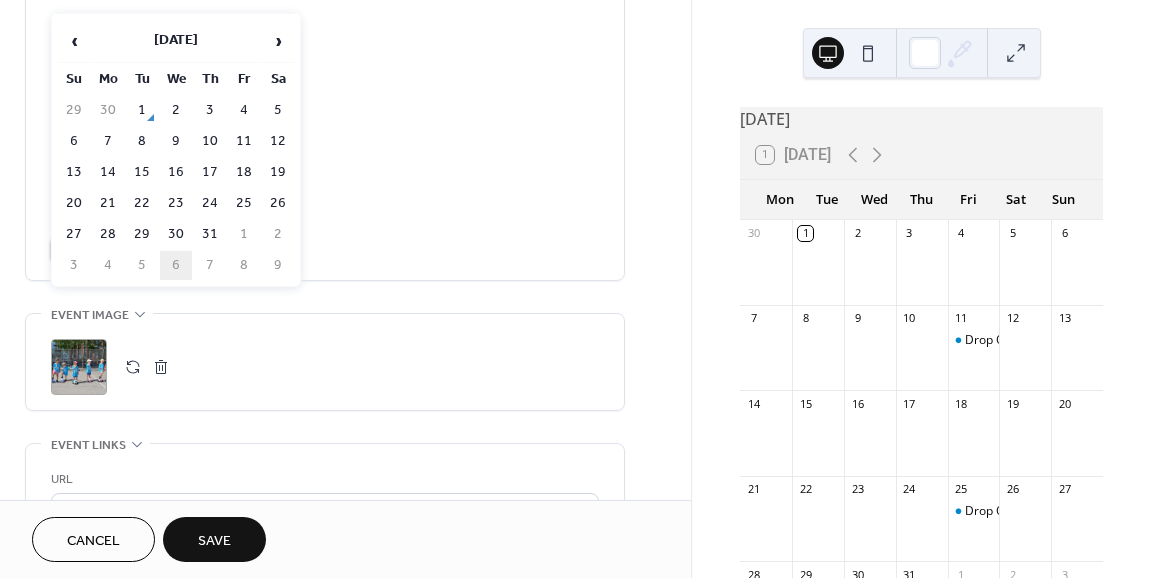 scroll, scrollTop: 1265, scrollLeft: 0, axis: vertical 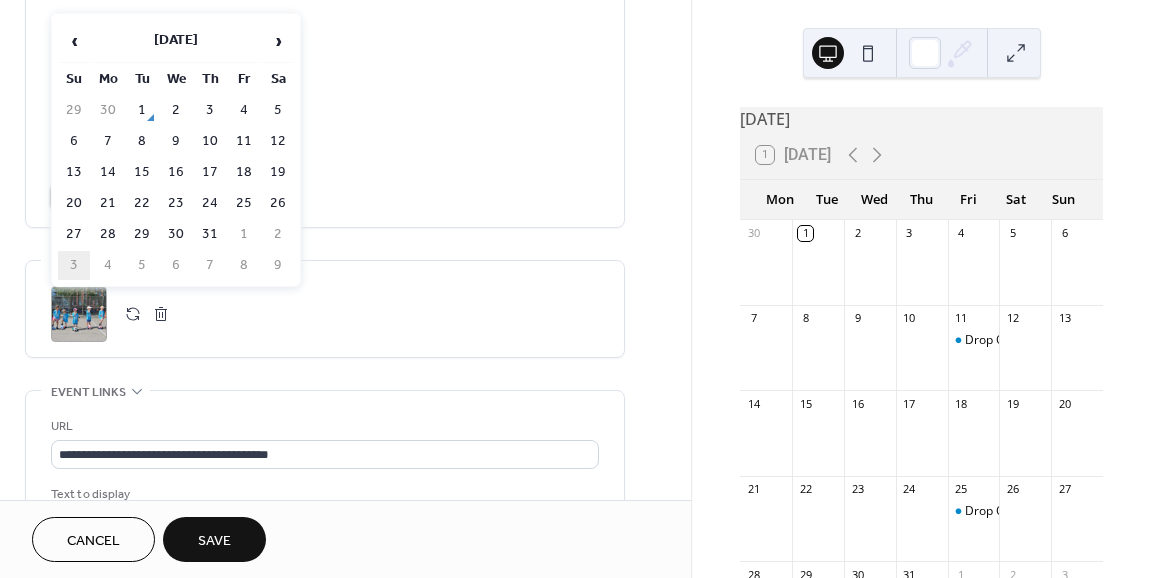 click on "3" at bounding box center [74, 265] 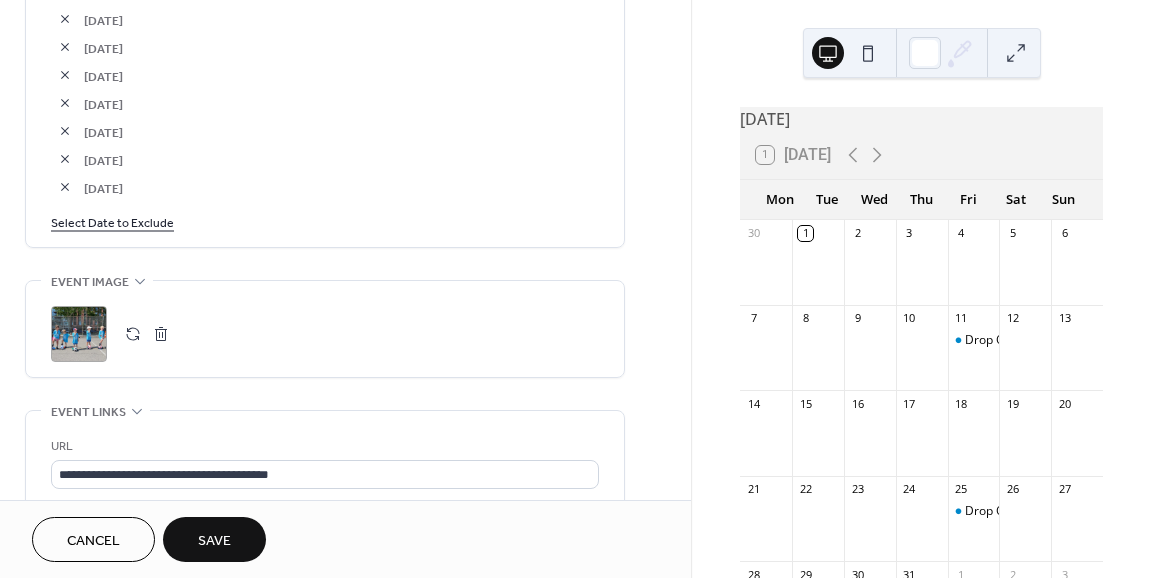 click on "Select Date to Exclude" at bounding box center (112, 221) 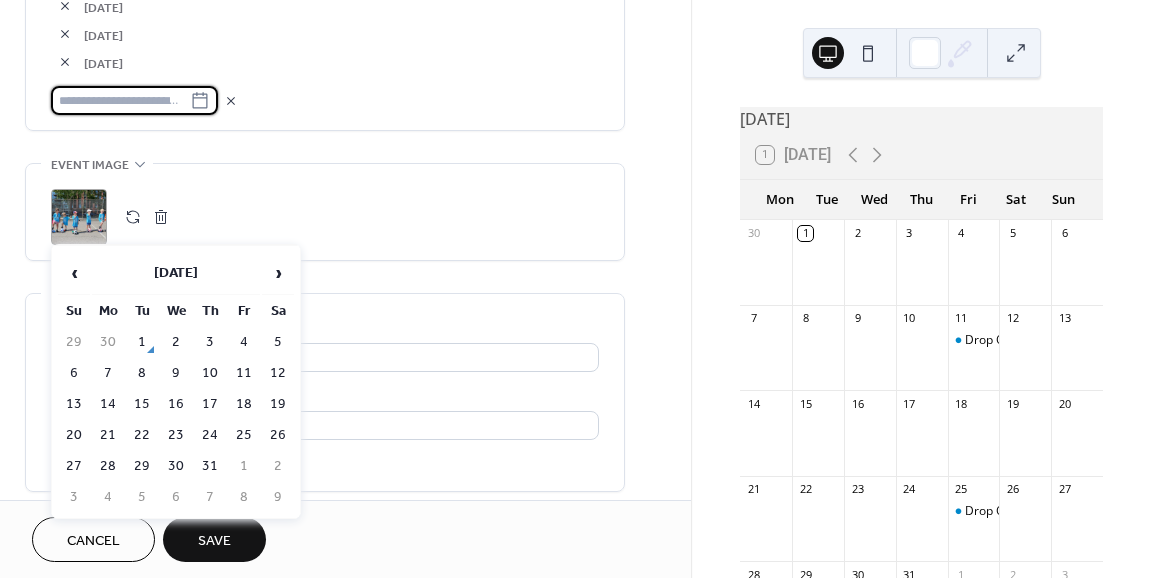 scroll, scrollTop: 1465, scrollLeft: 0, axis: vertical 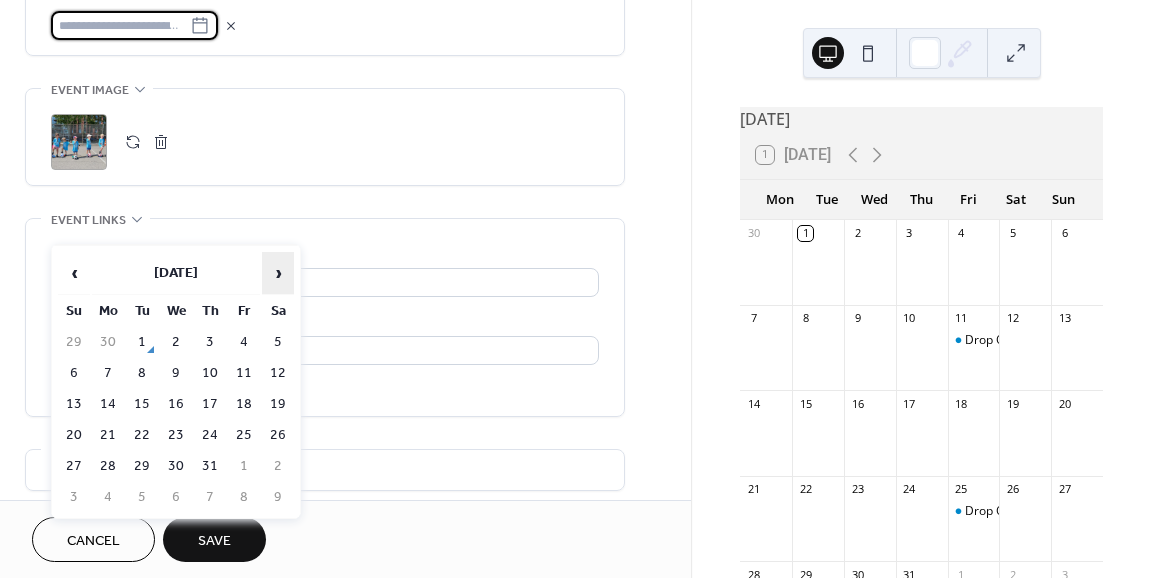 click on "›" at bounding box center (278, 273) 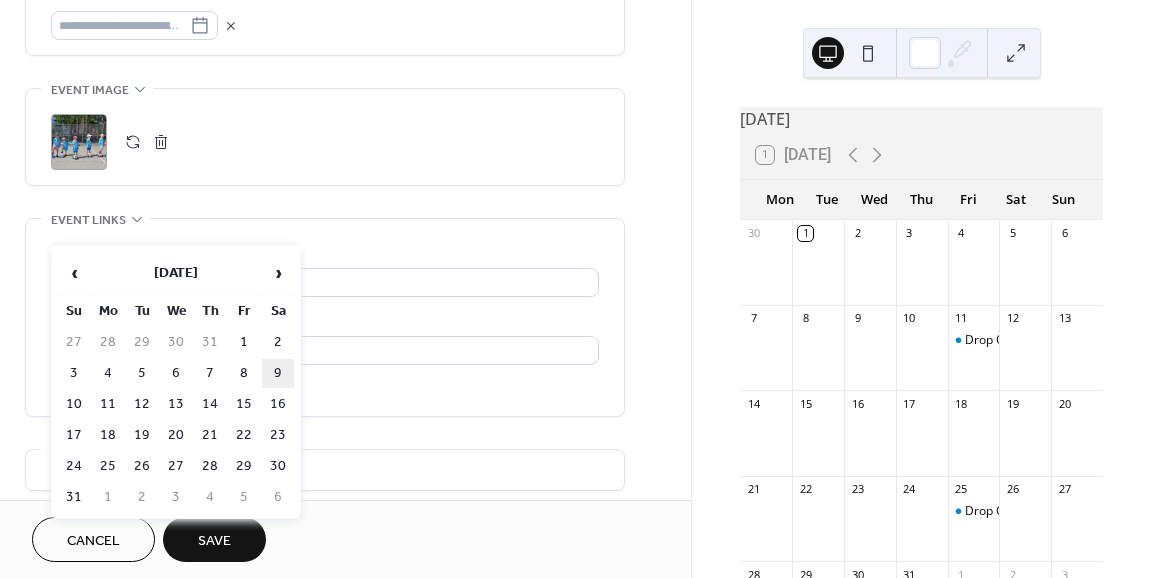 click on "9" at bounding box center [278, 373] 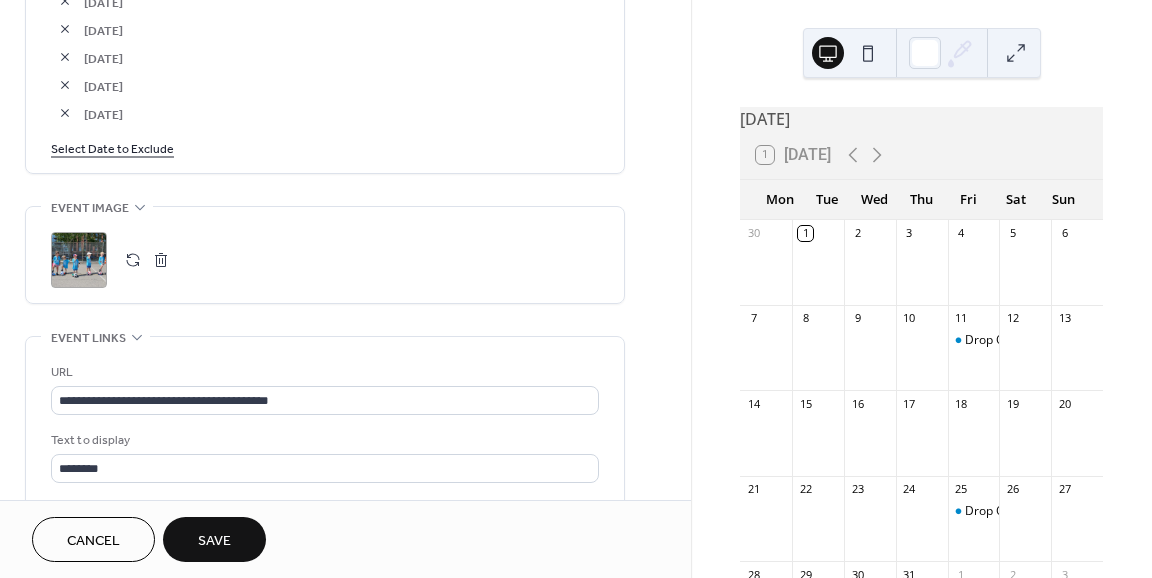 scroll, scrollTop: 1365, scrollLeft: 0, axis: vertical 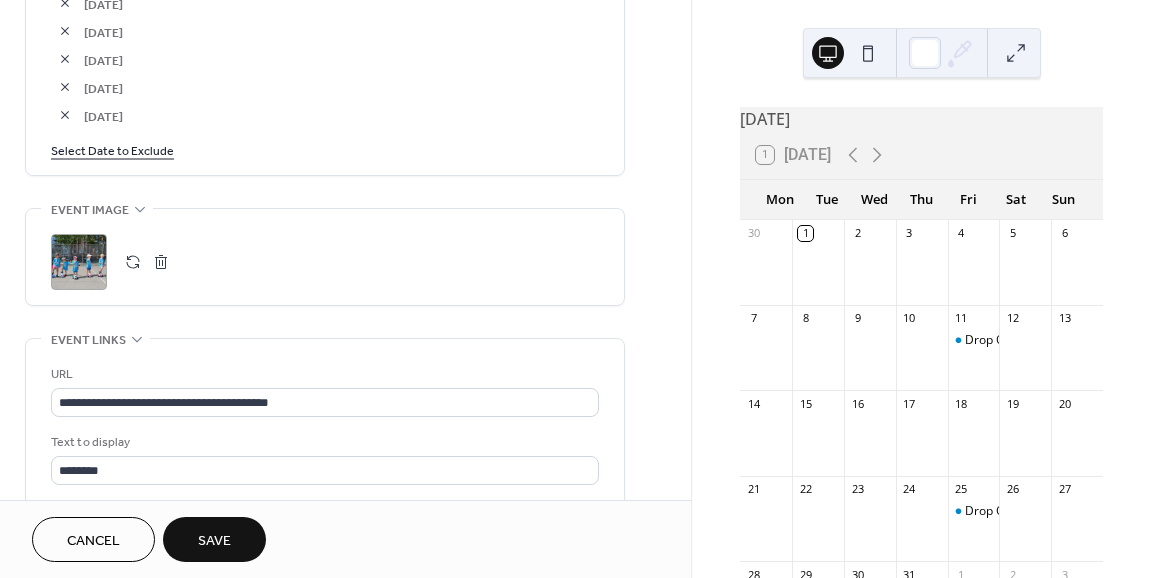 click on "Select Date to Exclude" at bounding box center [112, 149] 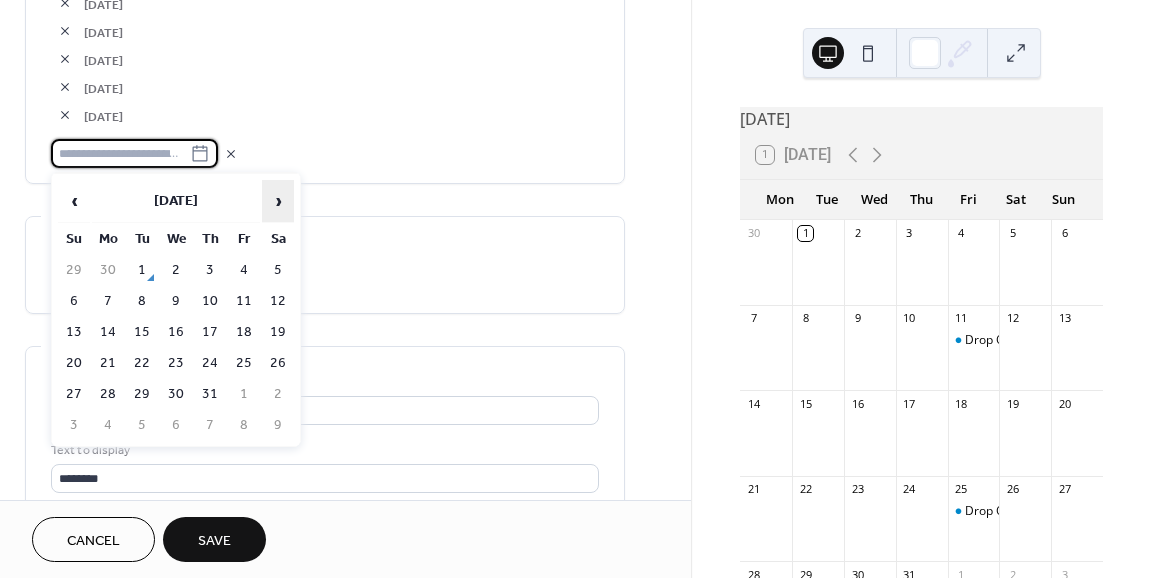 click on "›" at bounding box center (278, 201) 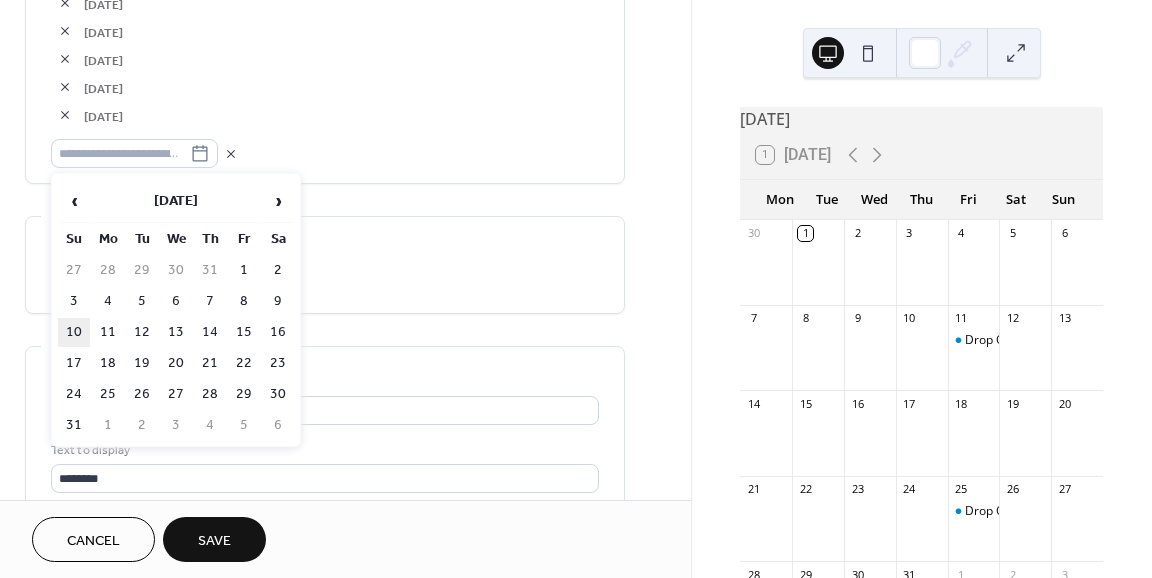 click on "10" at bounding box center [74, 332] 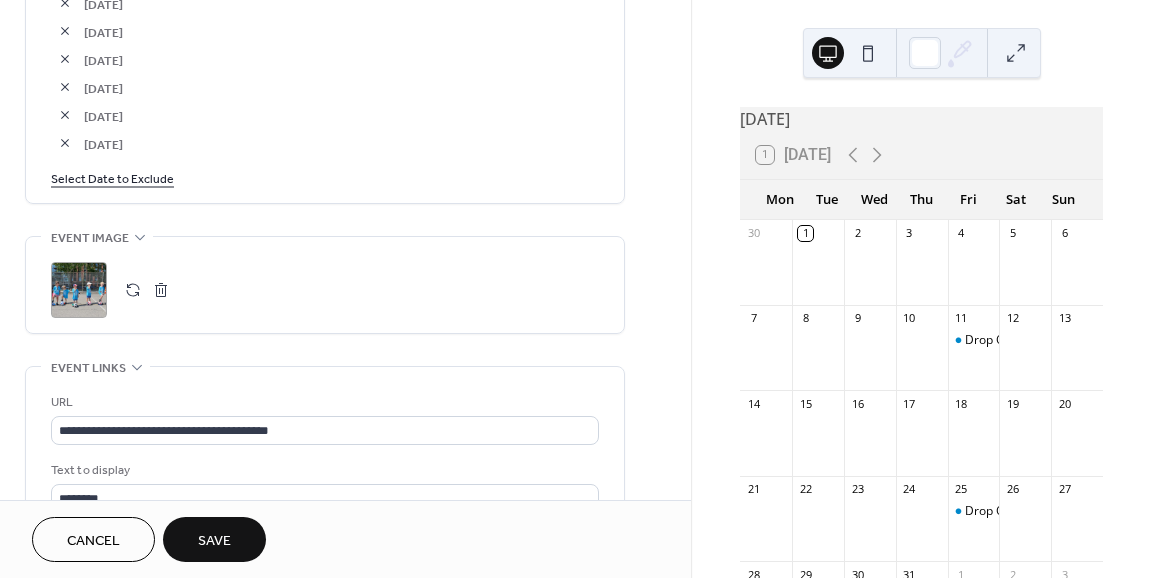 click on "Select Date to Exclude" at bounding box center [112, 177] 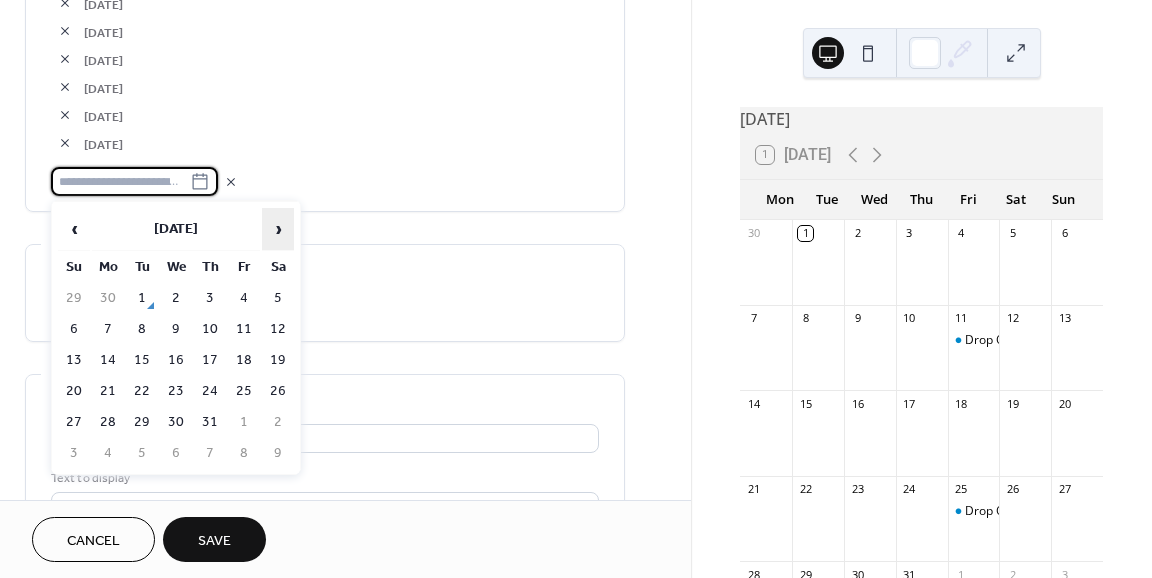 click on "›" at bounding box center [278, 229] 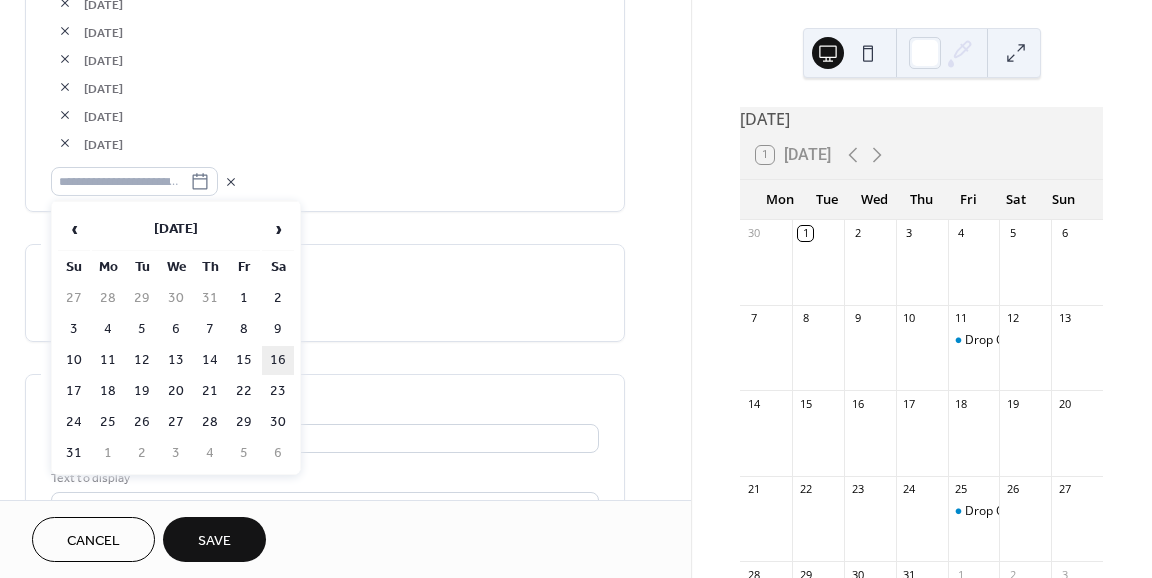 click on "16" at bounding box center (278, 360) 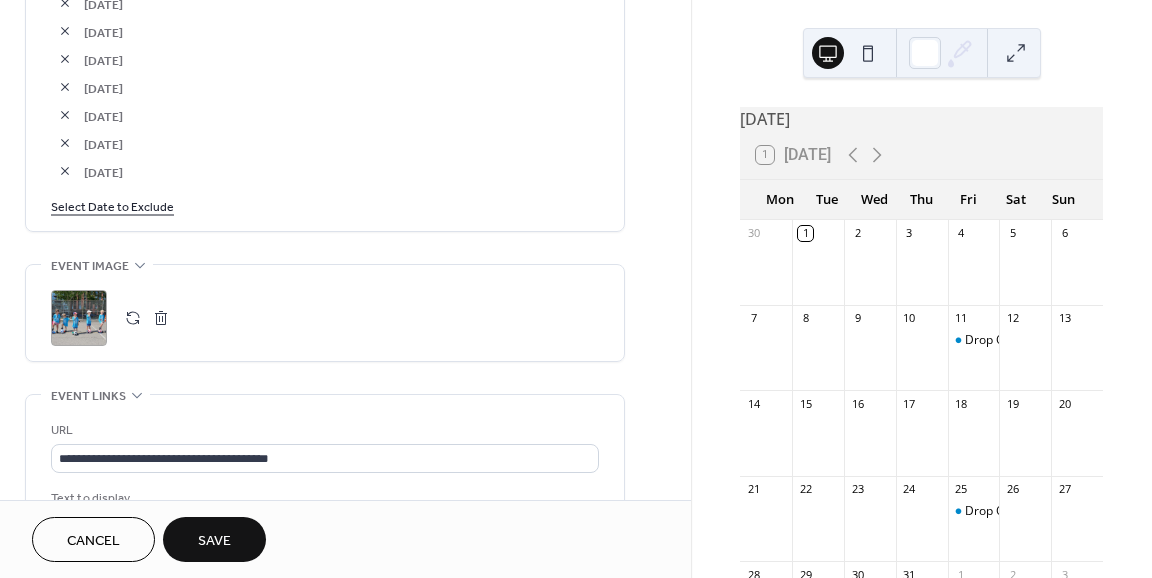 click on "Select Date to Exclude" at bounding box center (112, 205) 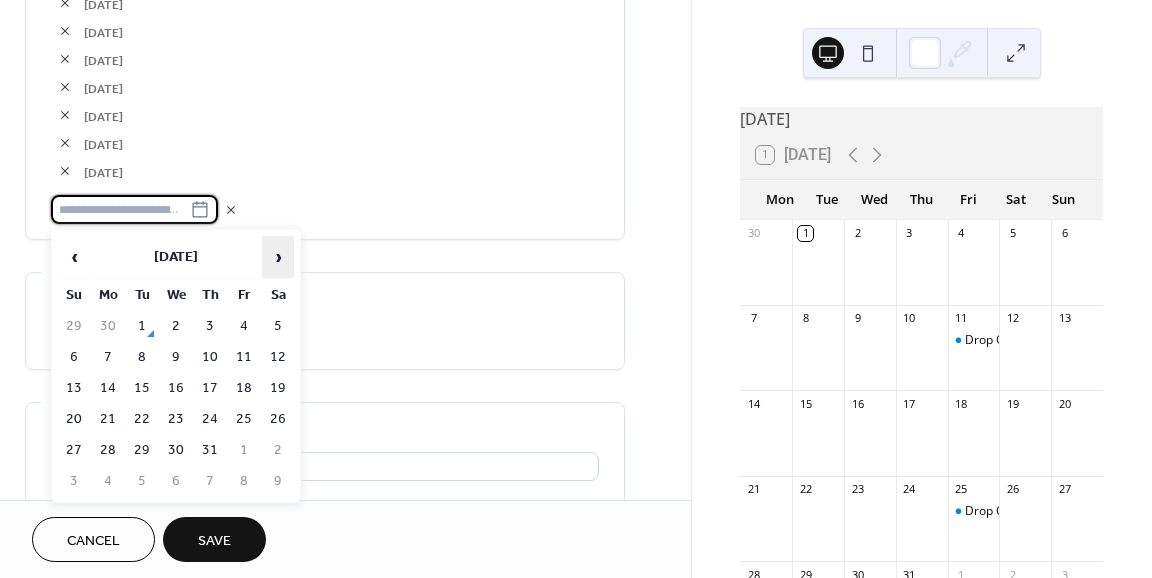 click on "›" at bounding box center [278, 257] 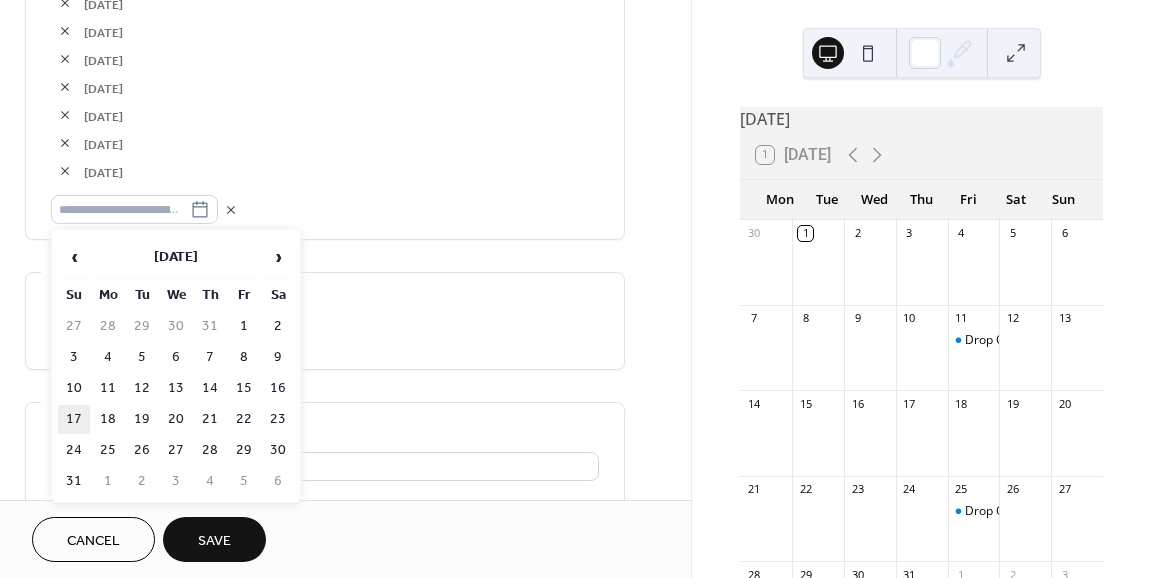click on "17" at bounding box center (74, 419) 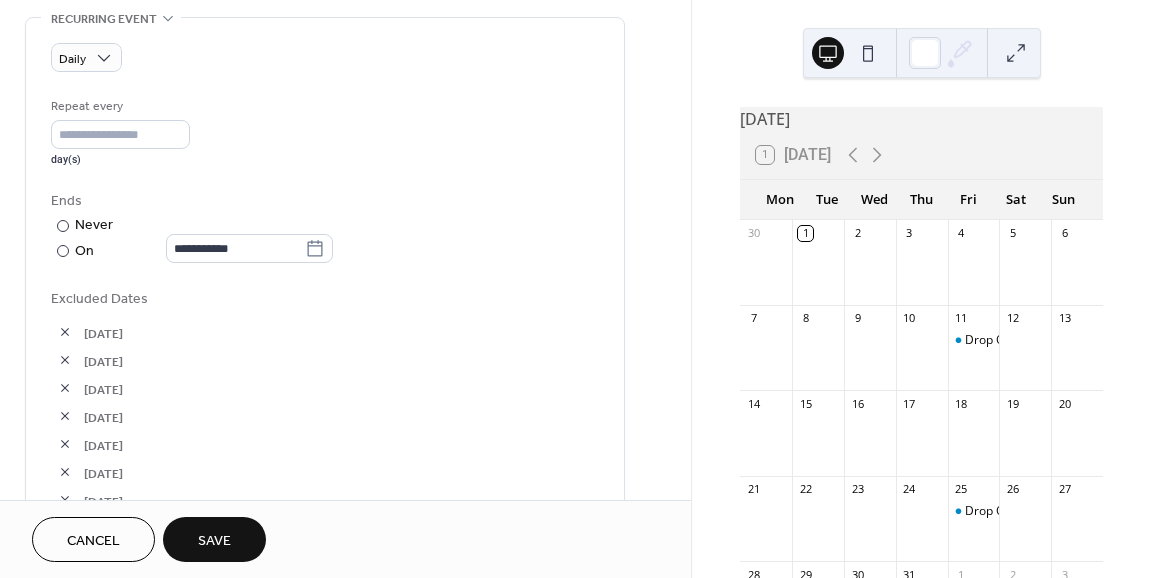 scroll, scrollTop: 765, scrollLeft: 0, axis: vertical 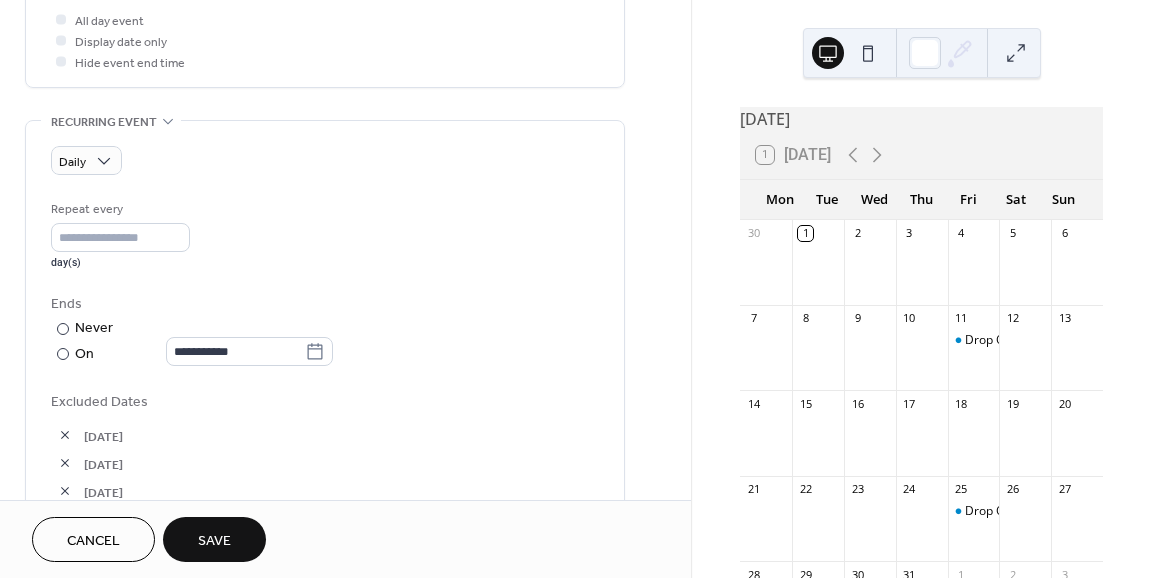 click on "Save" at bounding box center (214, 541) 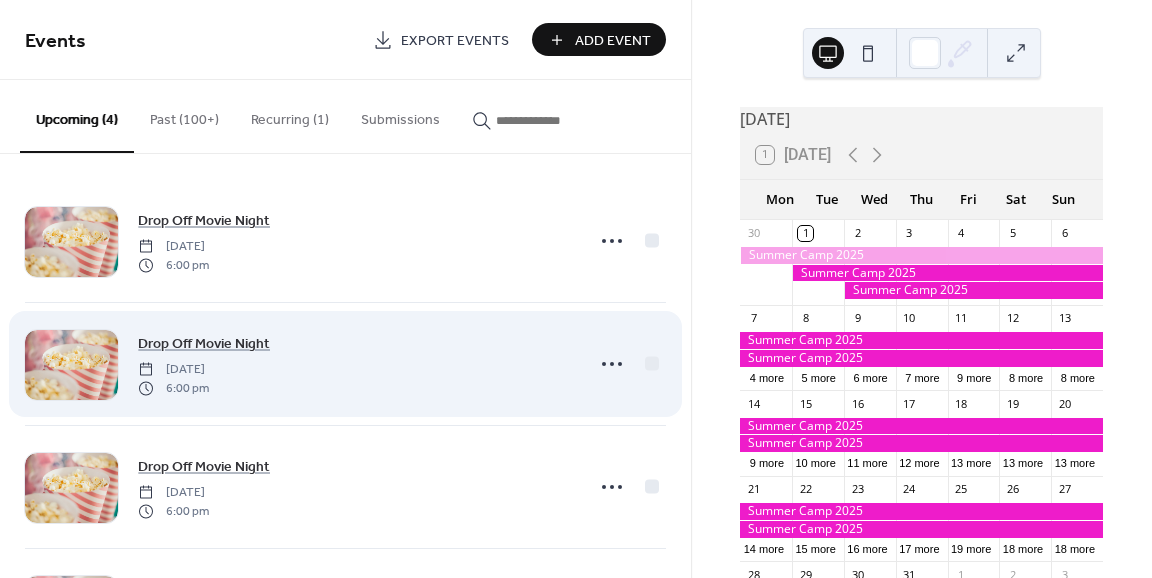 scroll, scrollTop: 0, scrollLeft: 0, axis: both 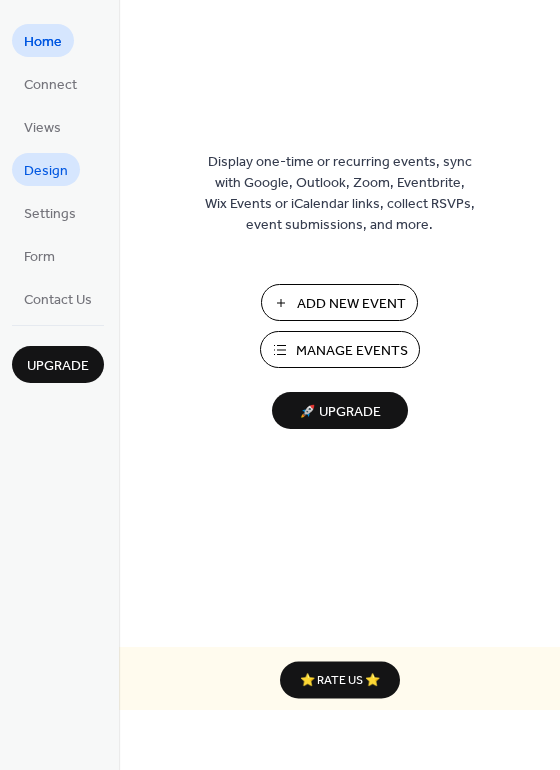 click on "Design" at bounding box center (46, 171) 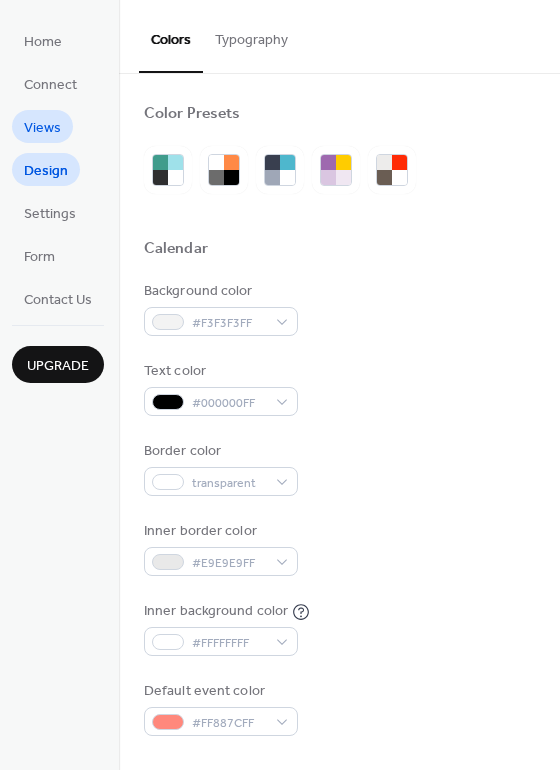 click on "Views" at bounding box center (42, 128) 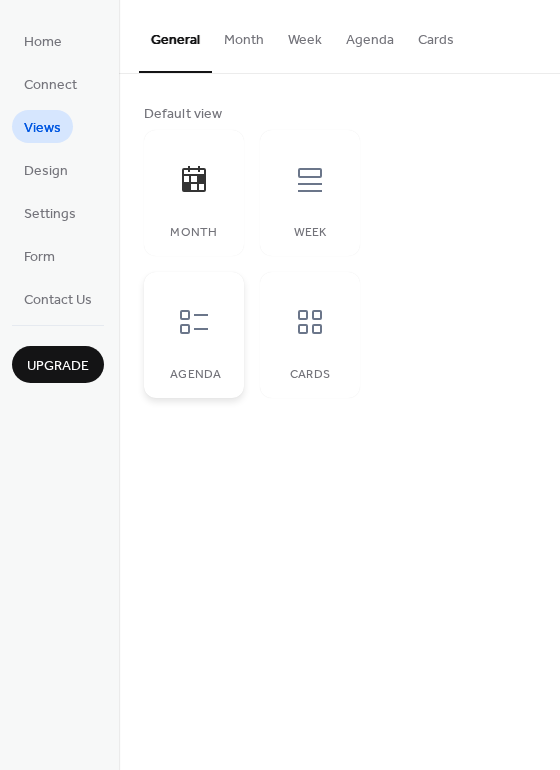 click at bounding box center [194, 322] 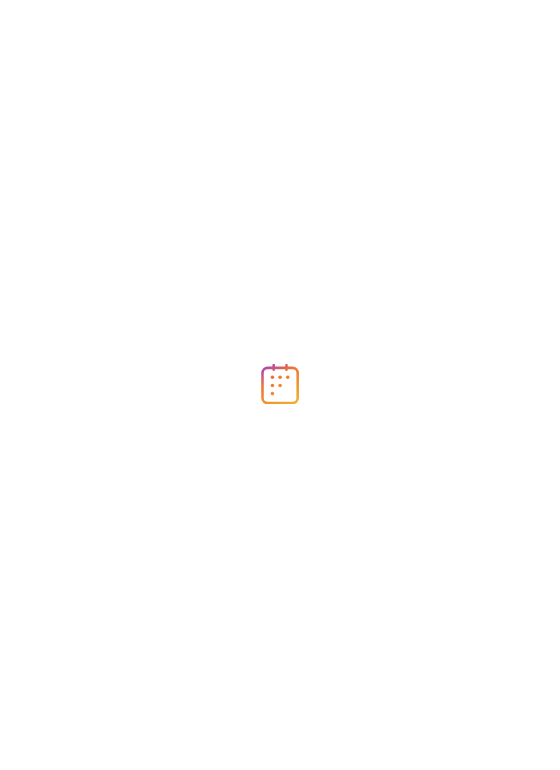scroll, scrollTop: 0, scrollLeft: 0, axis: both 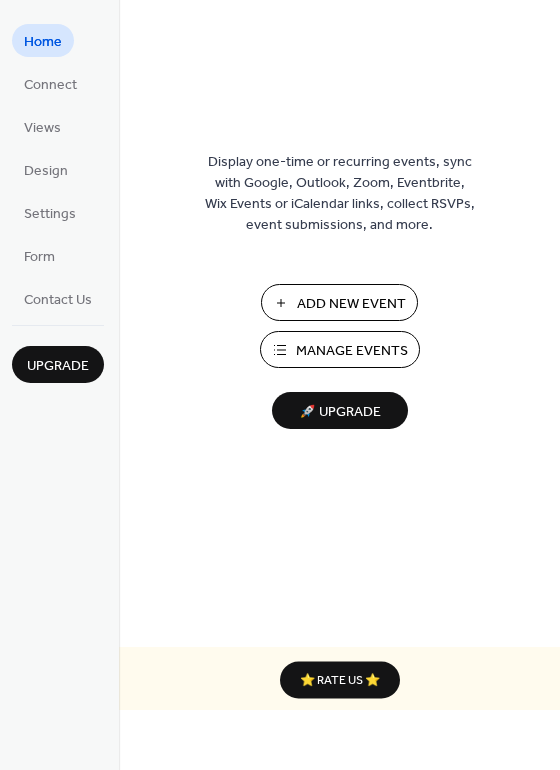click on "Manage Events" at bounding box center (352, 351) 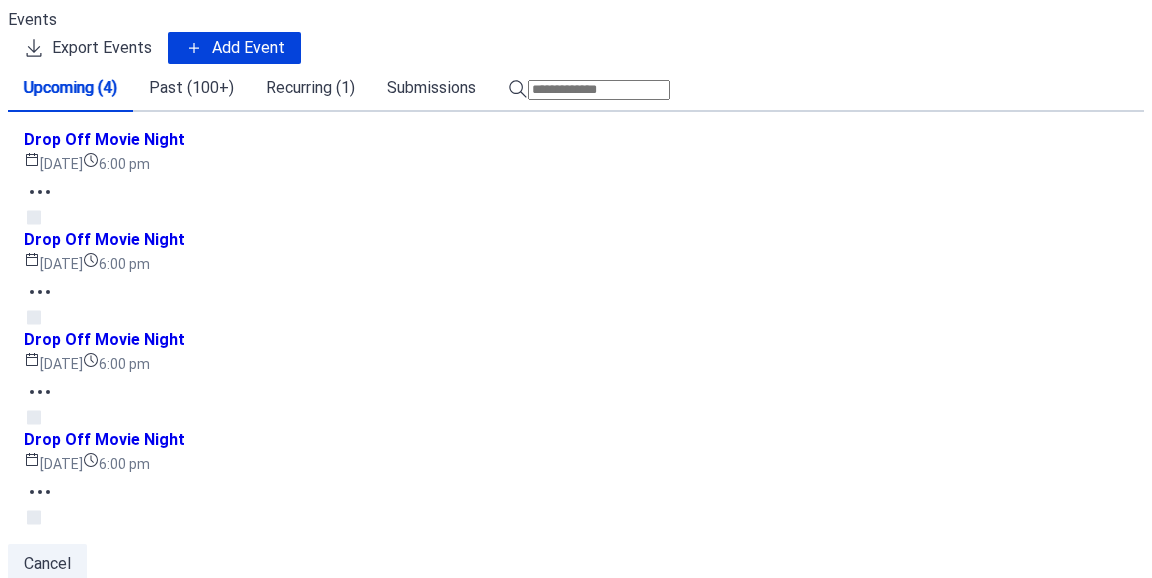 scroll, scrollTop: 0, scrollLeft: 0, axis: both 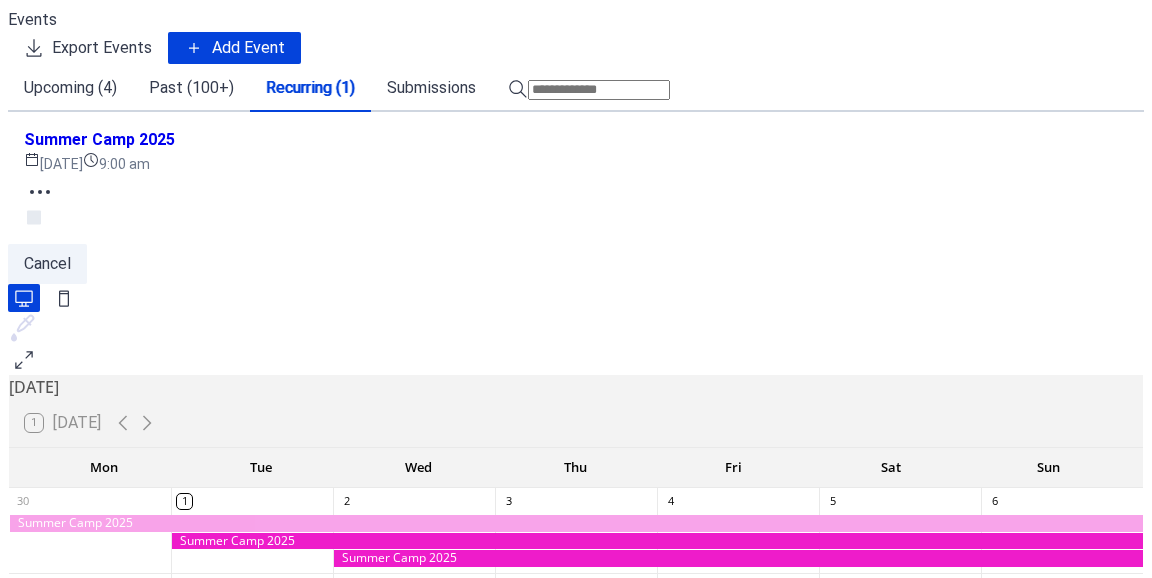 click on "Summer Camp 2025 Monday, June 30, 2025 9:00 am" at bounding box center [576, 152] 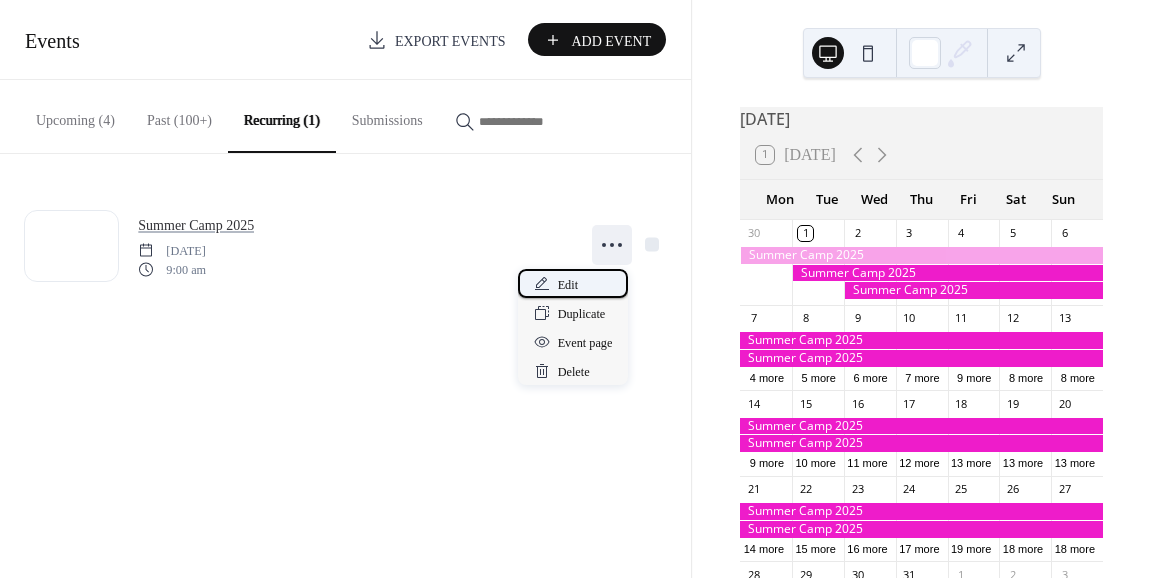 click on "Edit" at bounding box center [573, 283] 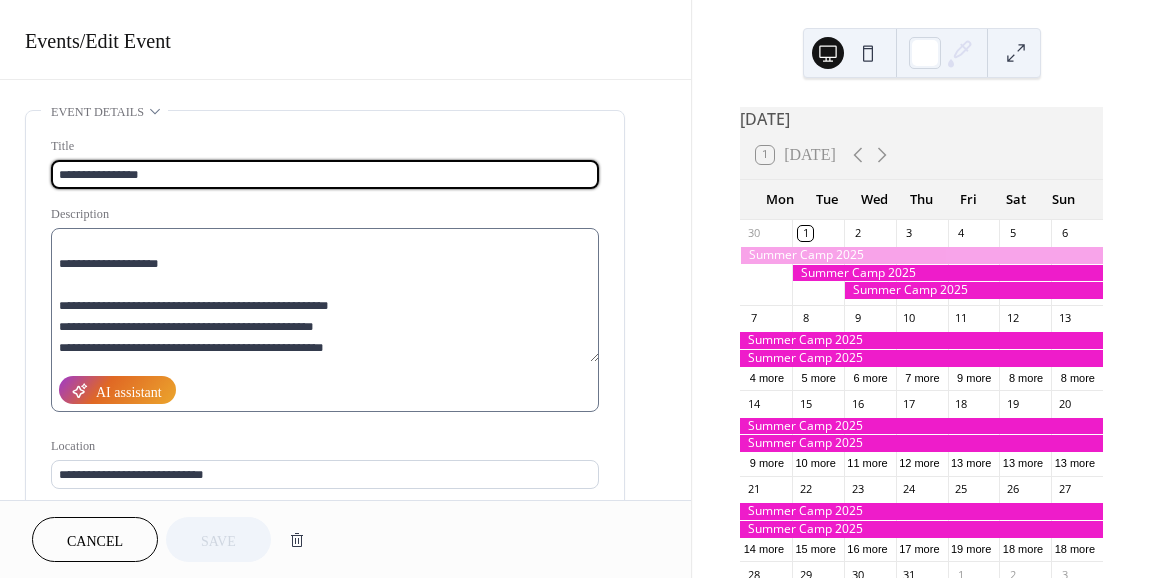 scroll, scrollTop: 231, scrollLeft: 0, axis: vertical 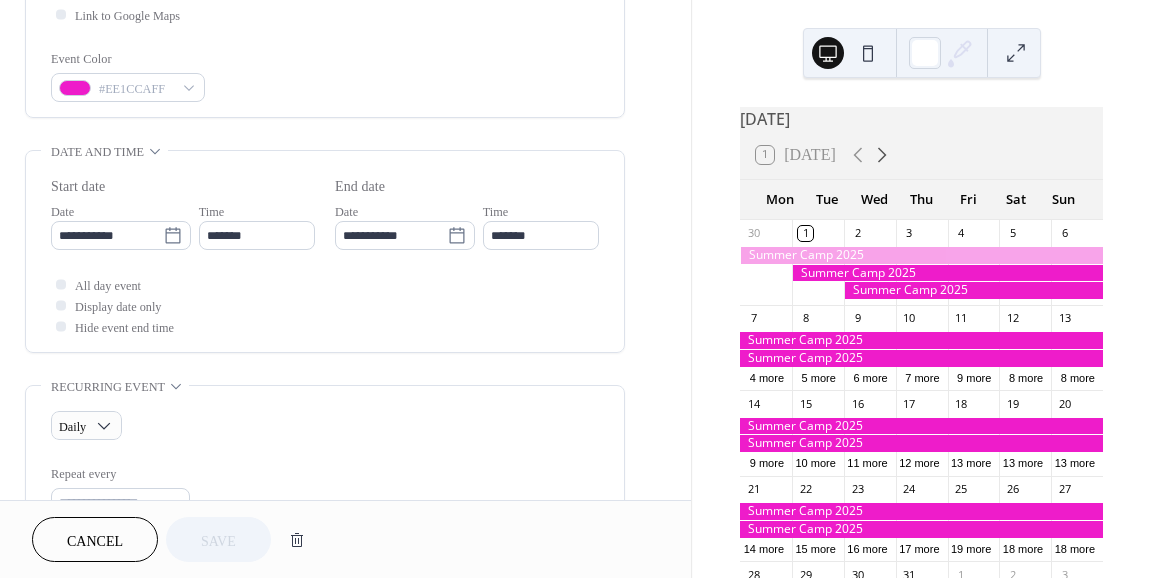 click 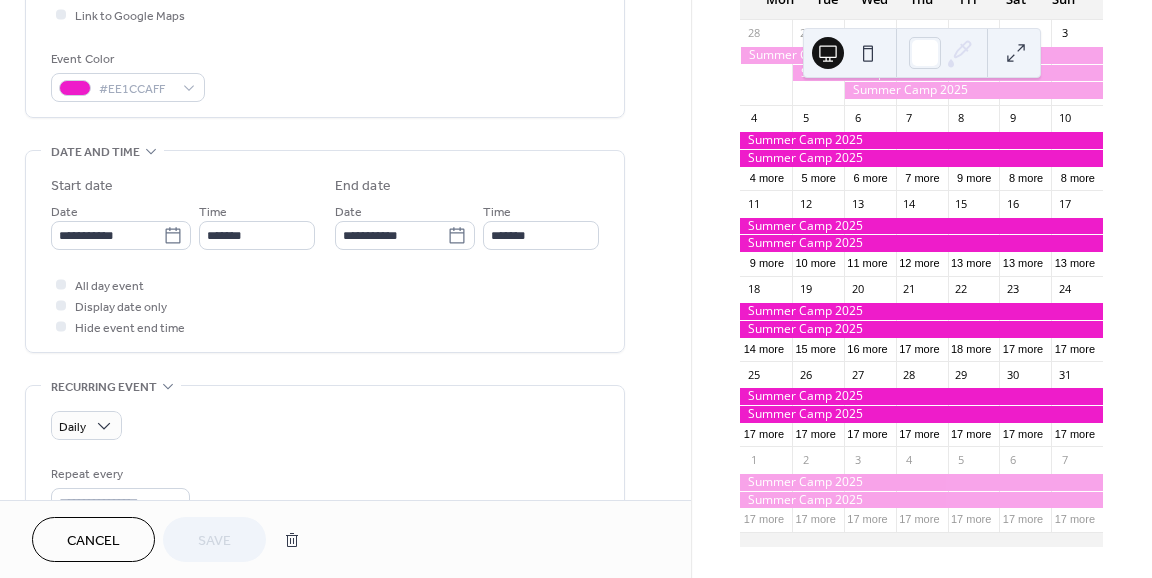 scroll, scrollTop: 214, scrollLeft: 0, axis: vertical 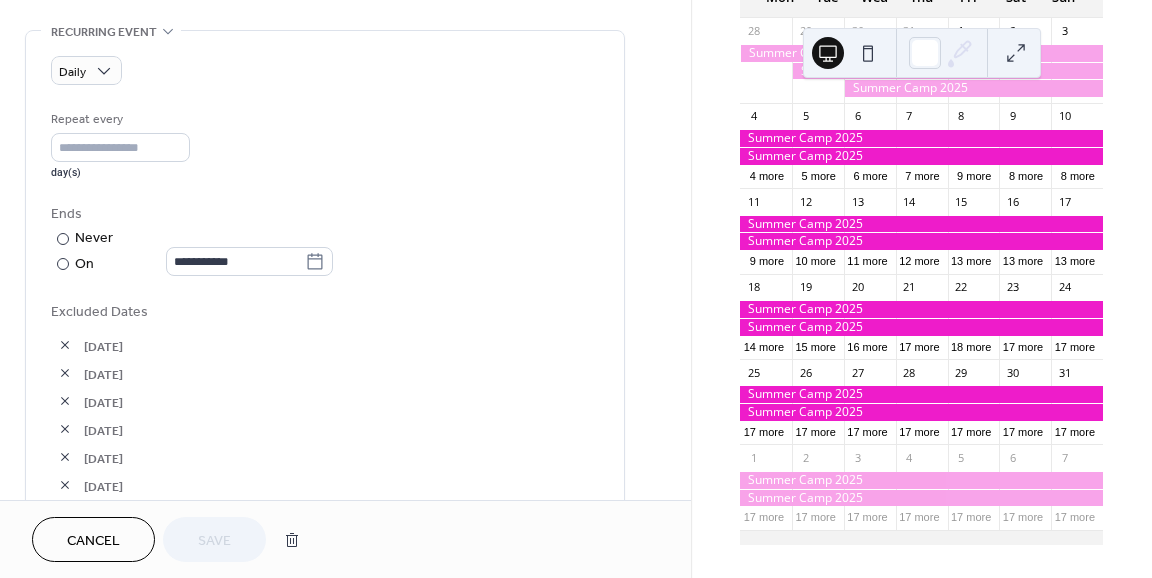 click on "Excluded Dates 05-Jul-2025 06-Jul-2025 12-Jul-2025 13-Jul-2025 19-Jul-2025 20-Jul-2025 26-Jul-2025 27-Jul-2025 02-Aug-2025 03-Aug-2025 09-Aug-2025 10-Aug-2025 16-Aug-2025 17-Aug-2025 Select Date to Exclude" at bounding box center [325, 527] 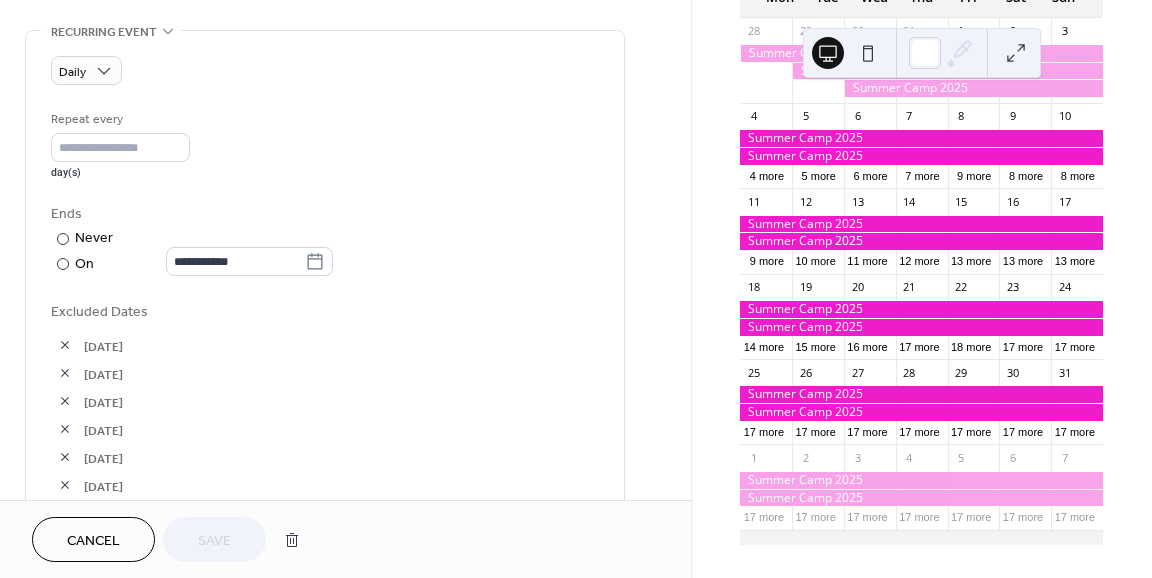 scroll, scrollTop: 555, scrollLeft: 0, axis: vertical 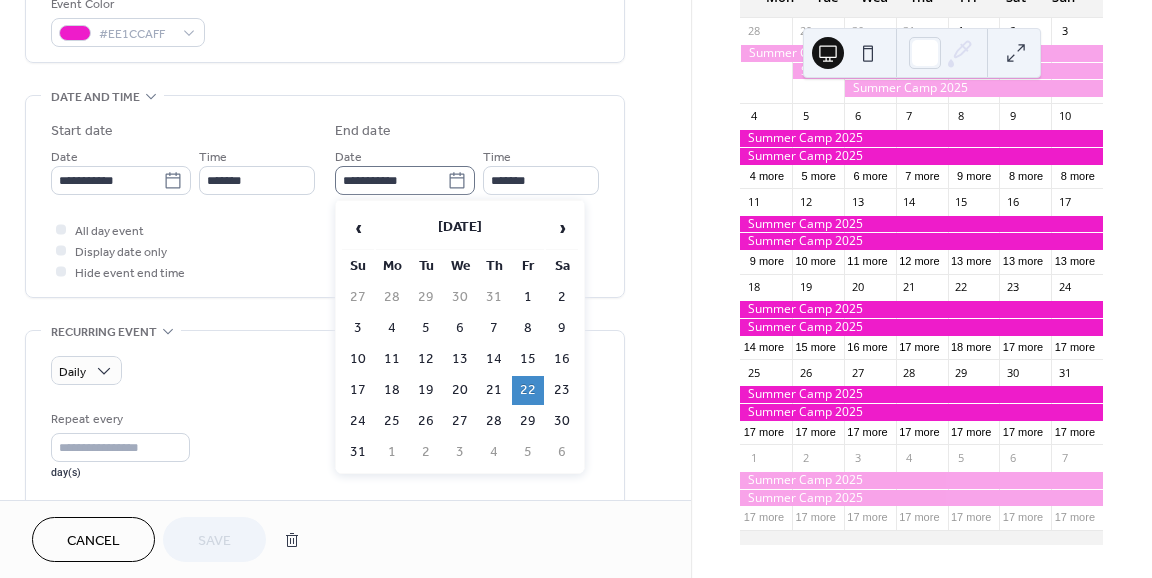 click 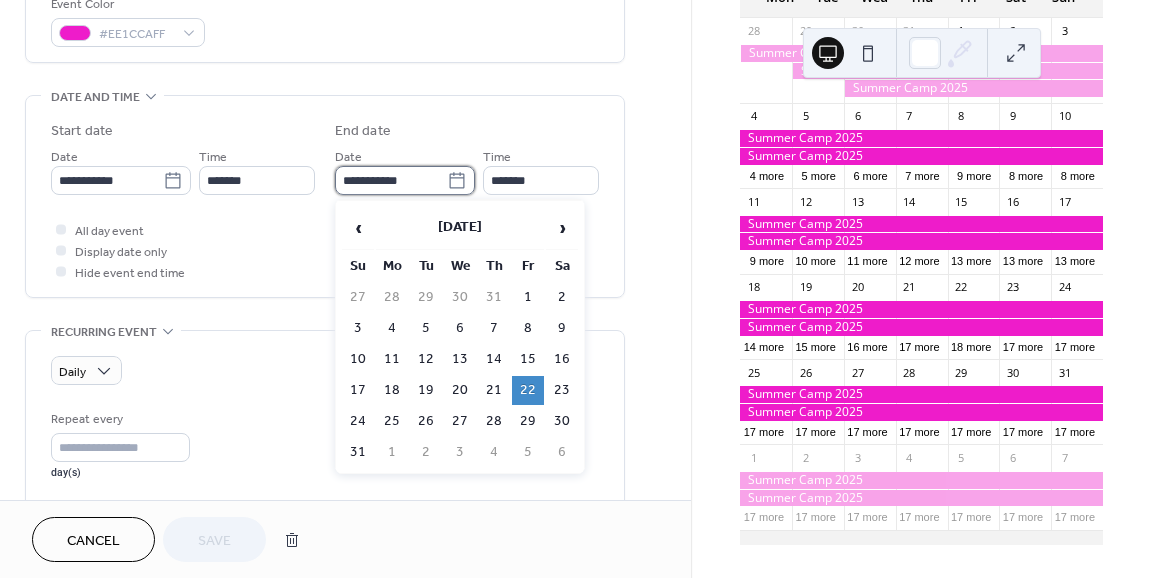 click on "**********" at bounding box center (391, 180) 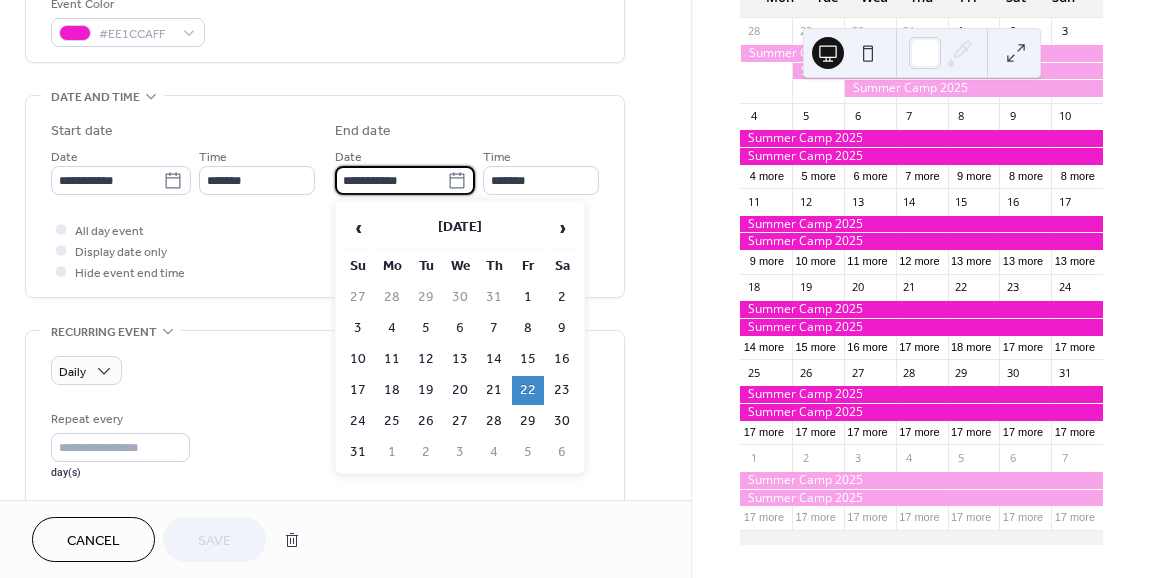 click on "22" at bounding box center (528, 390) 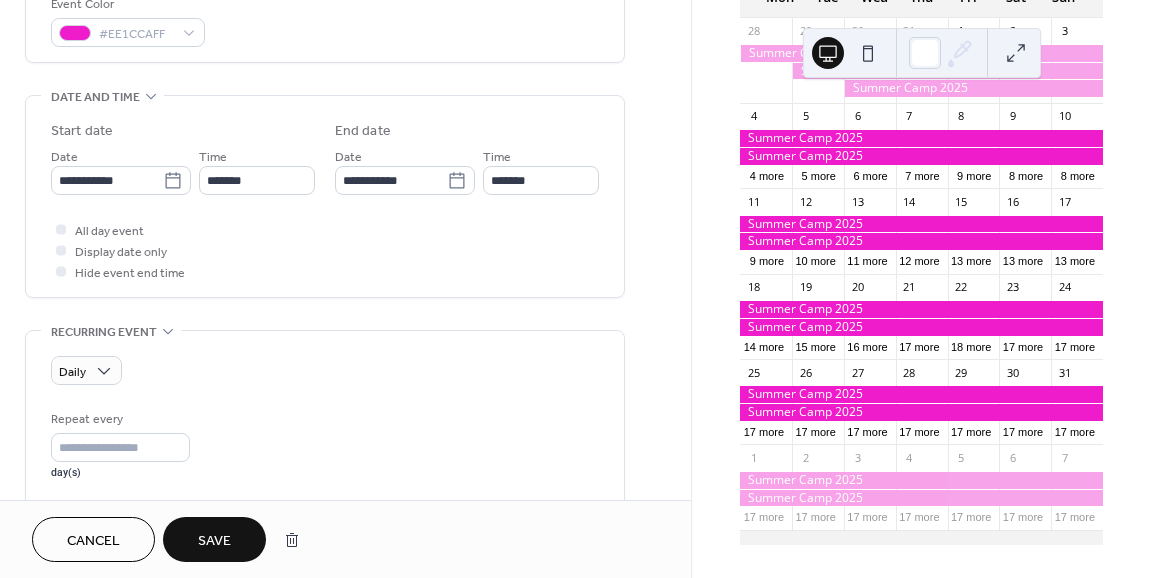 click on "Save" at bounding box center (214, 541) 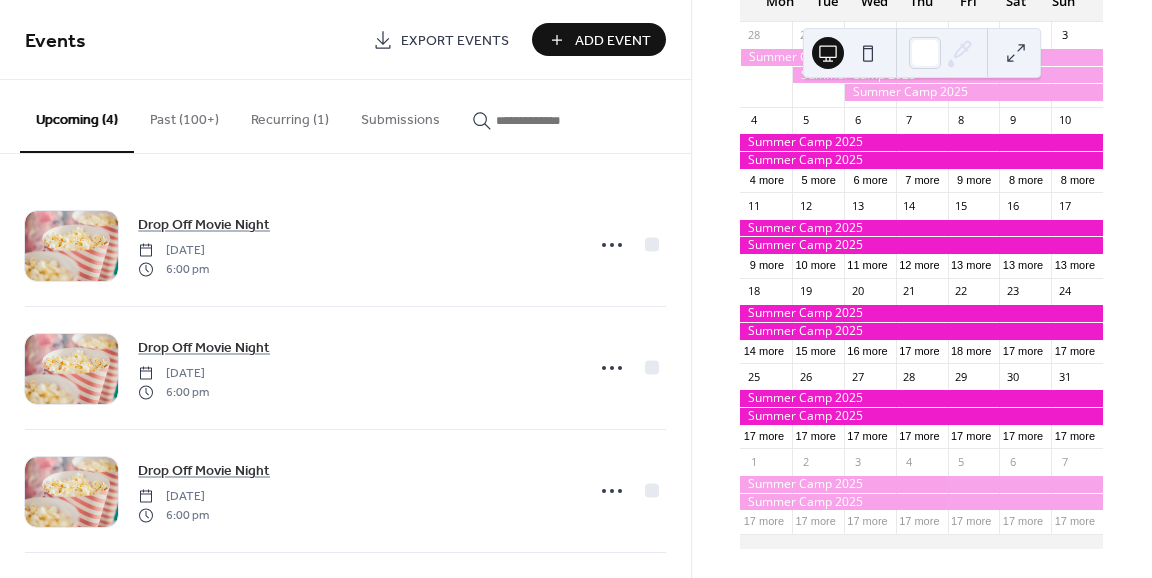 scroll, scrollTop: 200, scrollLeft: 0, axis: vertical 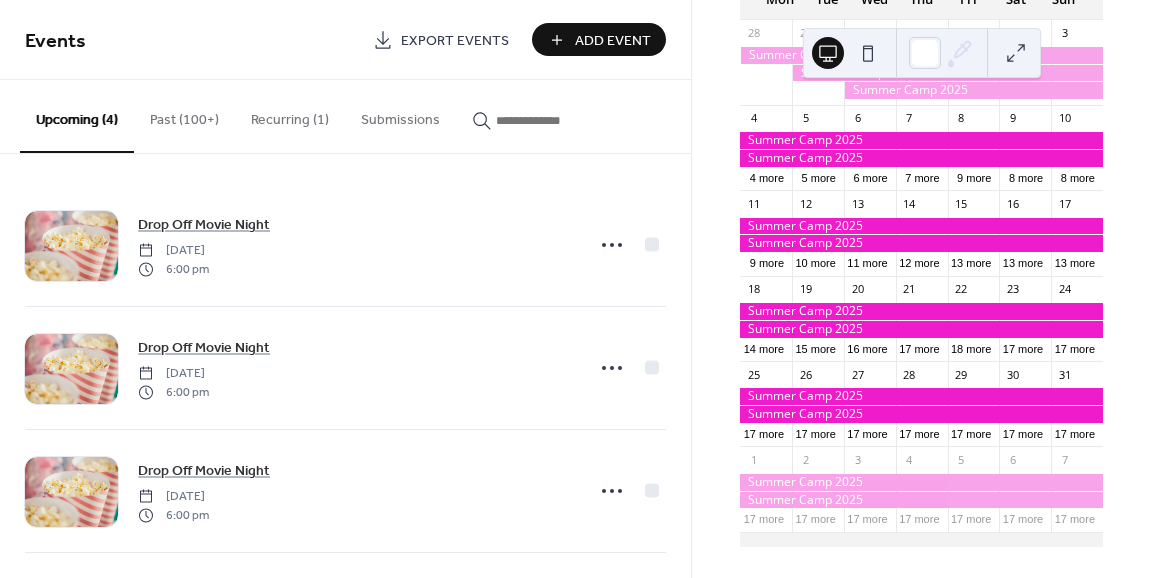 click on "Recurring  (1)" at bounding box center [290, 115] 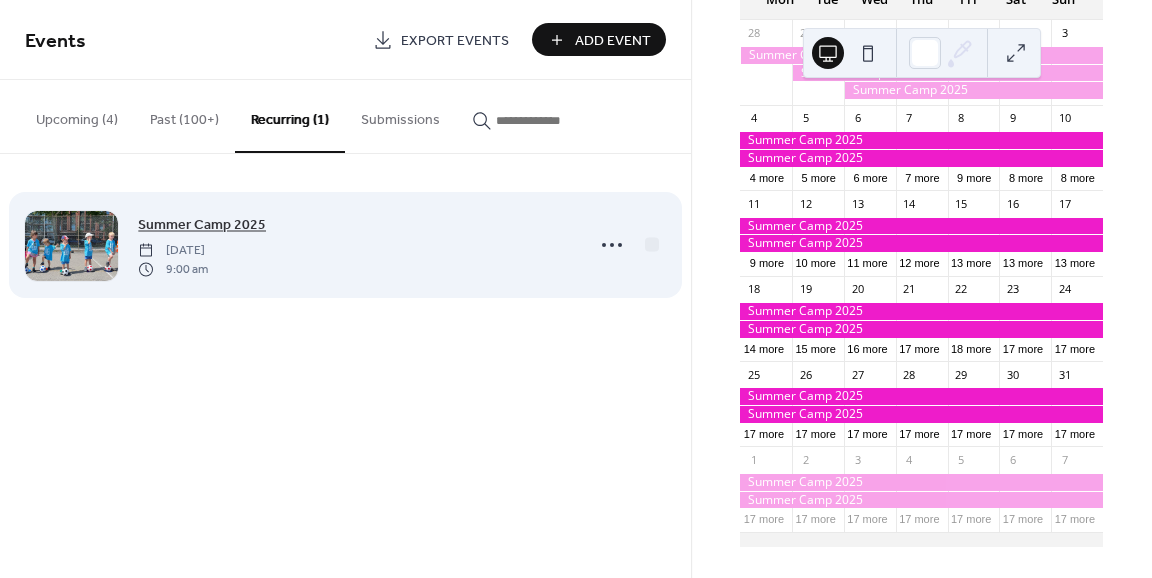 click on "Summer Camp 2025" at bounding box center [202, 225] 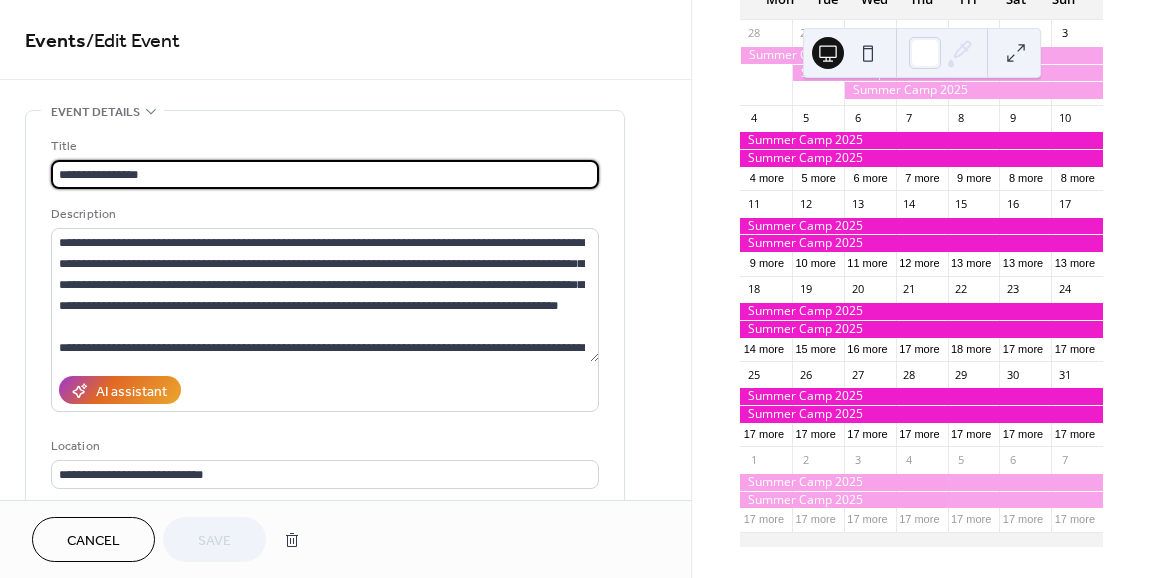 type on "**********" 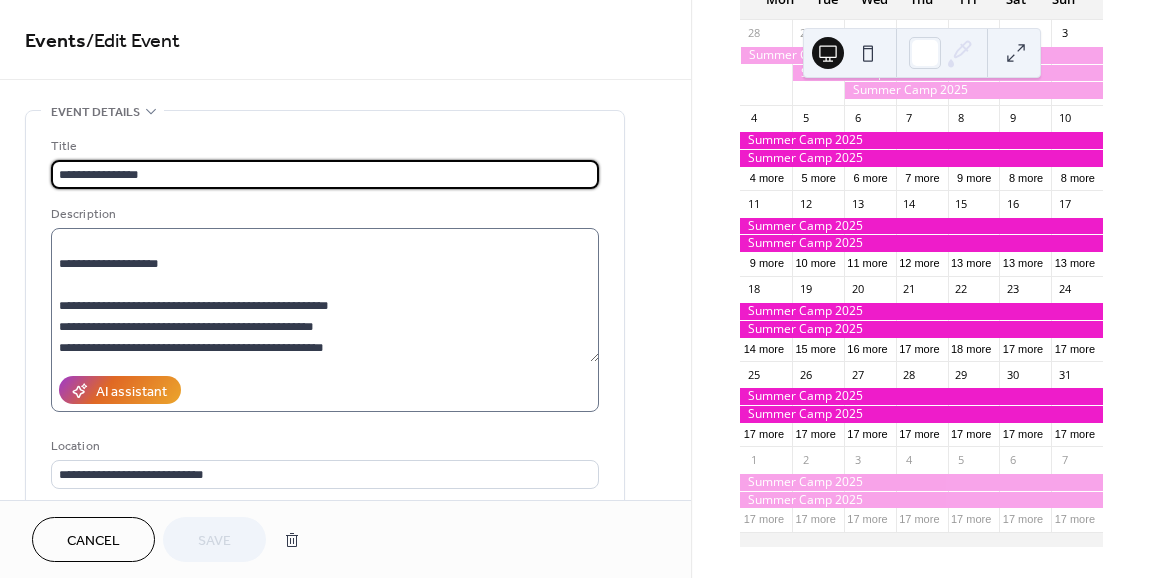 scroll, scrollTop: 231, scrollLeft: 0, axis: vertical 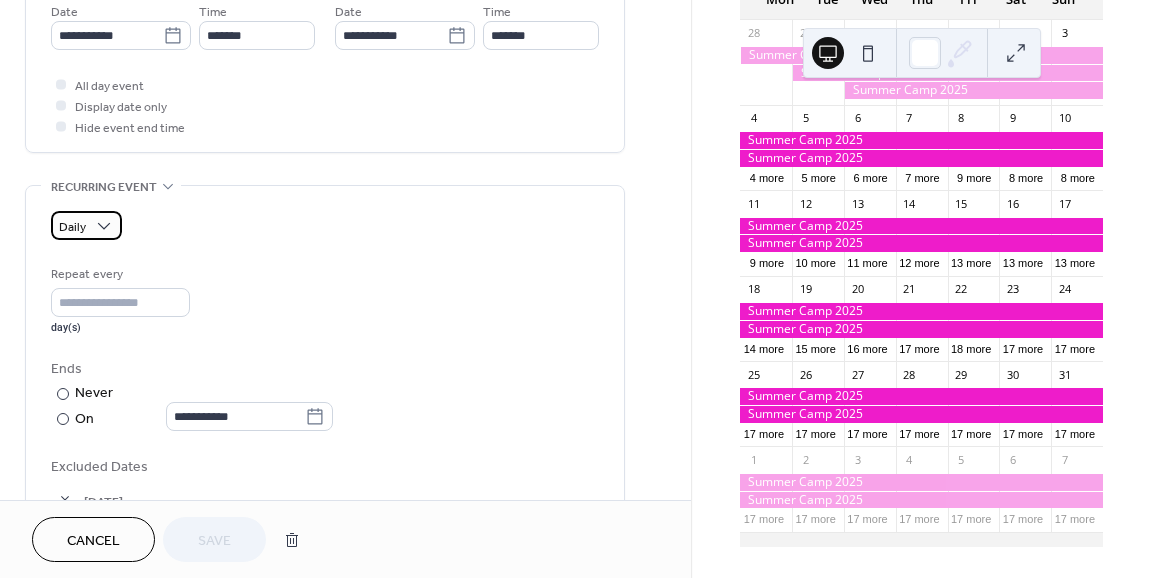 click on "Daily" at bounding box center [86, 225] 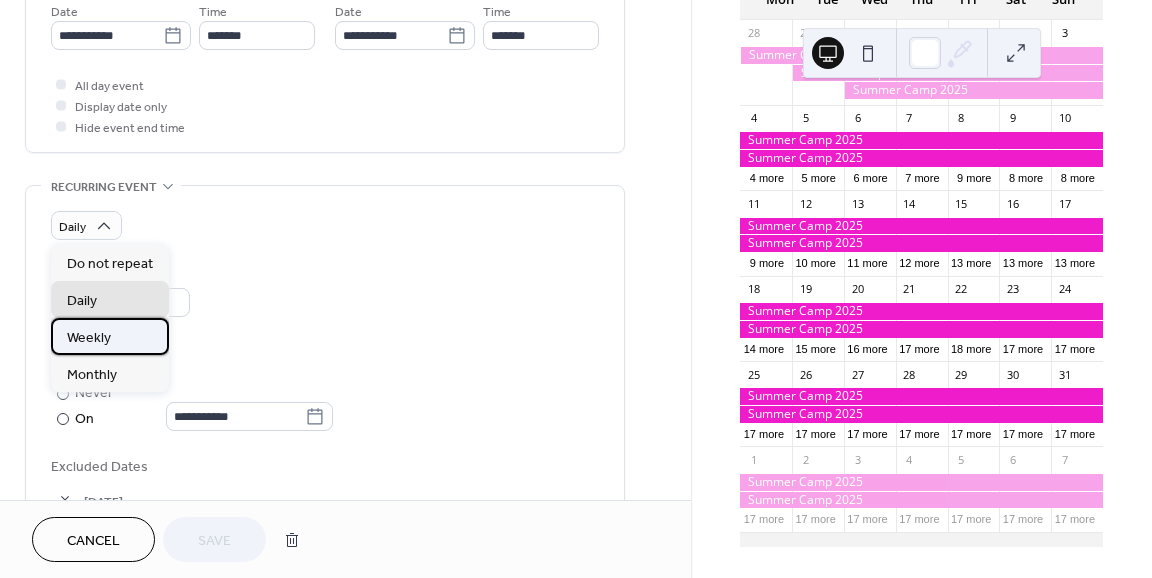 click on "Weekly" at bounding box center [110, 336] 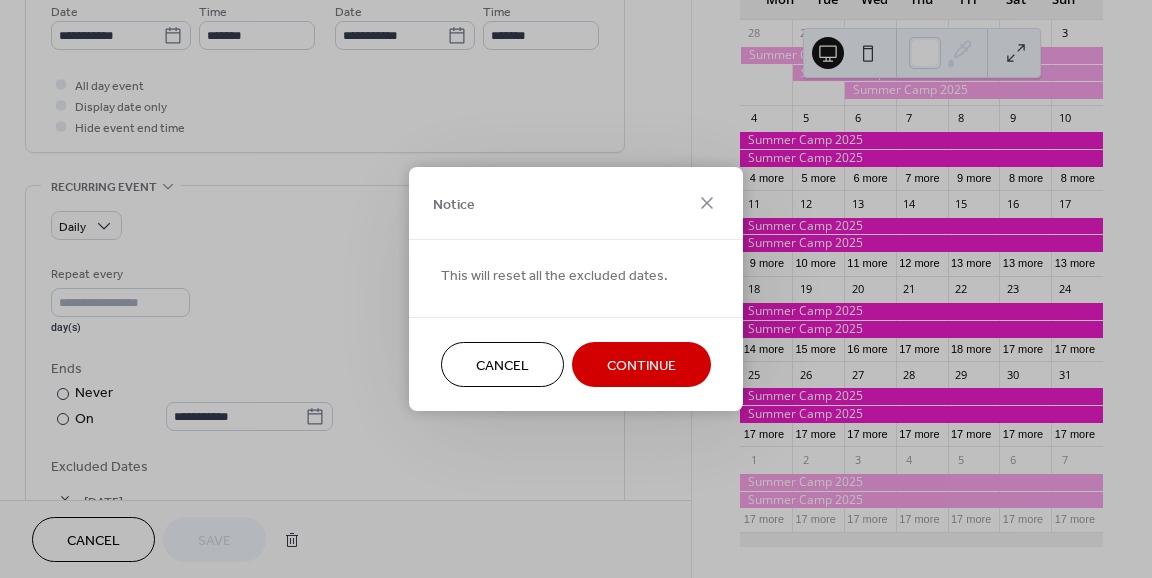 click on "Cancel" at bounding box center (502, 366) 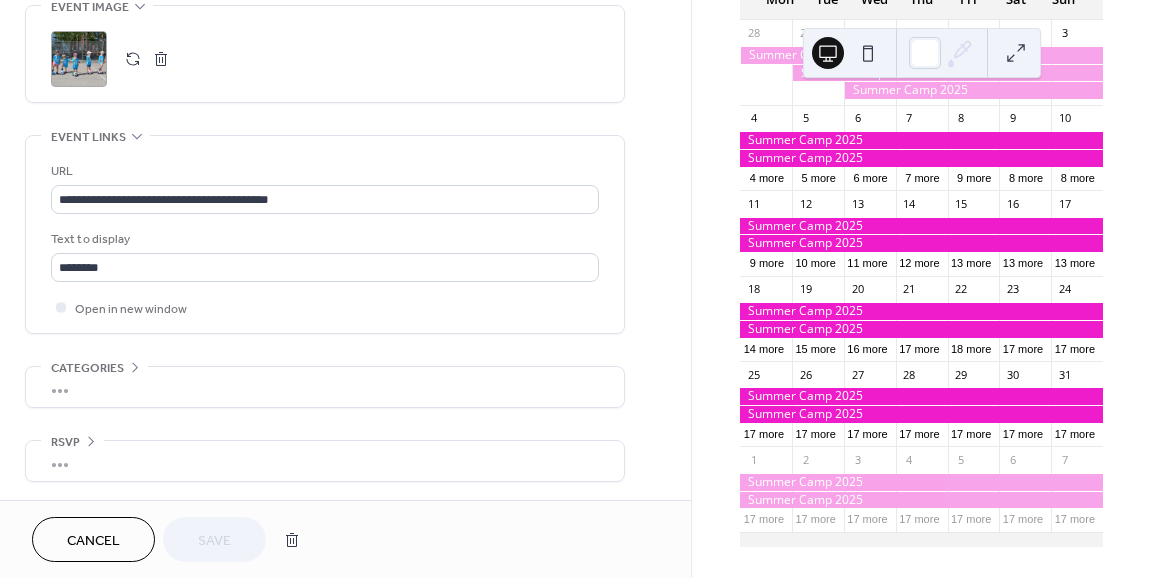 scroll, scrollTop: 1655, scrollLeft: 0, axis: vertical 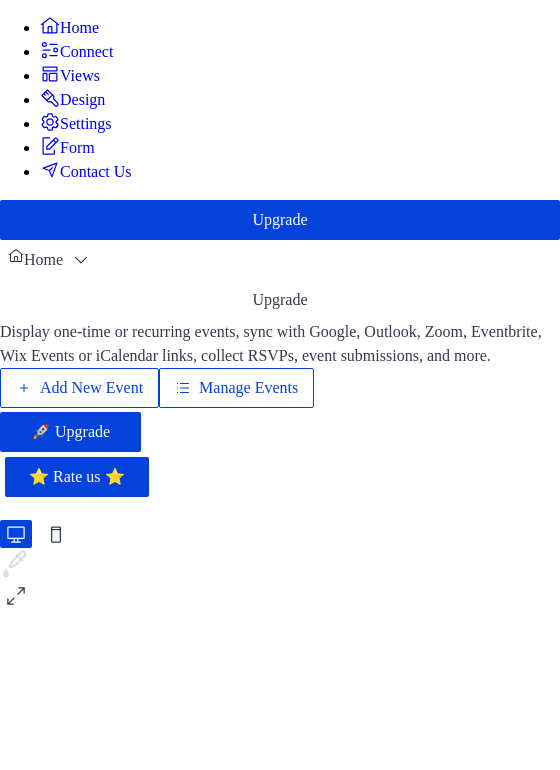 click on "Manage Events" at bounding box center [248, 388] 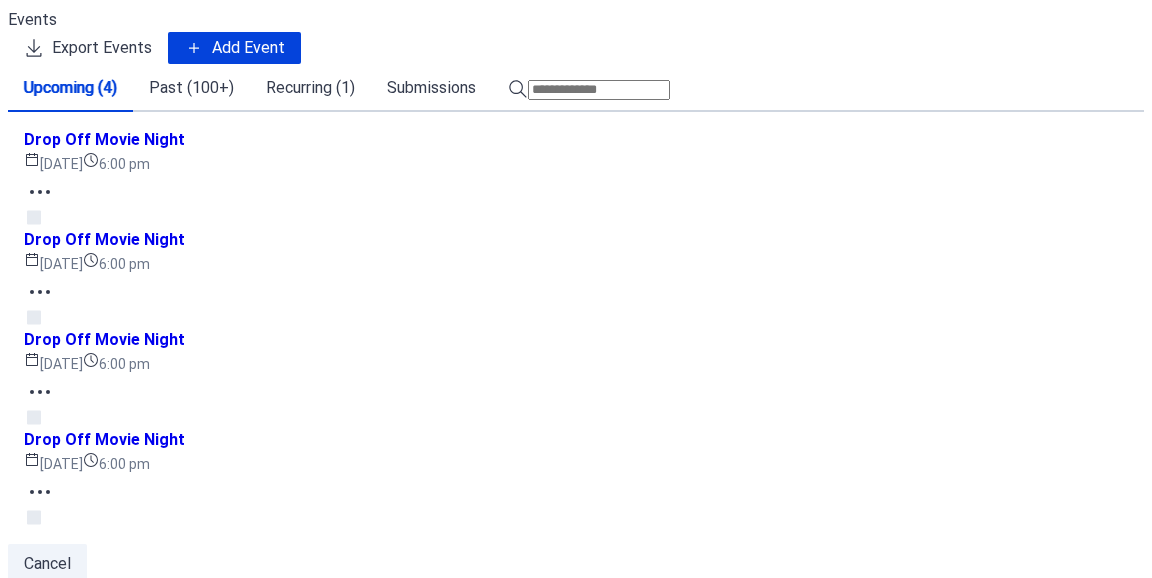 scroll, scrollTop: 0, scrollLeft: 0, axis: both 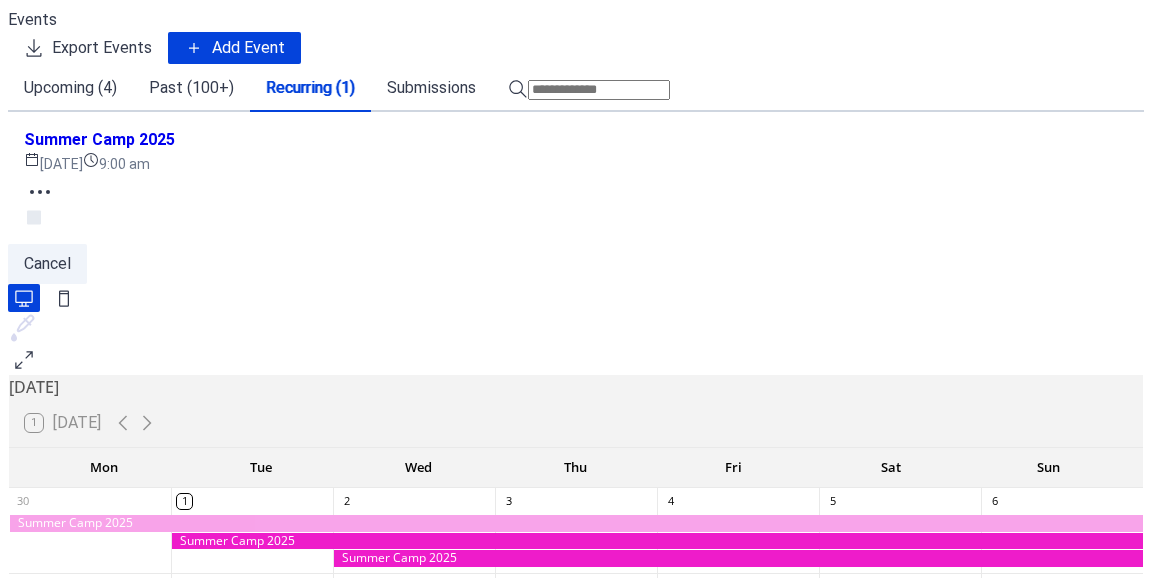 click on "[DATE]" at bounding box center [53, 164] 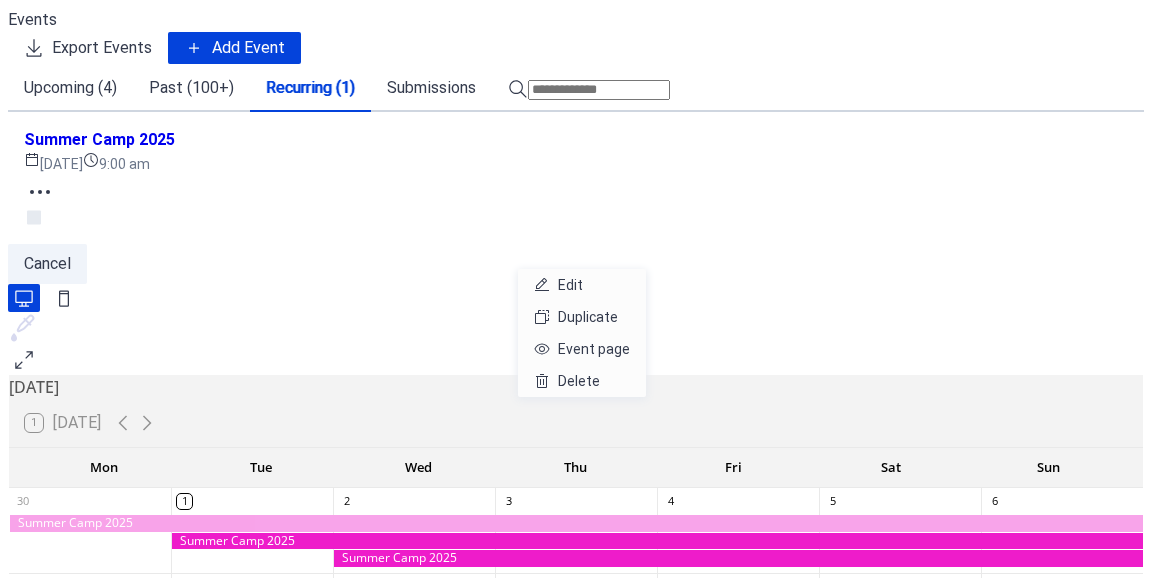 click 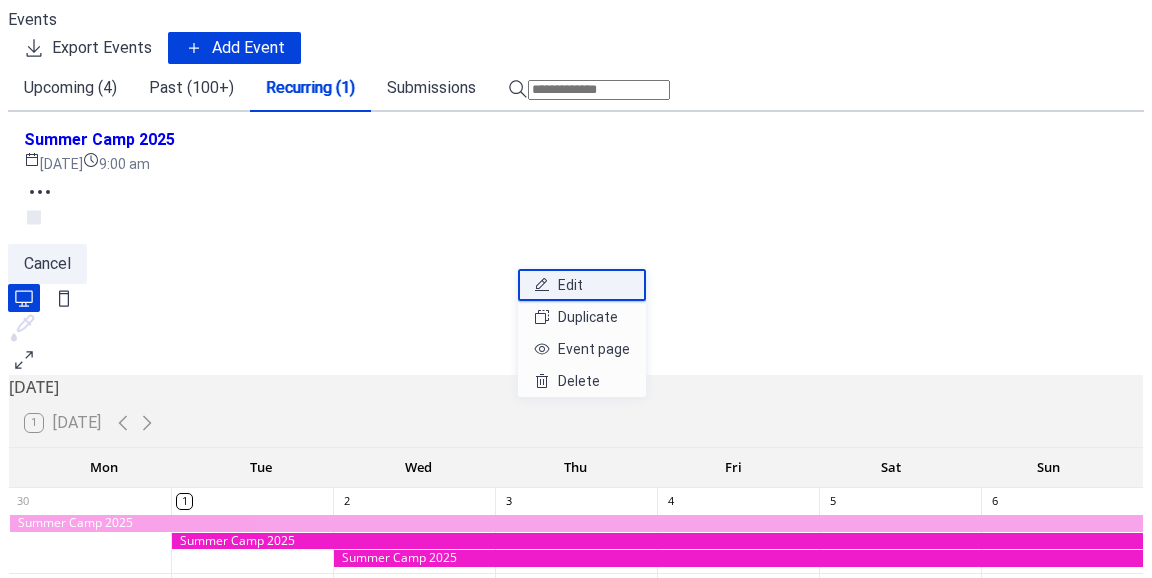 click on "Edit" at bounding box center [570, 285] 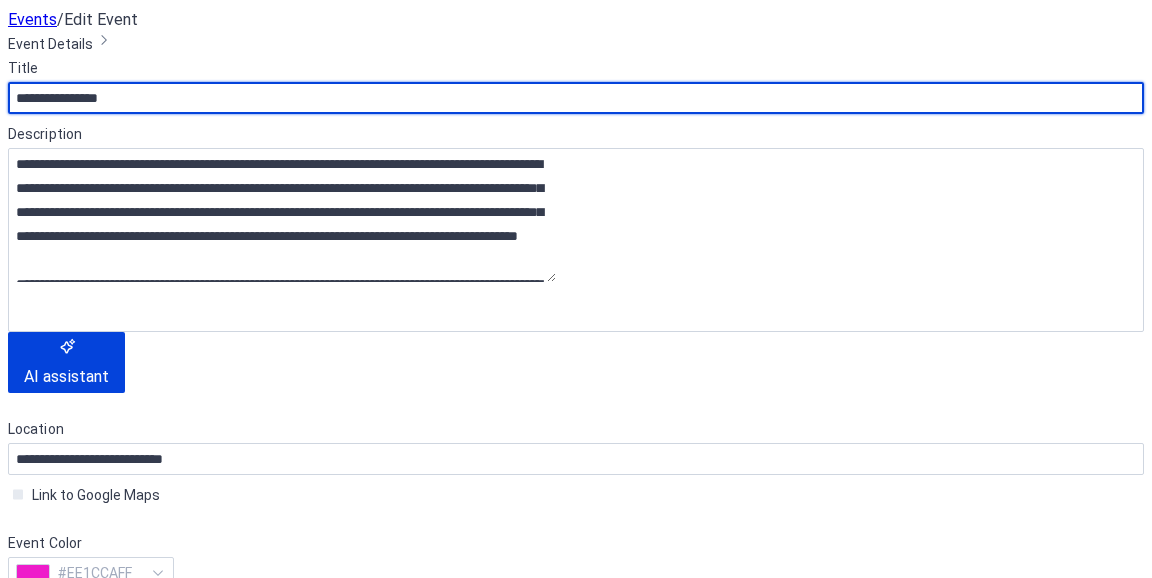 type on "**********" 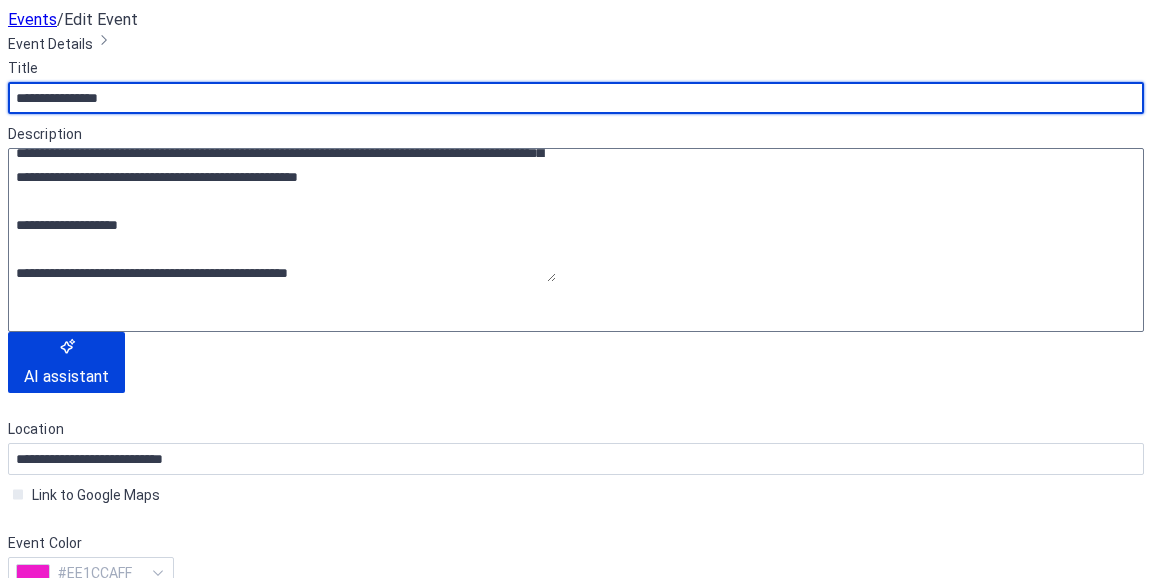 scroll, scrollTop: 231, scrollLeft: 0, axis: vertical 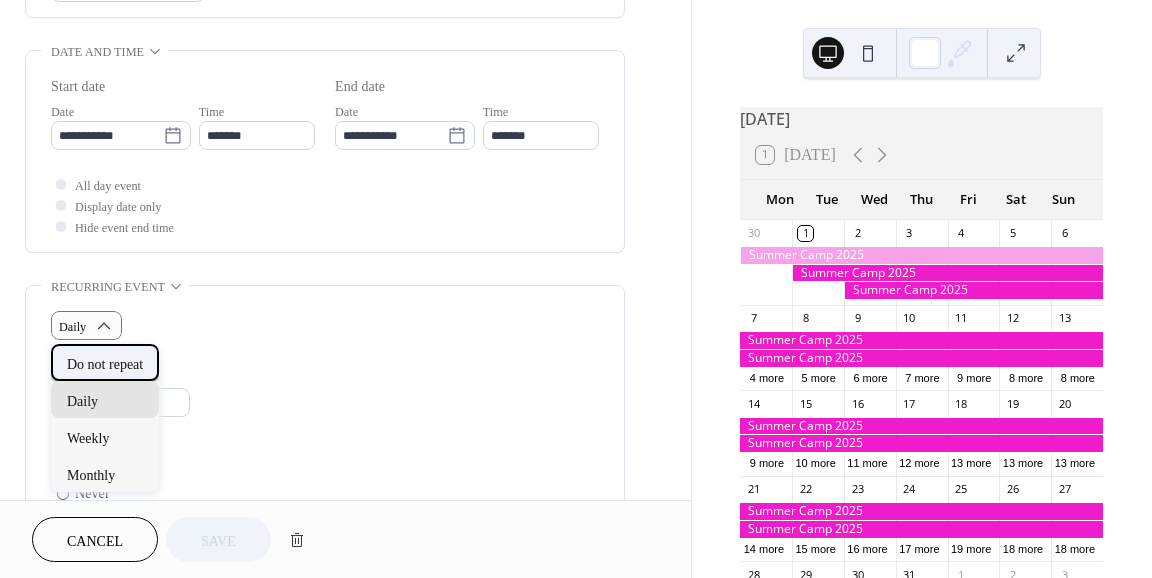 click on "Do not repeat" at bounding box center [105, 364] 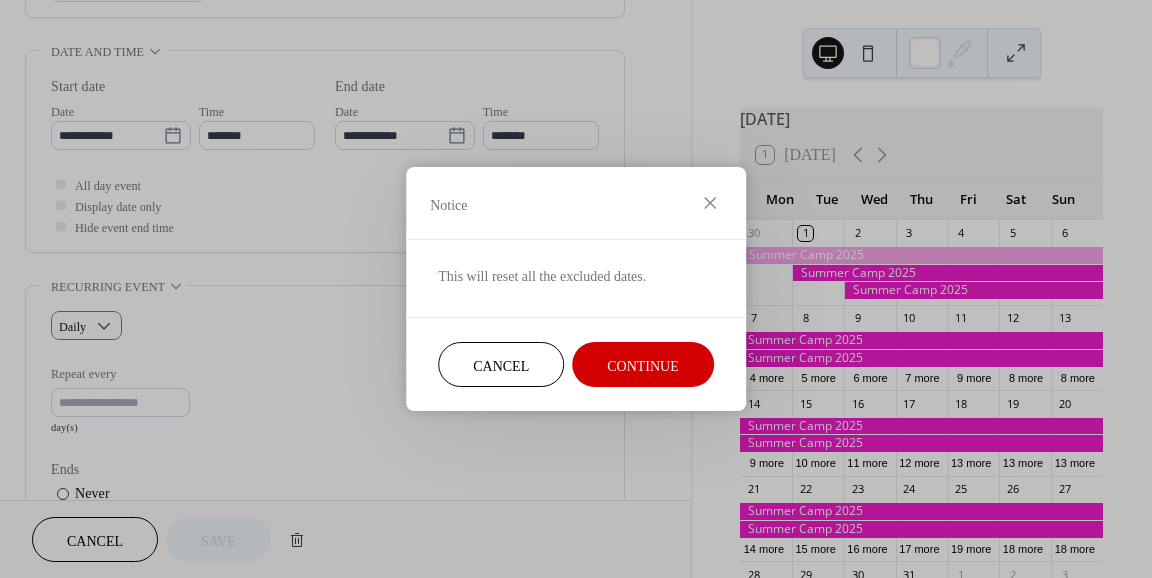 click on "Cancel" at bounding box center (501, 366) 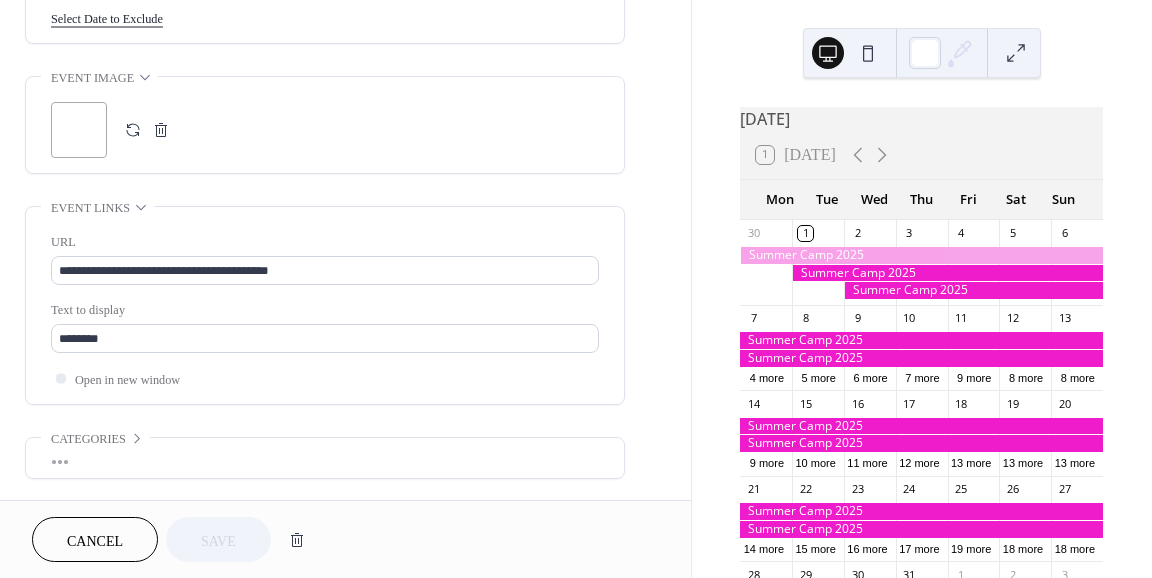 scroll, scrollTop: 1600, scrollLeft: 0, axis: vertical 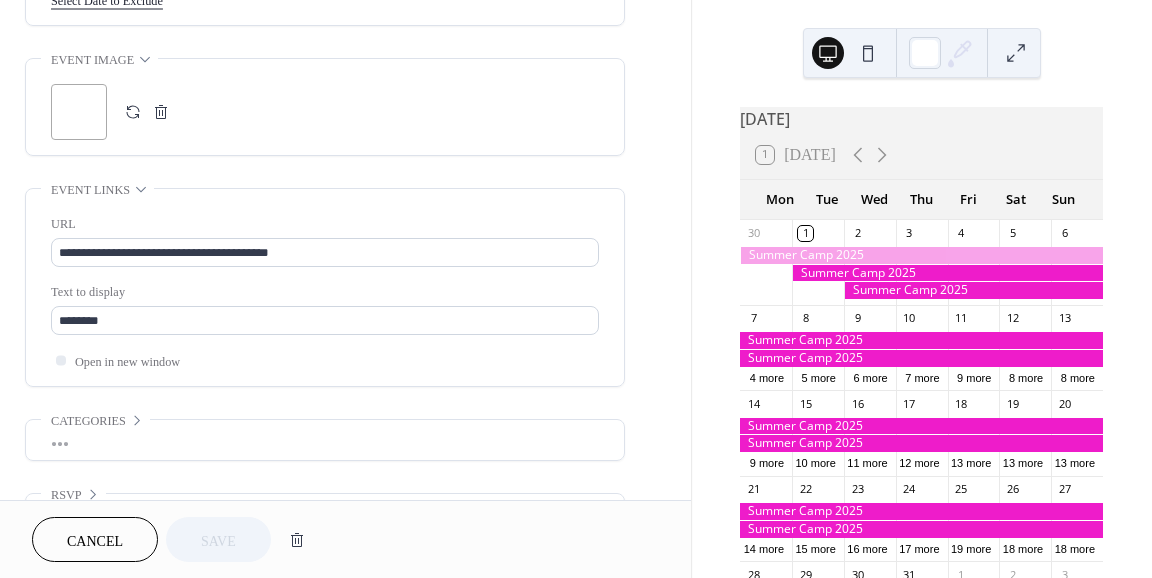 click on "Cancel" at bounding box center (95, 541) 